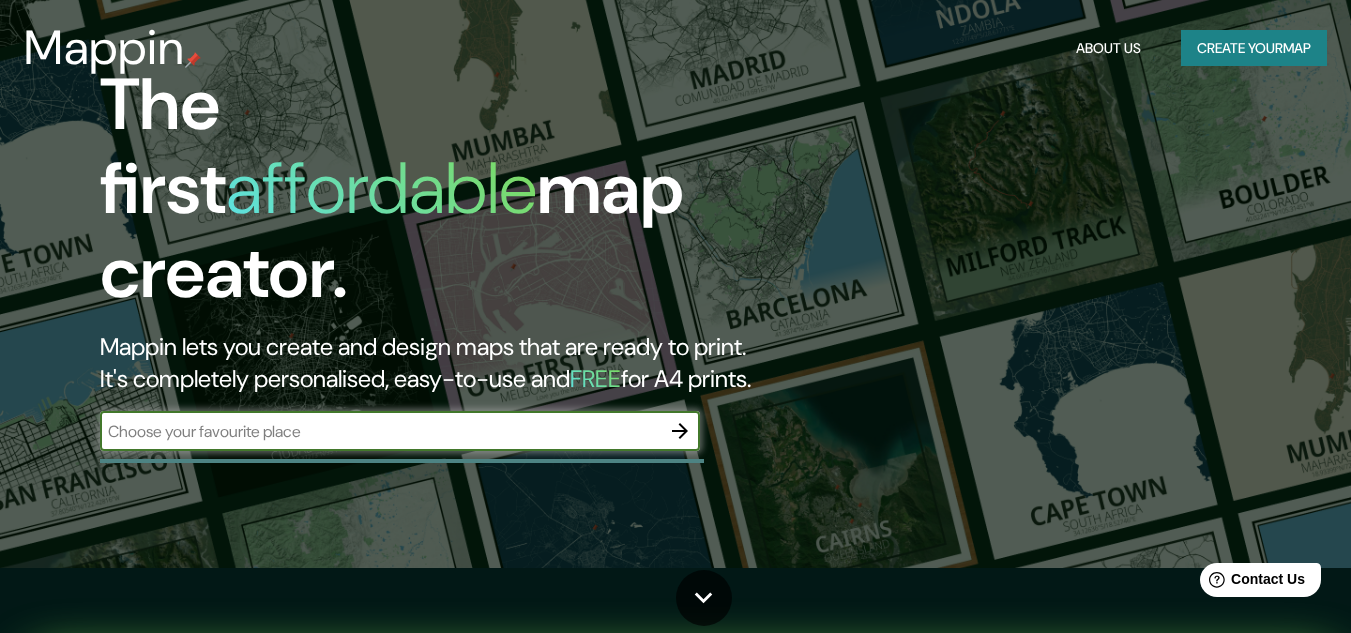 scroll, scrollTop: 100, scrollLeft: 0, axis: vertical 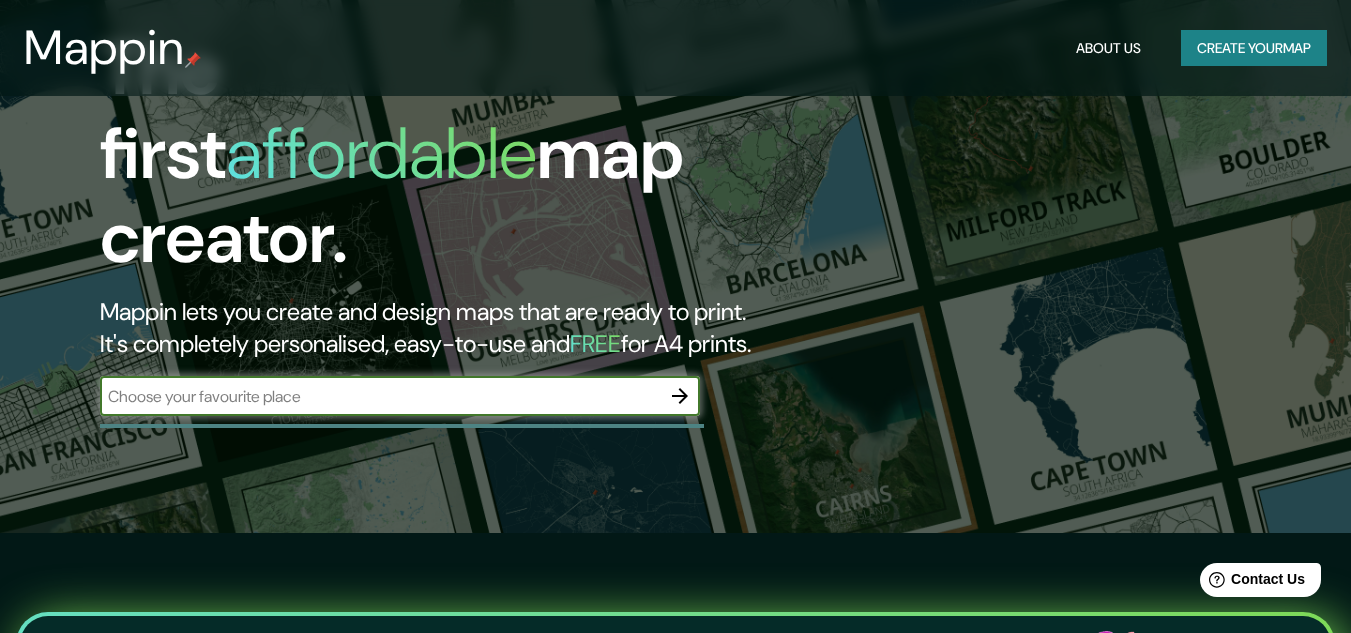 click at bounding box center (380, 396) 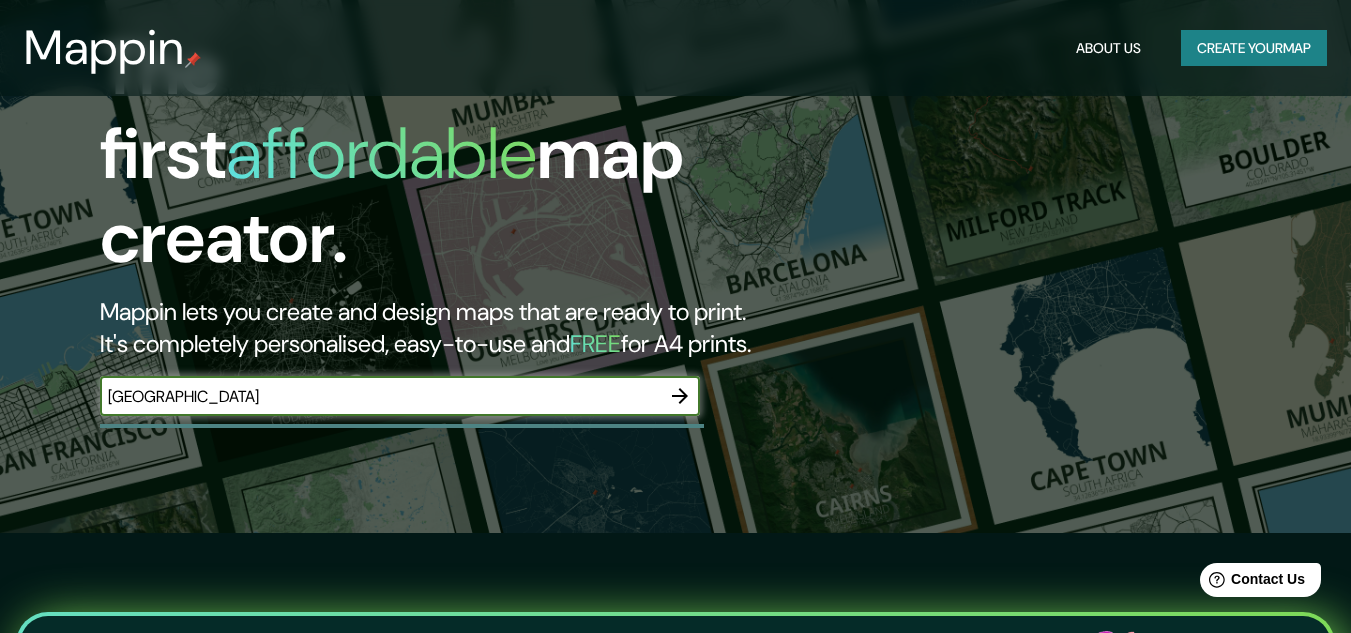 click on "[GEOGRAPHIC_DATA]" at bounding box center (380, 396) 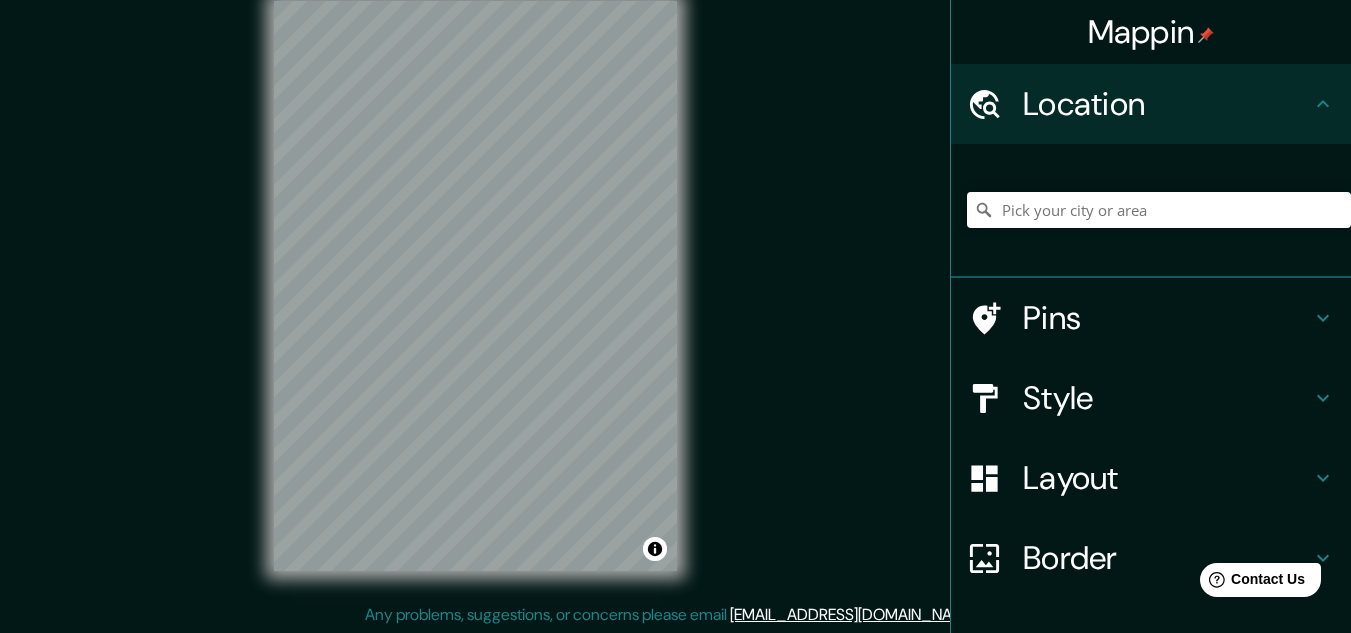 scroll, scrollTop: 0, scrollLeft: 0, axis: both 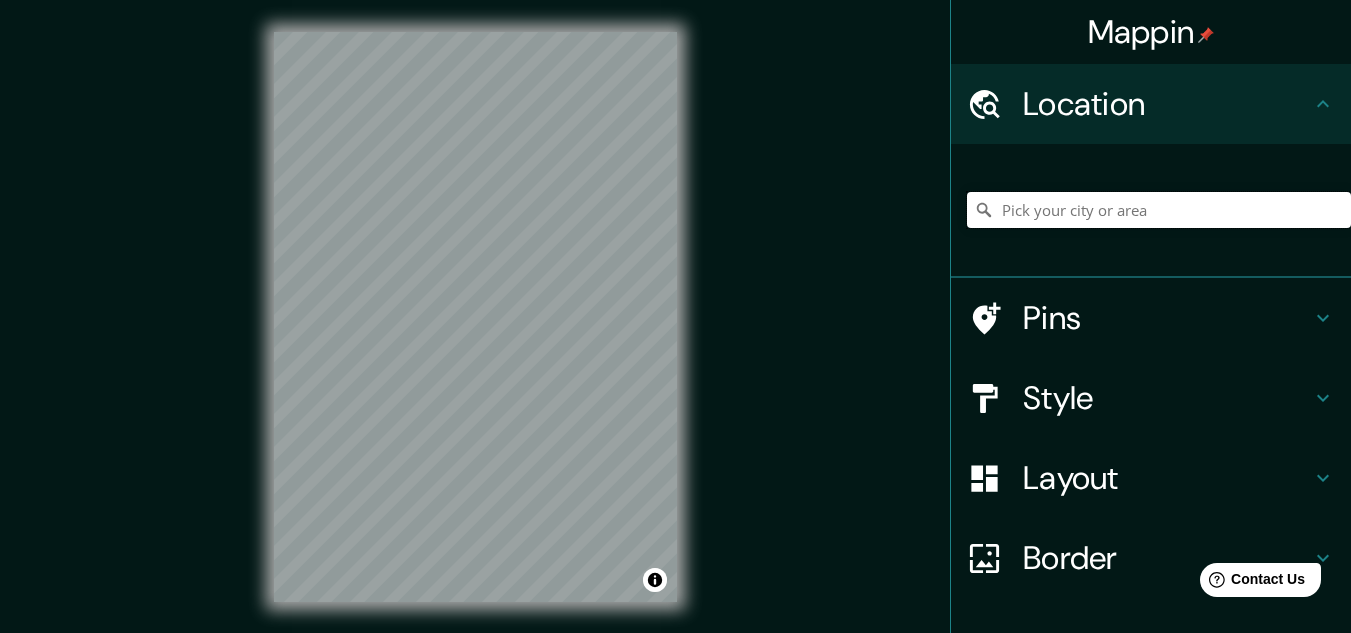 click at bounding box center [1159, 210] 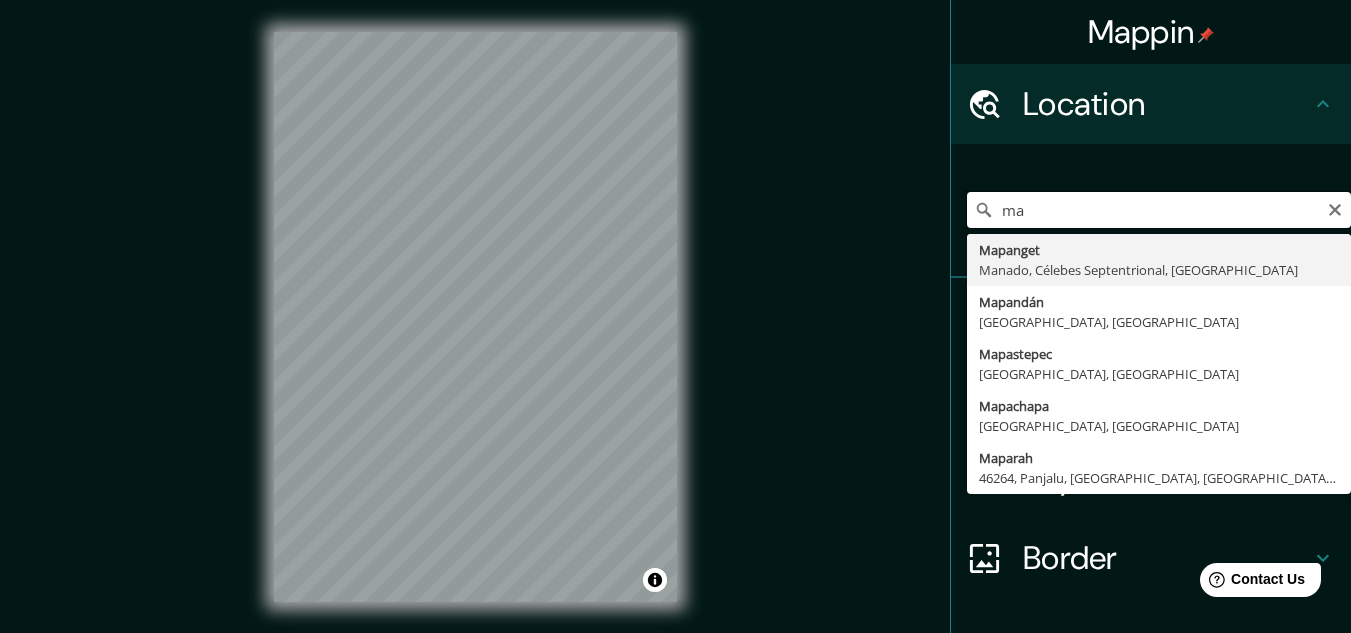type on "m" 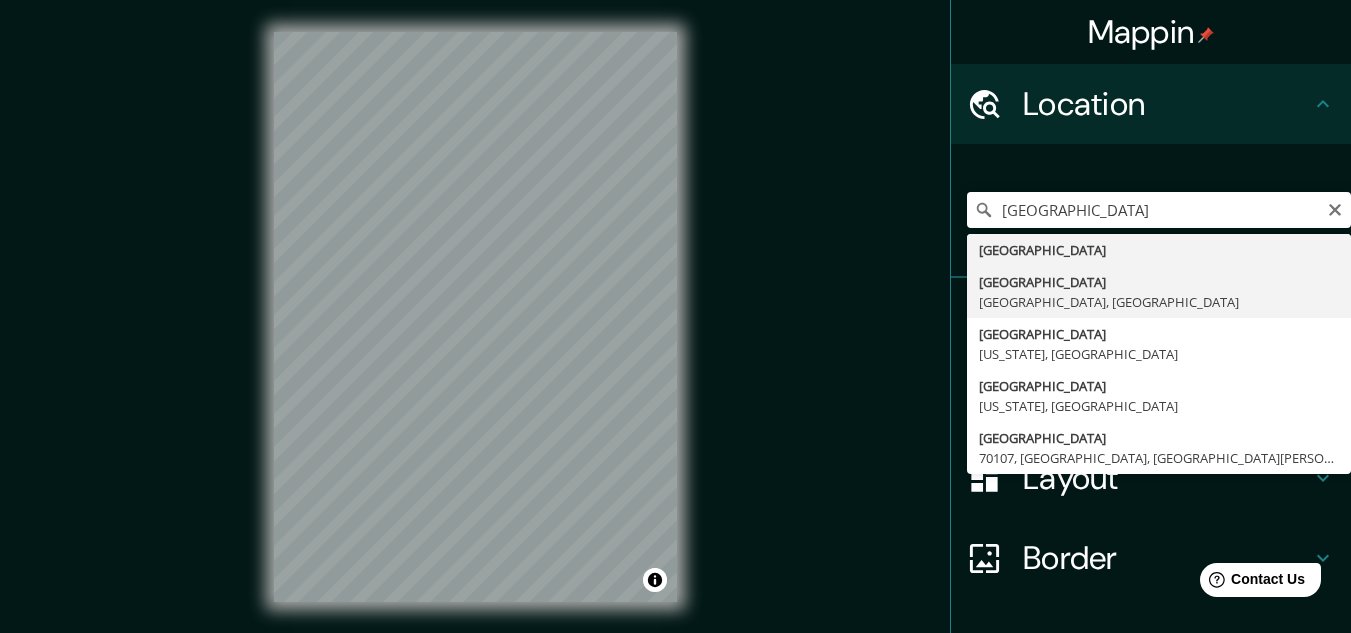 type on "[GEOGRAPHIC_DATA], [GEOGRAPHIC_DATA], [GEOGRAPHIC_DATA]" 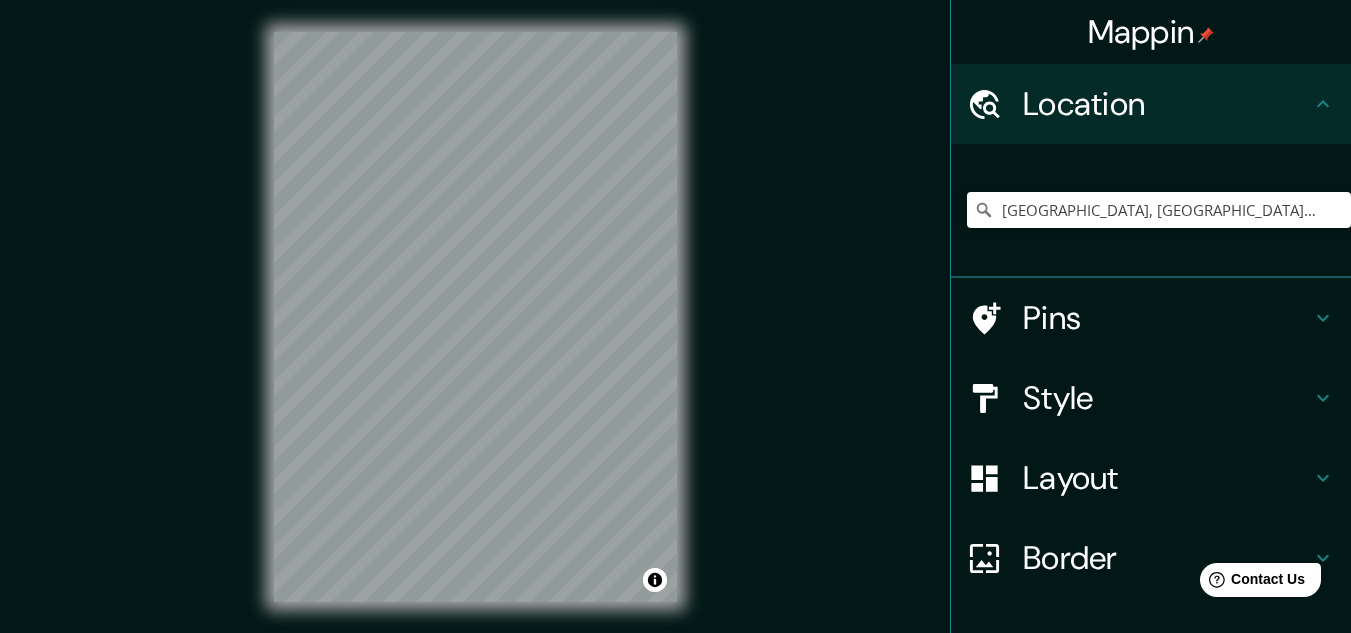 click on "Pins" at bounding box center (1167, 318) 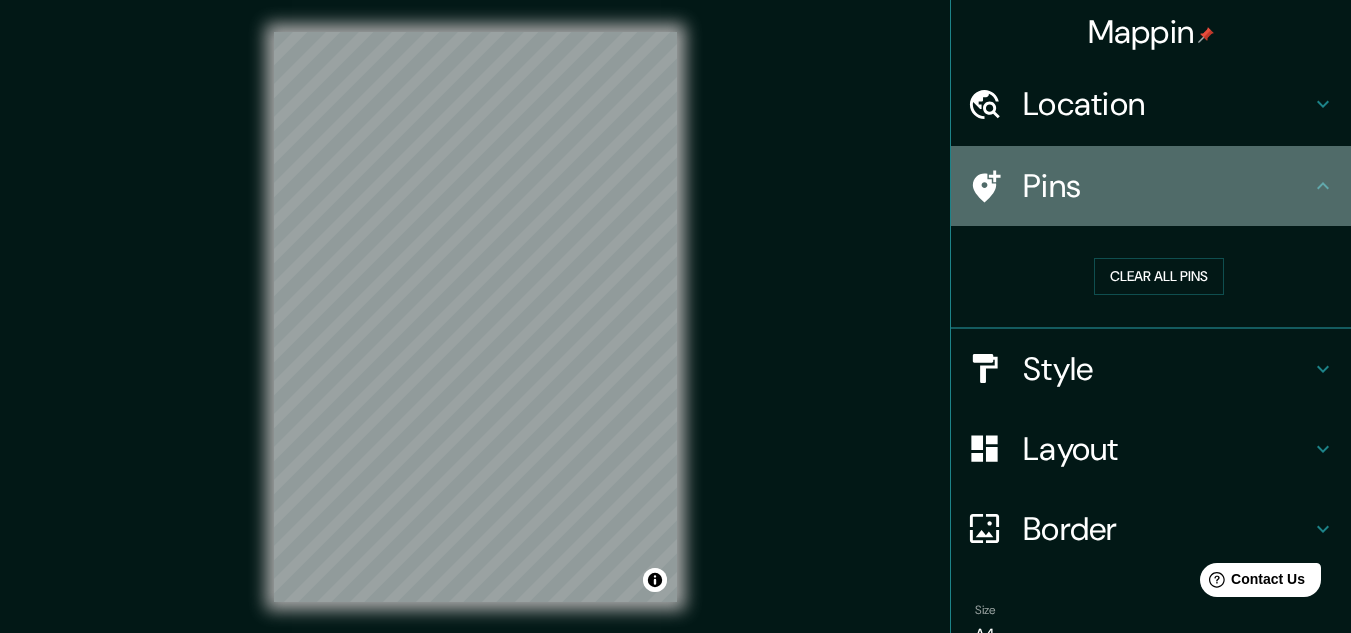 click on "Pins" at bounding box center [1151, 186] 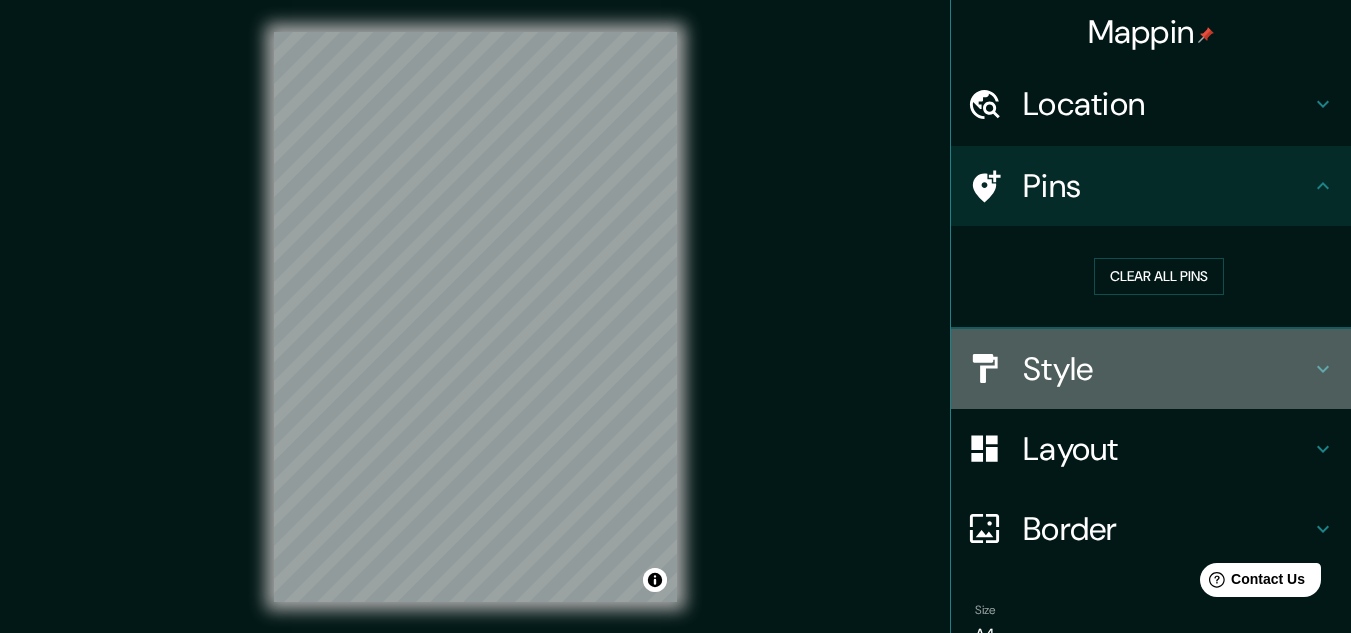 click on "Style" at bounding box center [1167, 369] 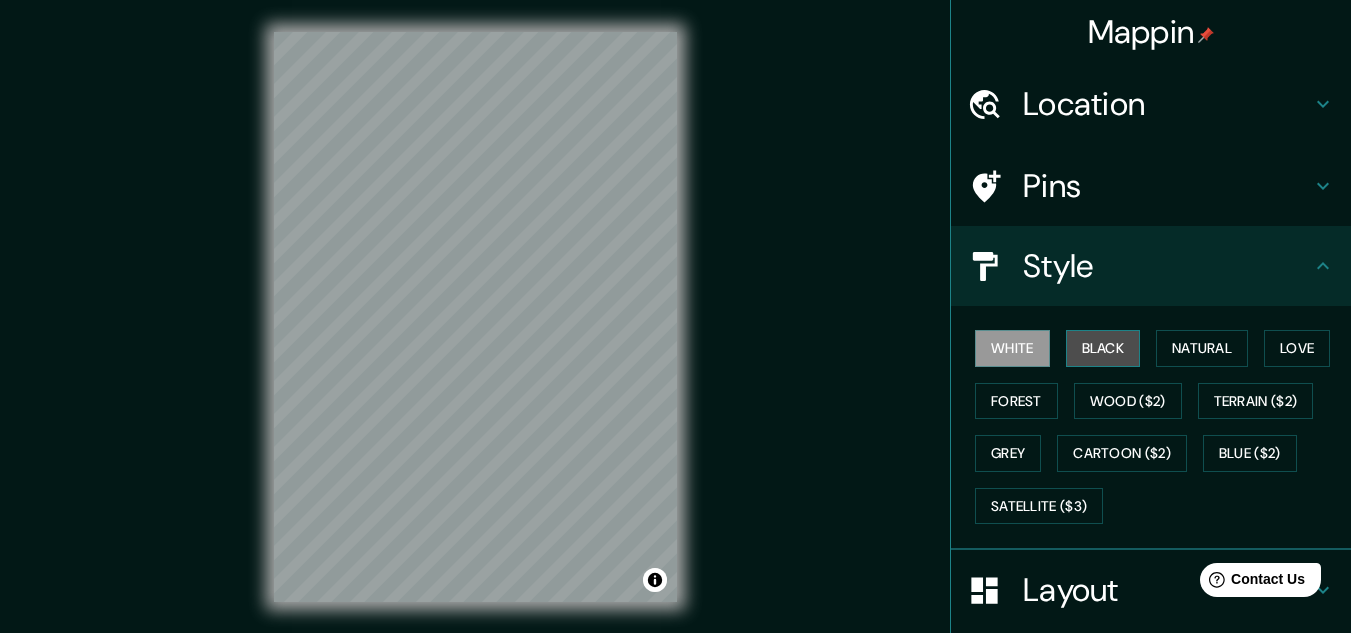 click on "Black" at bounding box center [1103, 348] 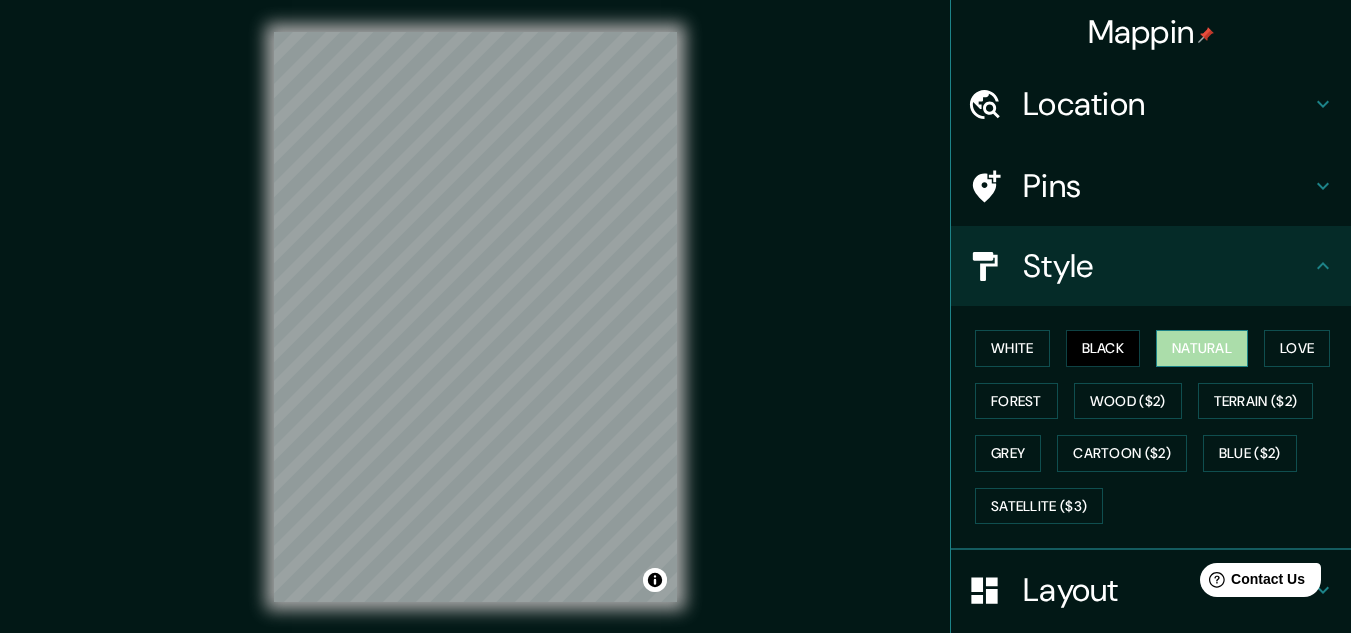 click on "Natural" at bounding box center [1202, 348] 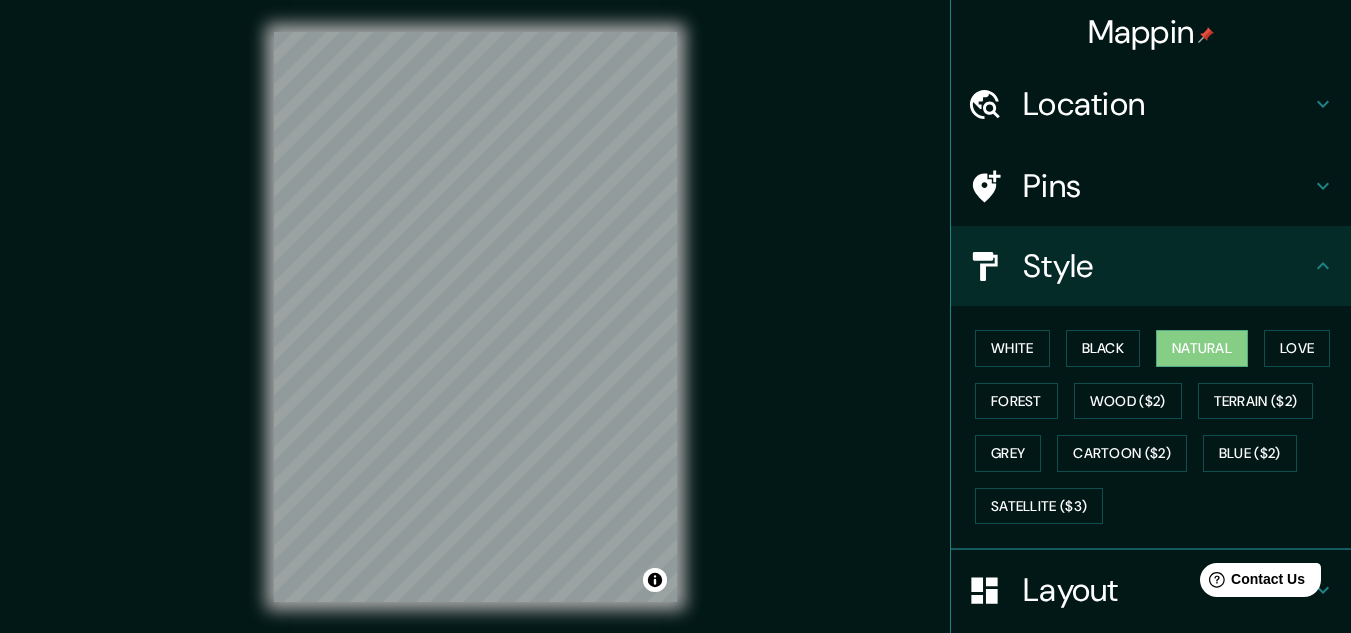 click on "White Black Natural Love Forest Wood ($2) Terrain ($2) Grey Cartoon ($2) Blue ($2) Satellite ($3)" at bounding box center [1159, 427] 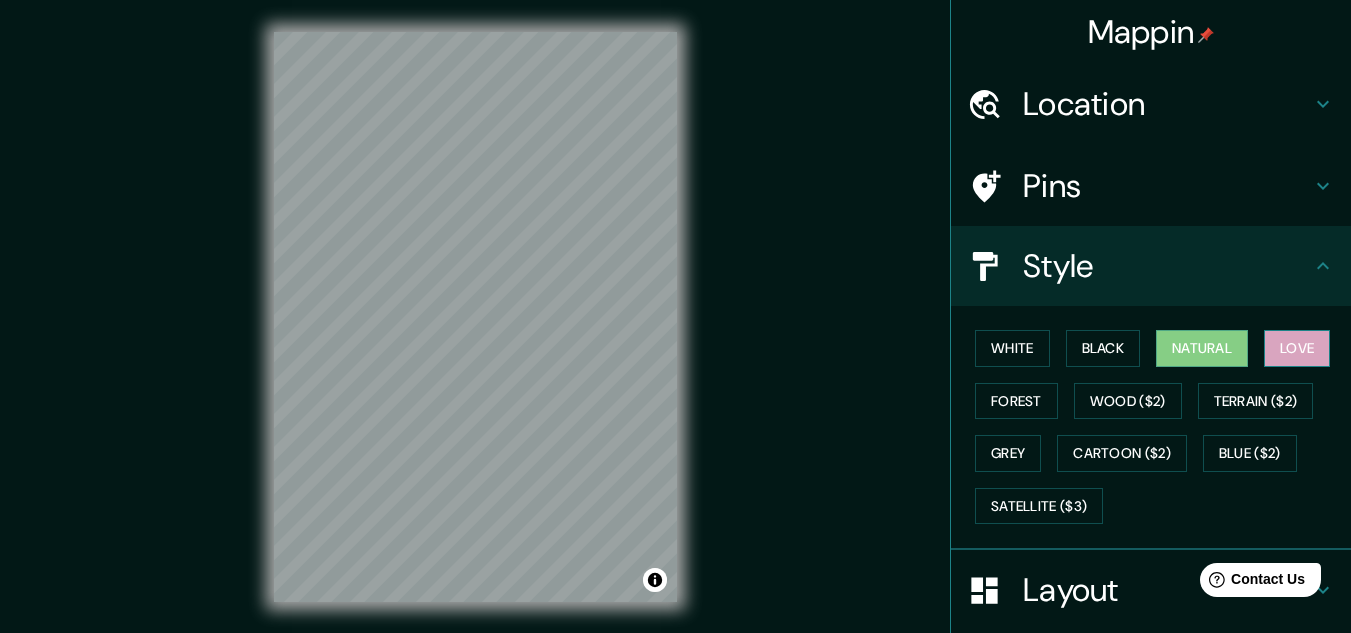 click on "Love" at bounding box center (1297, 348) 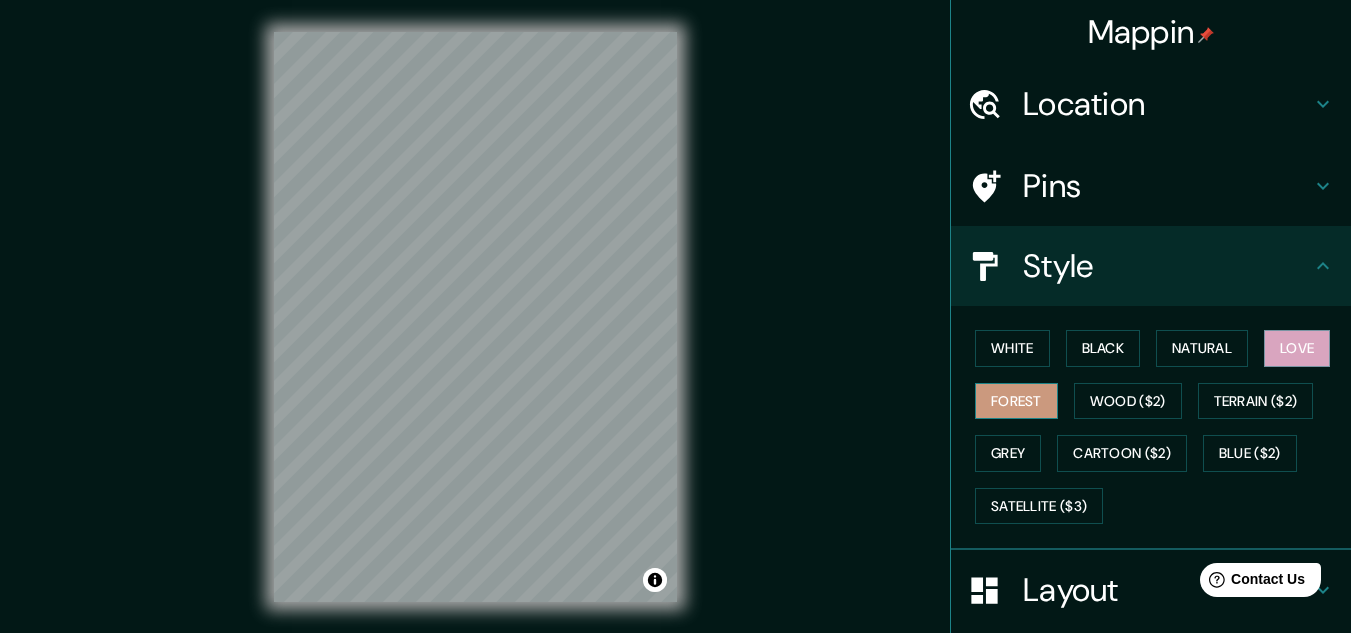 click on "Forest" at bounding box center [1016, 401] 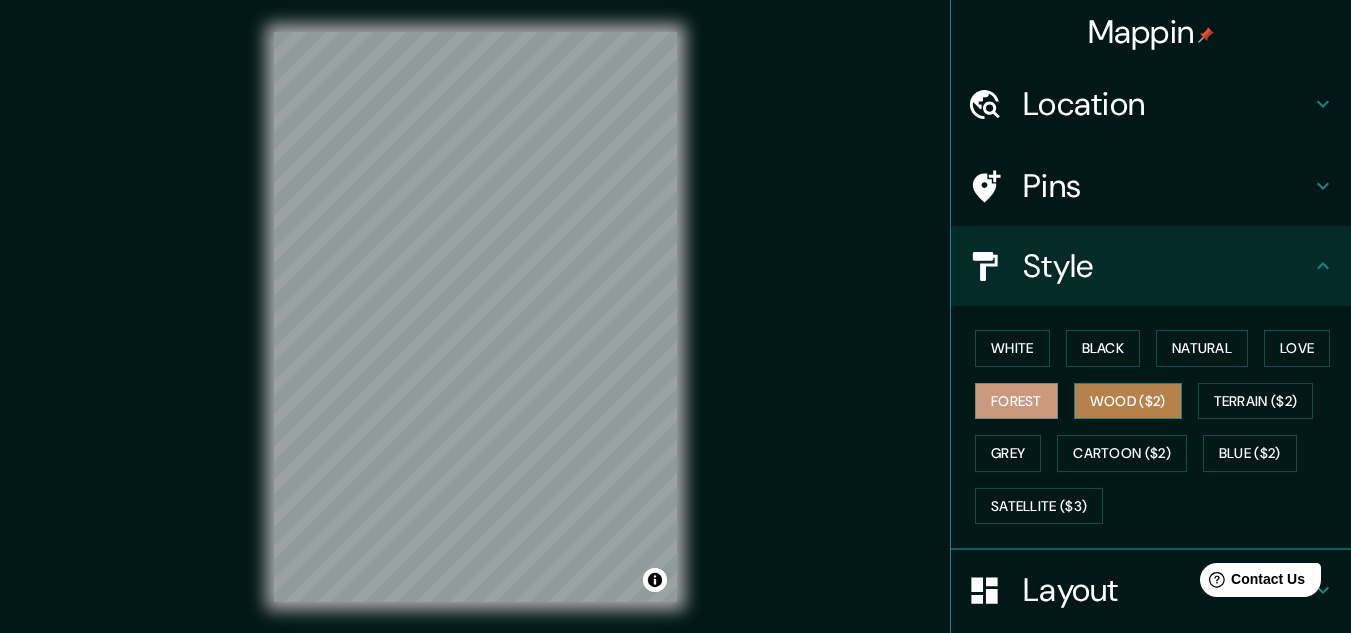 click on "Wood ($2)" at bounding box center [1128, 401] 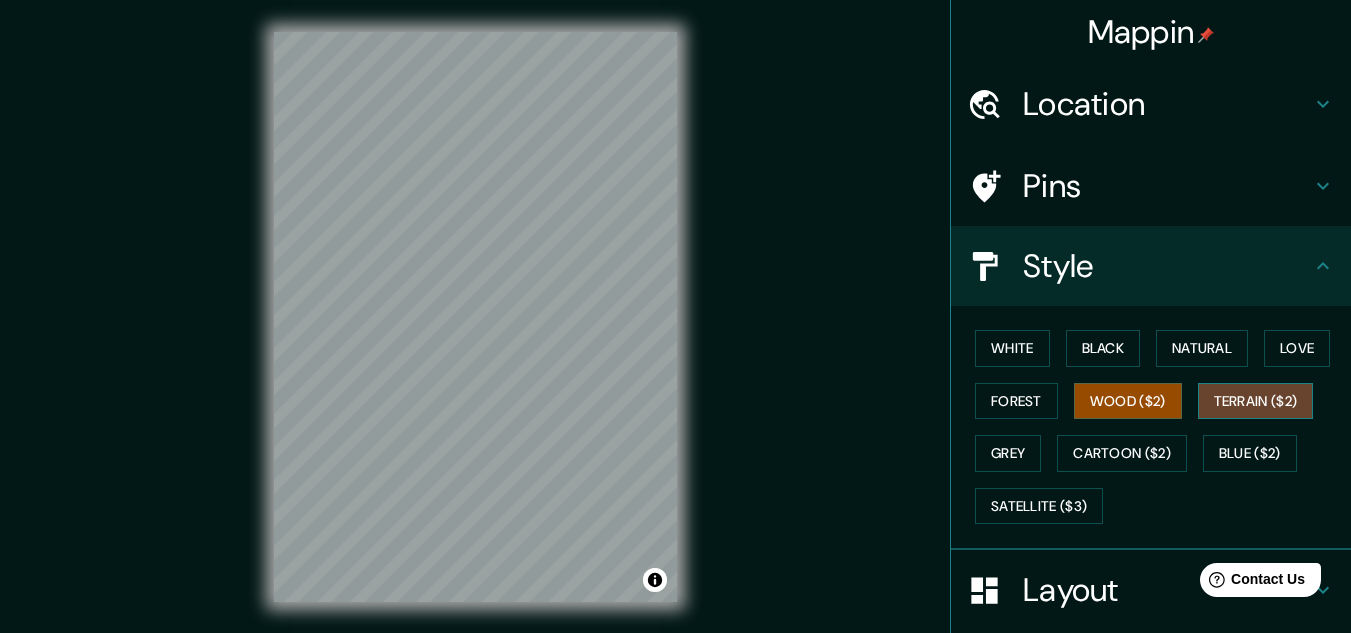 click on "Terrain ($2)" at bounding box center (1256, 401) 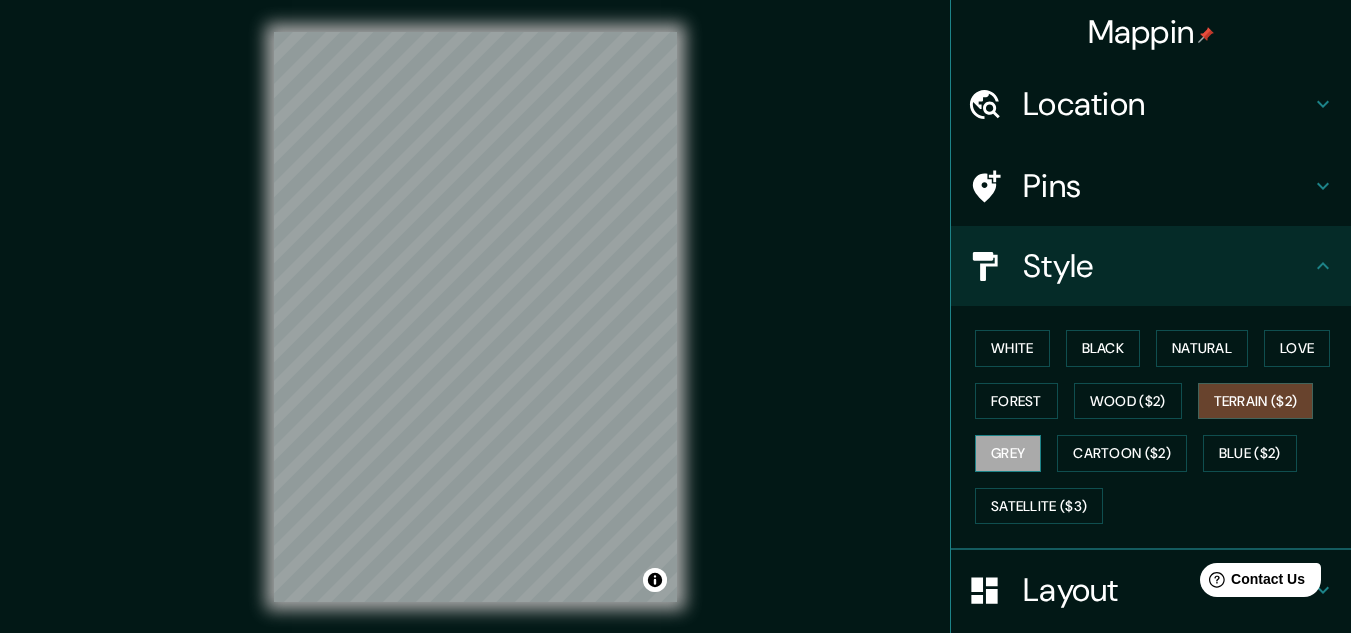 click on "Grey" at bounding box center (1008, 453) 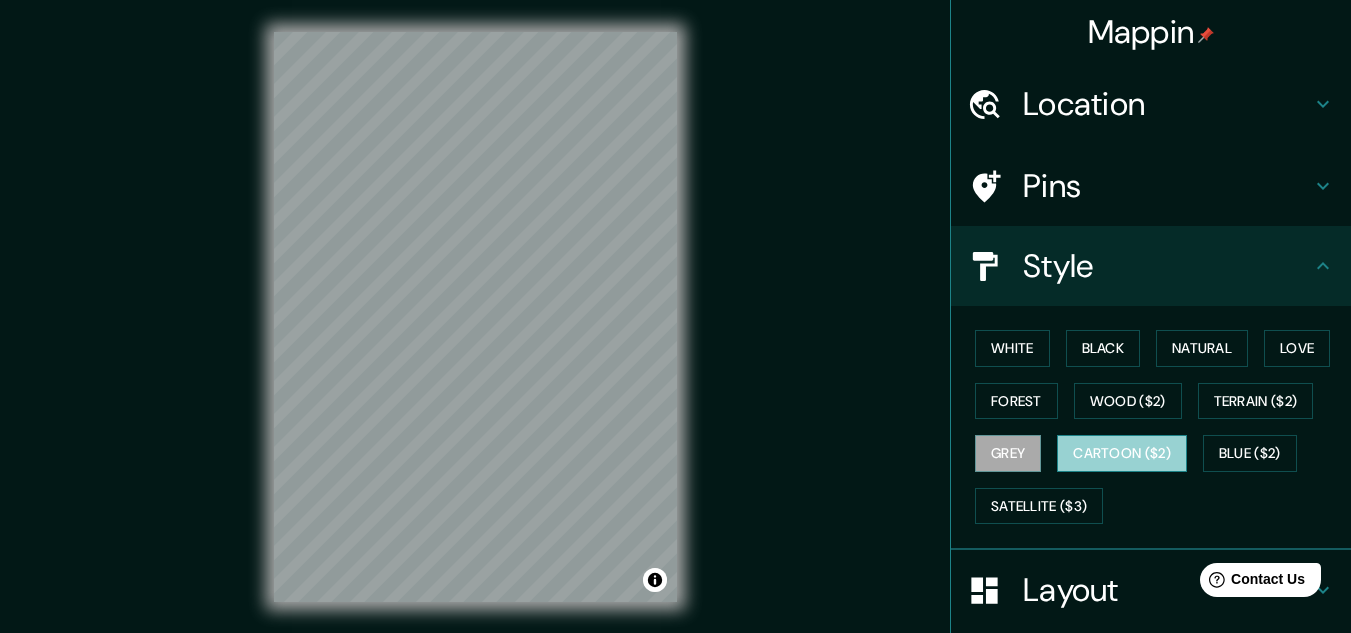 click on "Cartoon ($2)" at bounding box center [1122, 453] 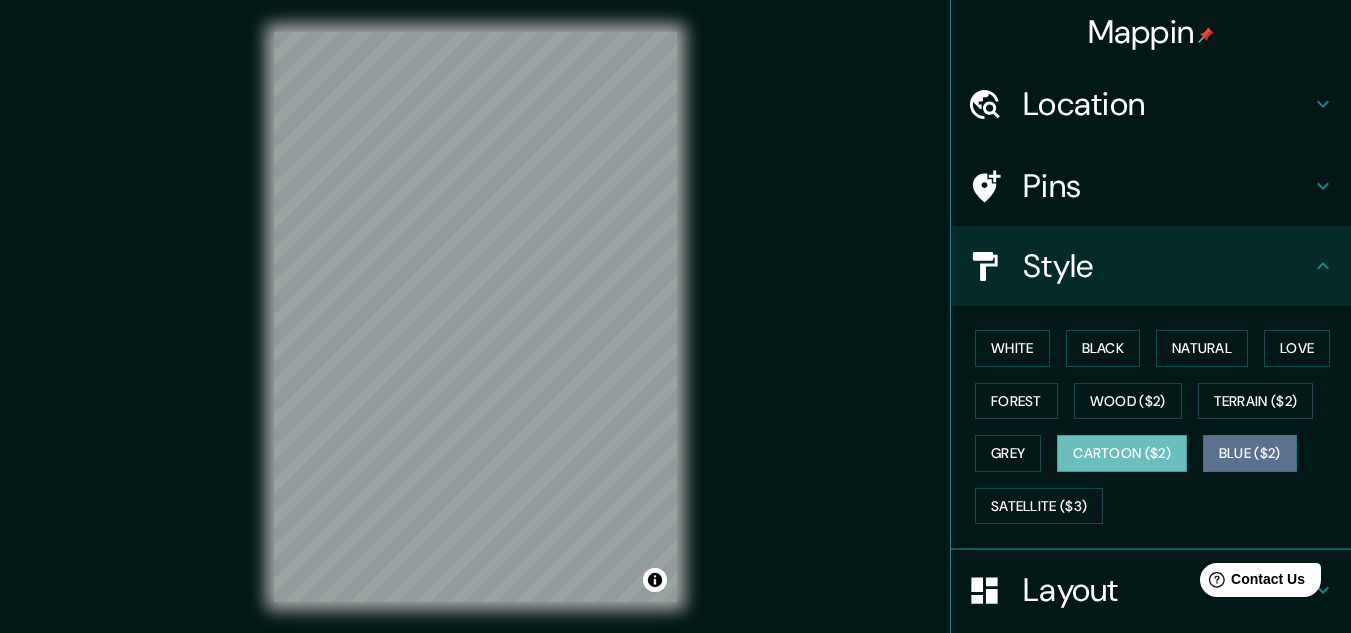 click on "Blue ($2)" at bounding box center [1250, 453] 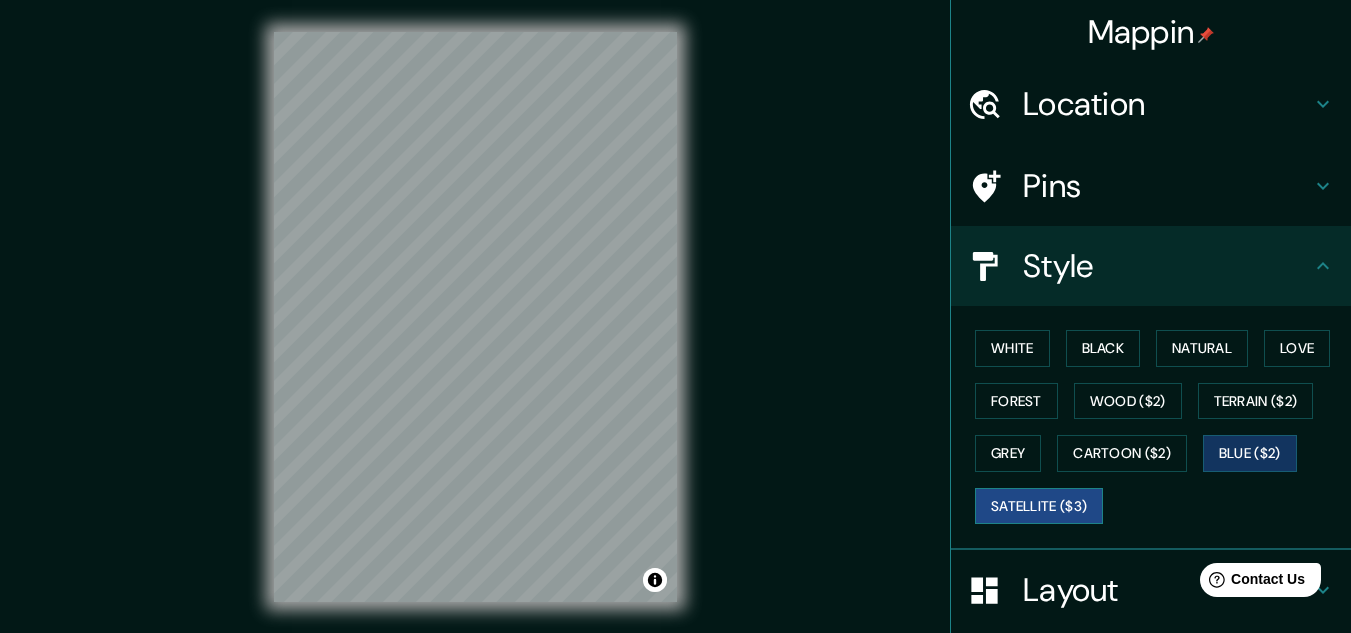 click on "Satellite ($3)" at bounding box center (1039, 506) 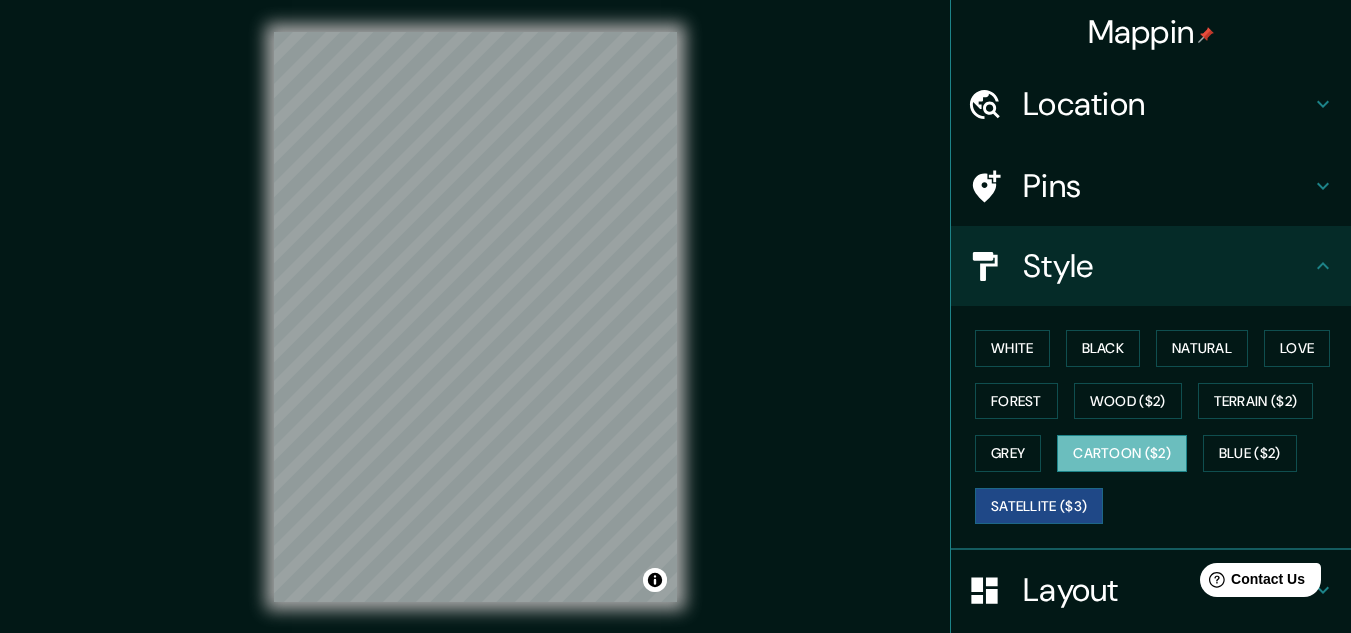 click on "Cartoon ($2)" at bounding box center [1122, 453] 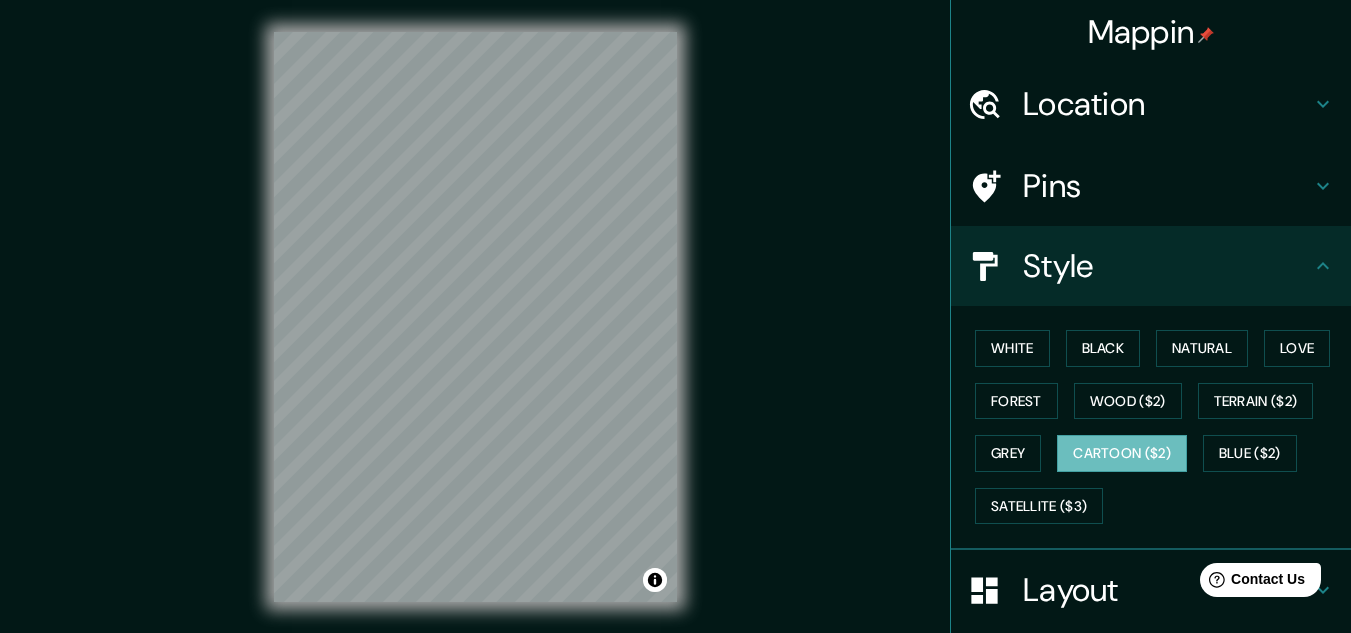 click on "White Black Natural Love Forest Wood ($2) Terrain ($2) Grey Cartoon ($2) Blue ($2) Satellite ($3)" at bounding box center (1159, 427) 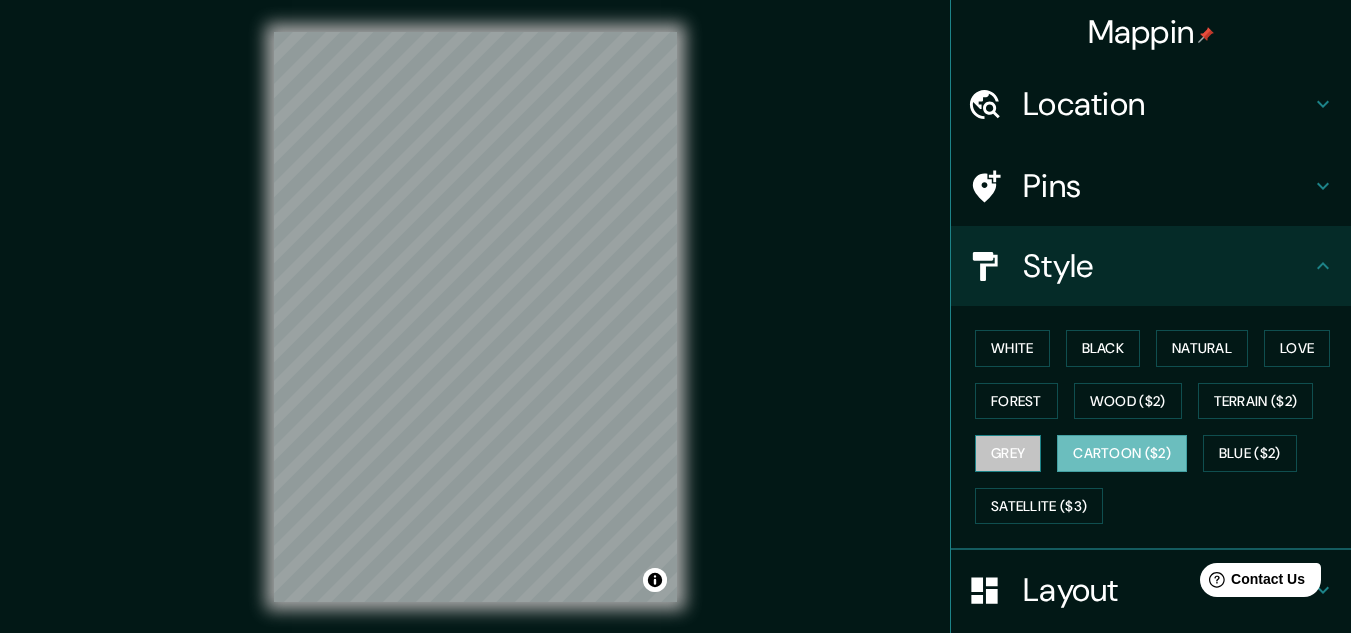 click on "Grey" at bounding box center [1008, 453] 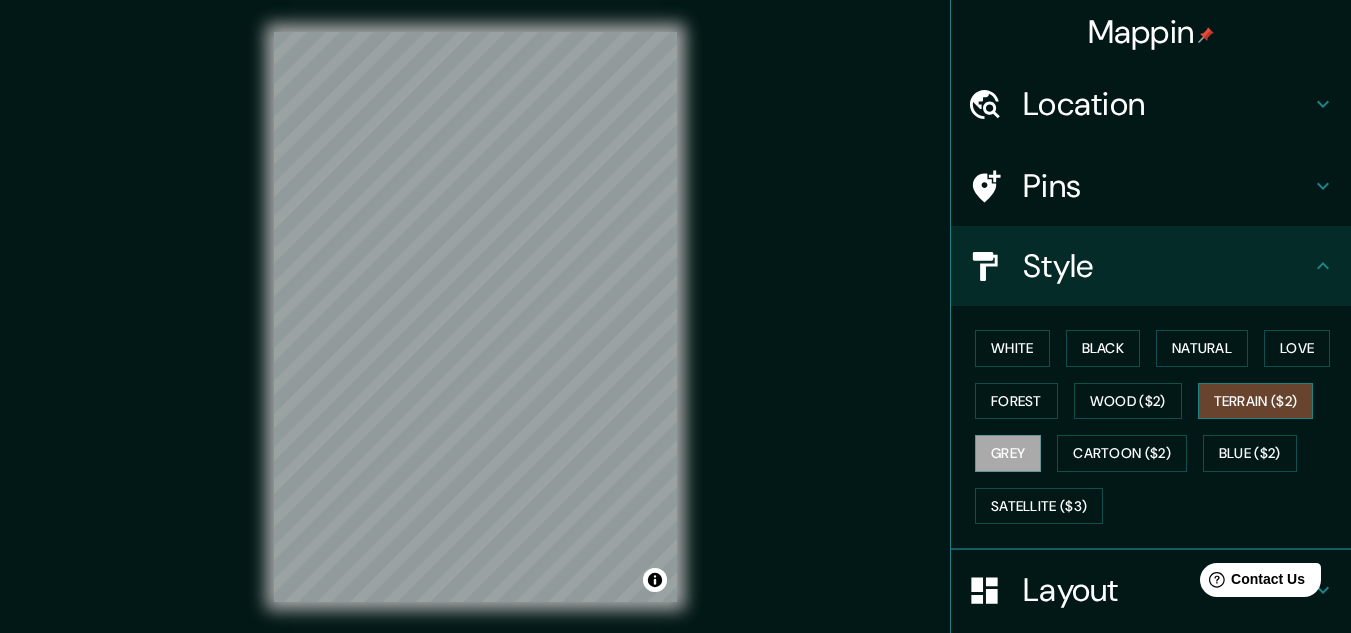 click on "Terrain ($2)" at bounding box center [1256, 401] 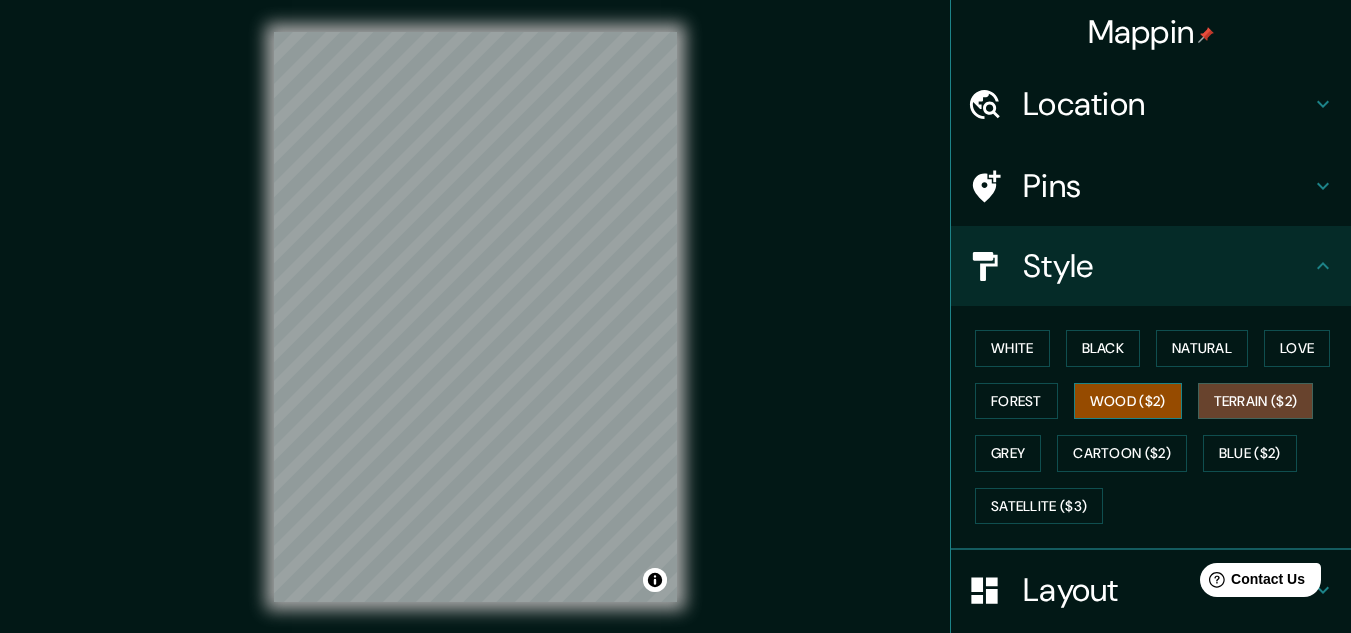 click on "Wood ($2)" at bounding box center (1128, 401) 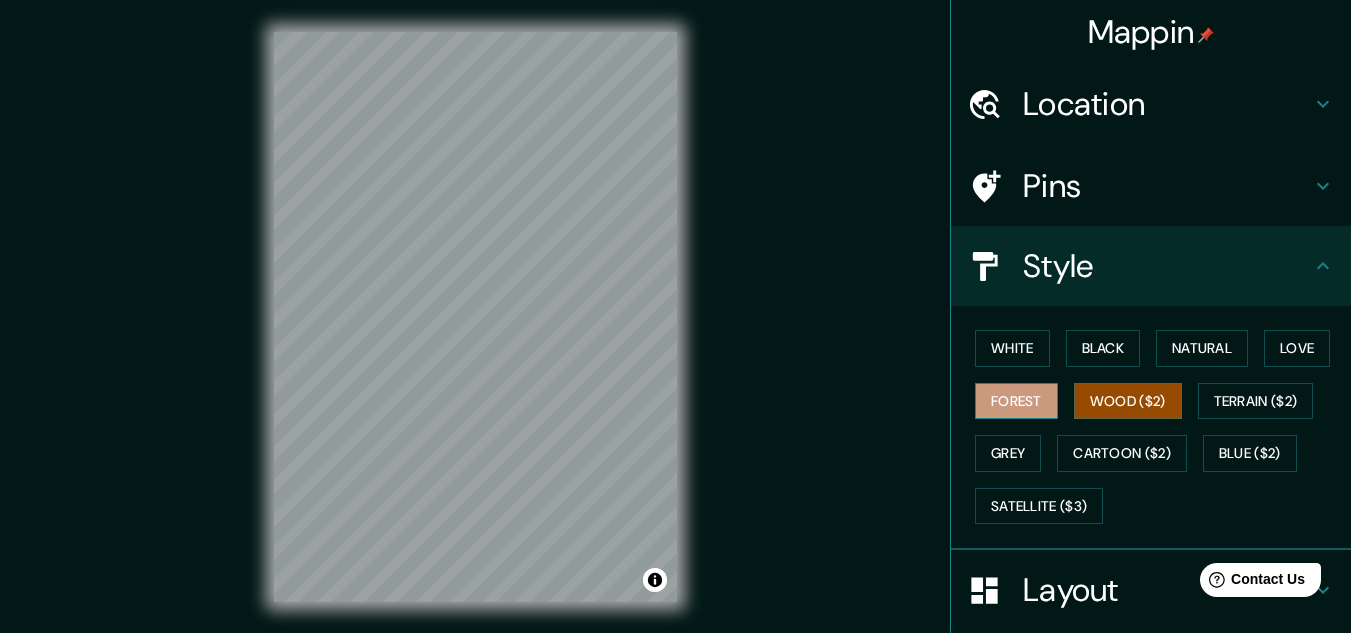 click on "Forest" at bounding box center [1016, 401] 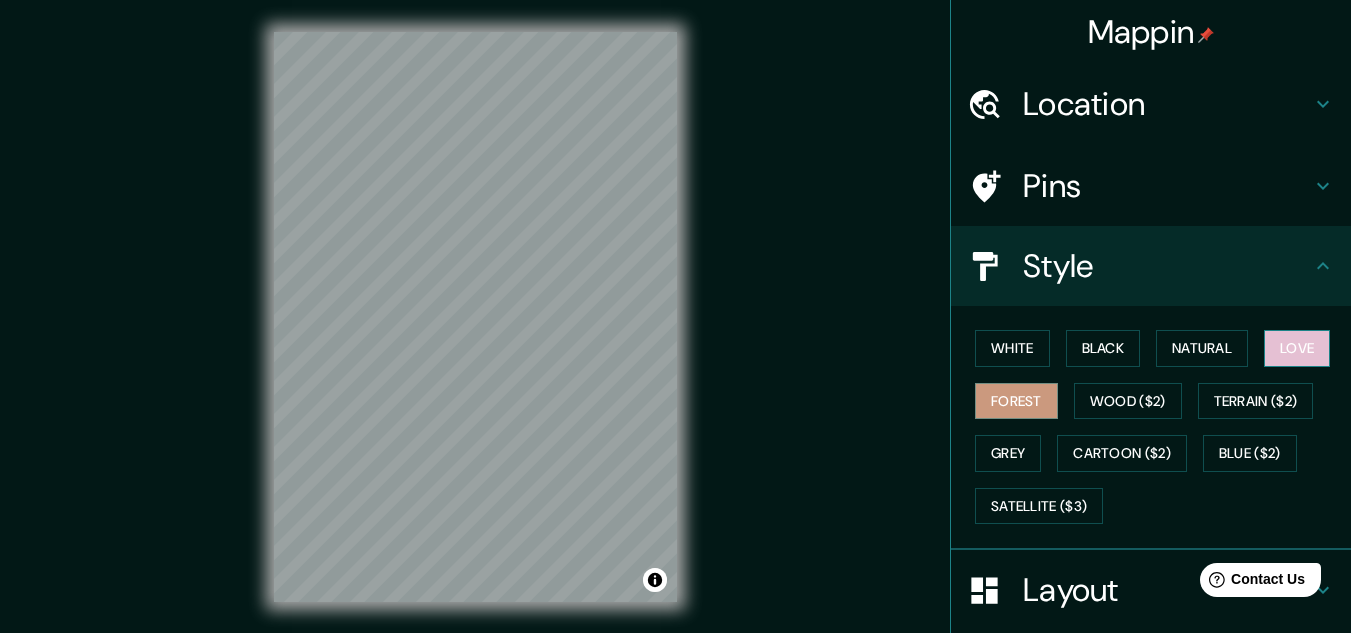 drag, startPoint x: 1271, startPoint y: 348, endPoint x: 1257, endPoint y: 352, distance: 14.56022 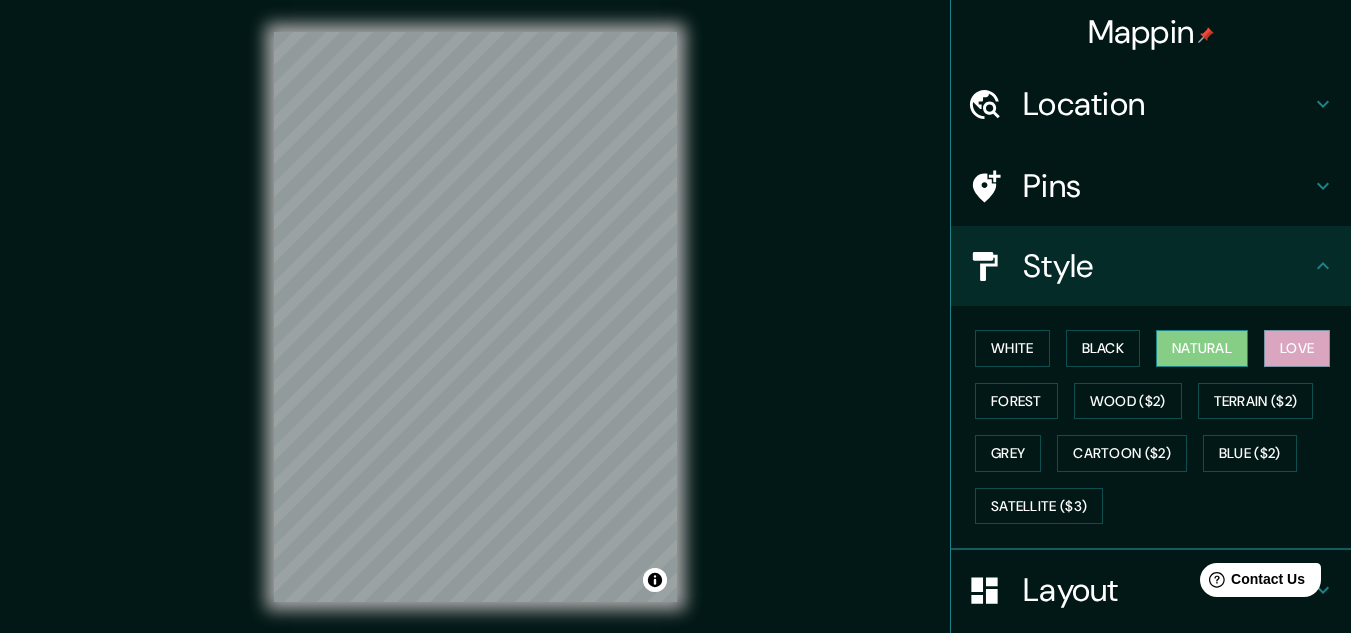 click on "Natural" at bounding box center (1202, 348) 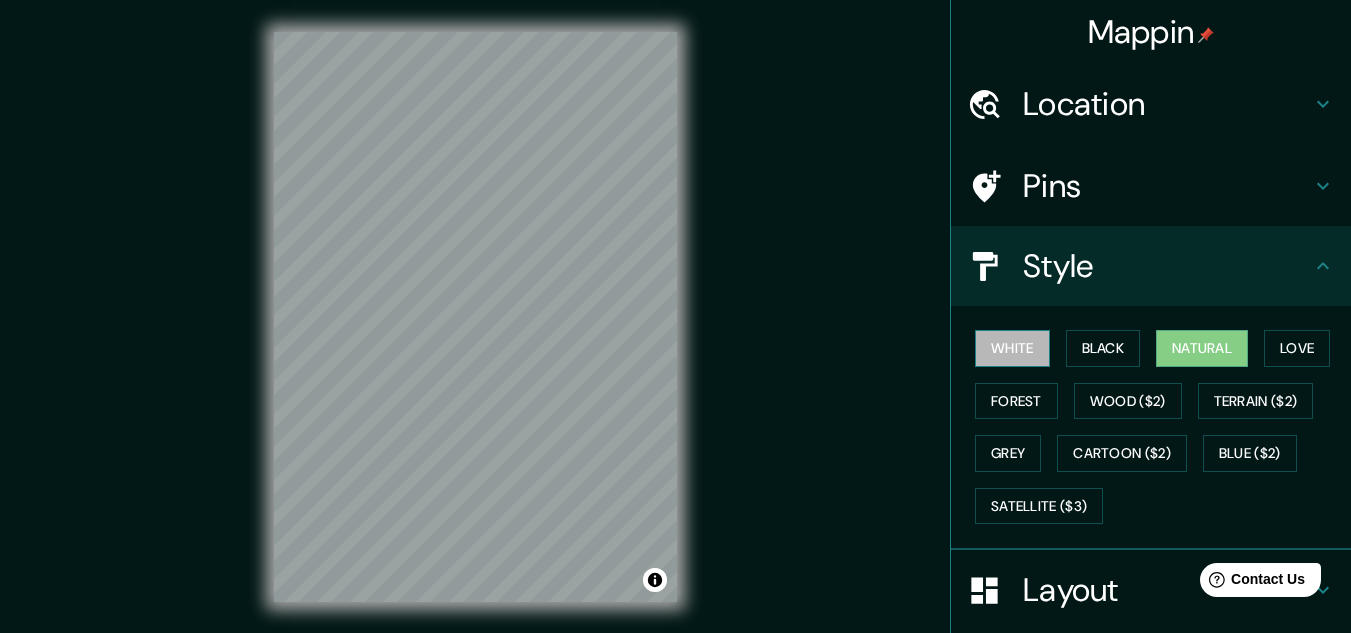 click on "White" at bounding box center (1012, 348) 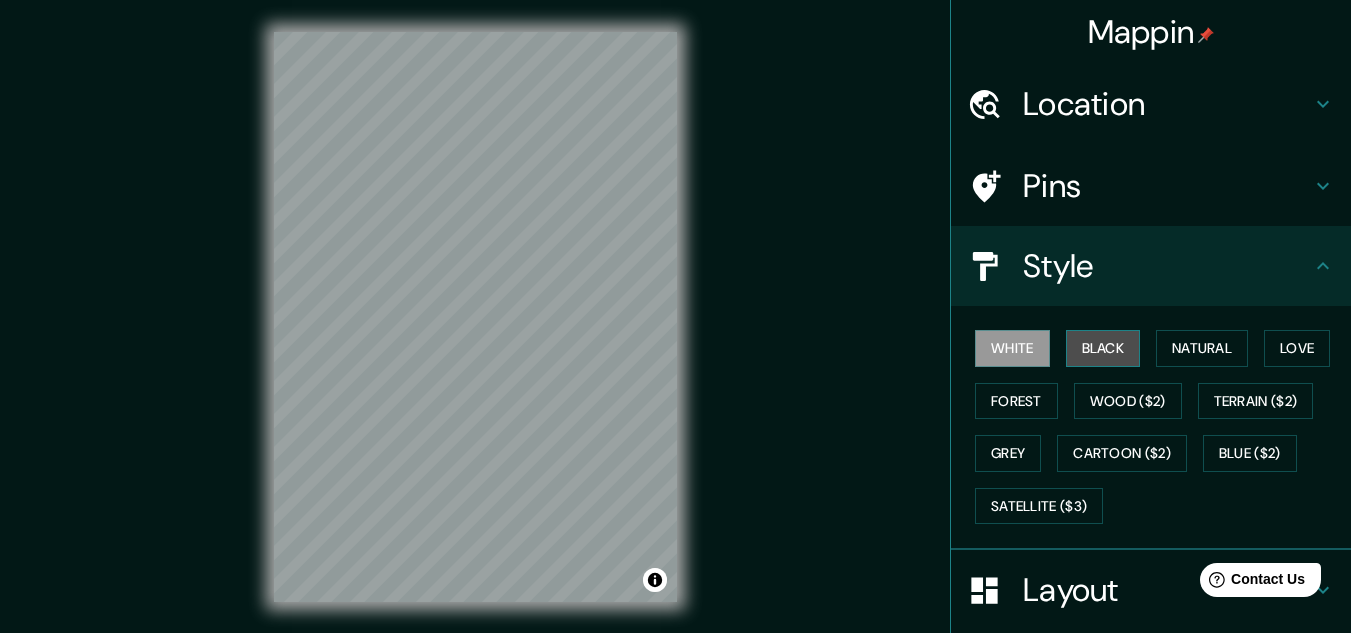 click on "Black" at bounding box center [1103, 348] 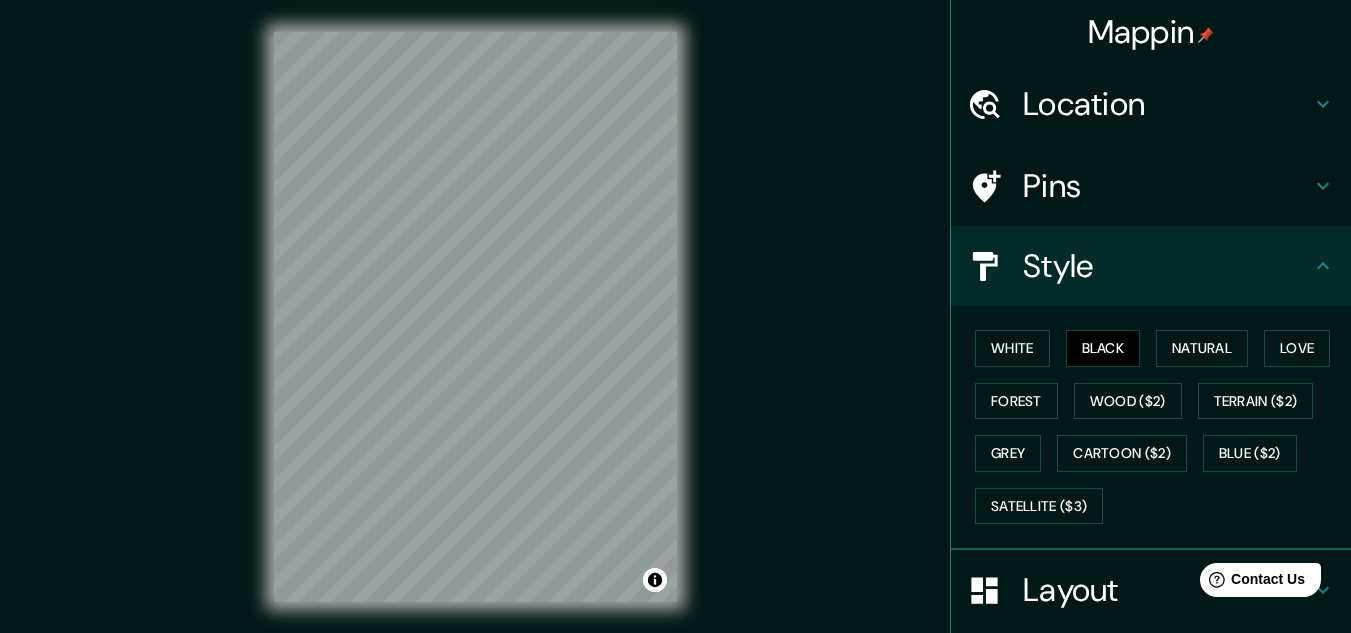 click on "Style" at bounding box center (1167, 266) 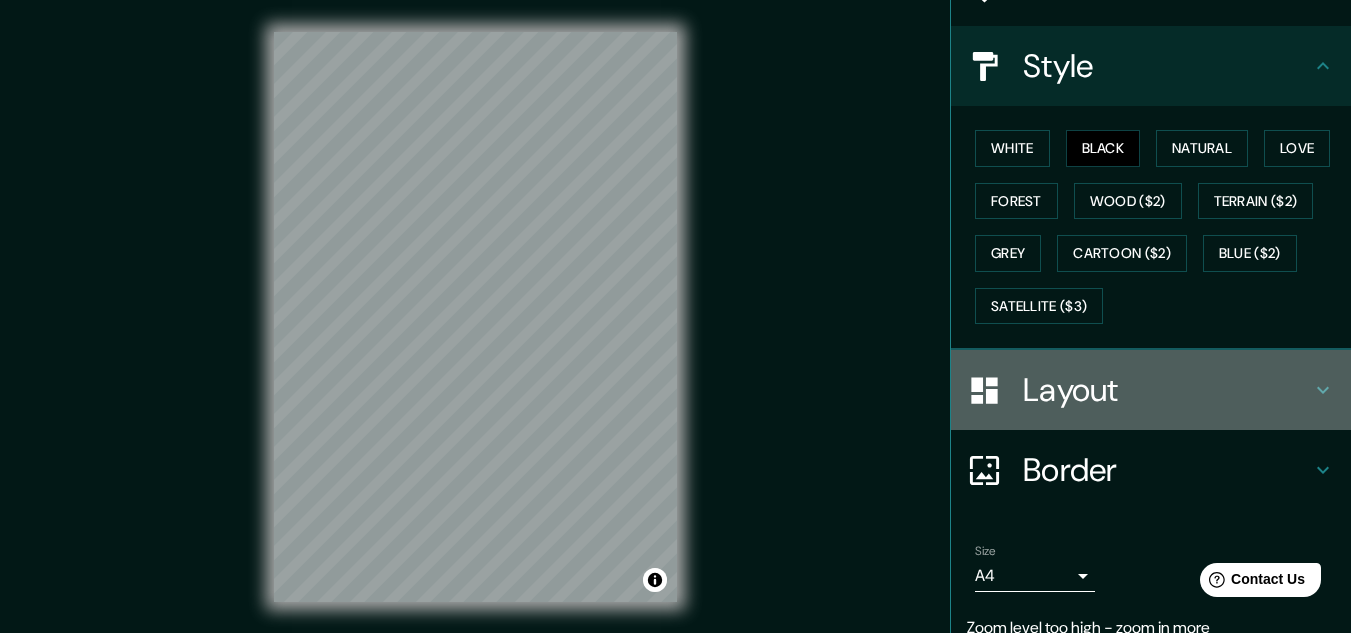 click on "Layout" at bounding box center [1151, 390] 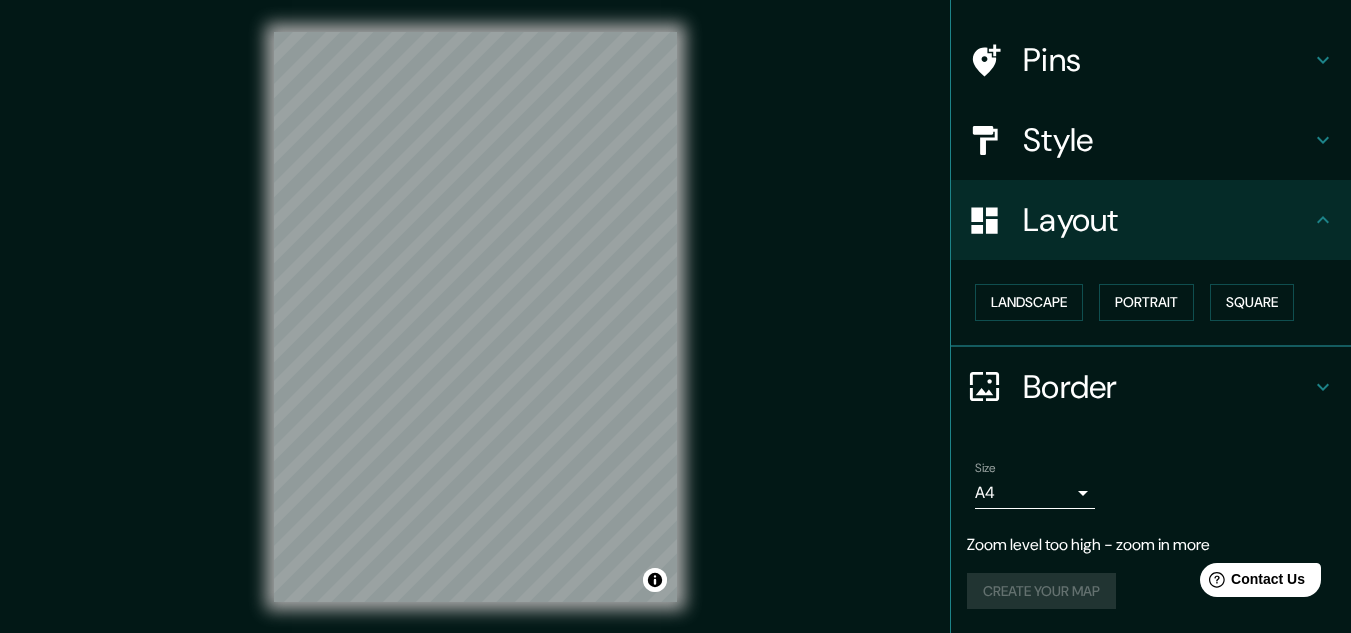 scroll, scrollTop: 126, scrollLeft: 0, axis: vertical 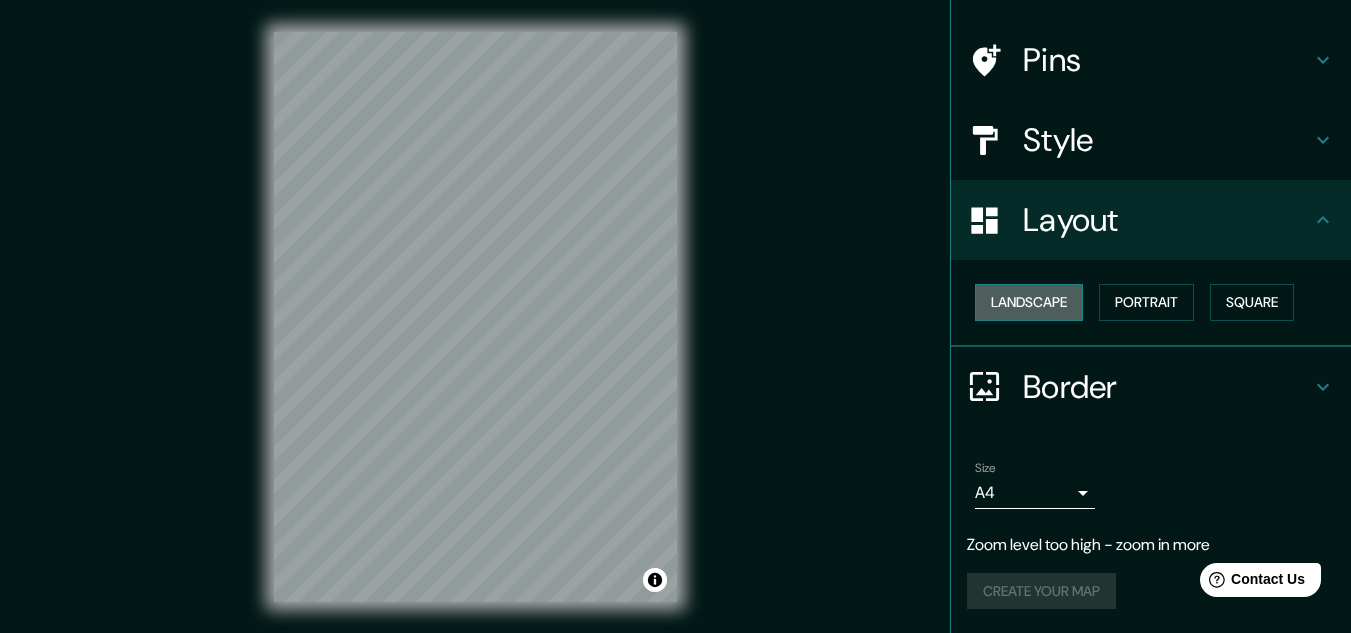 click on "Landscape" at bounding box center (1029, 302) 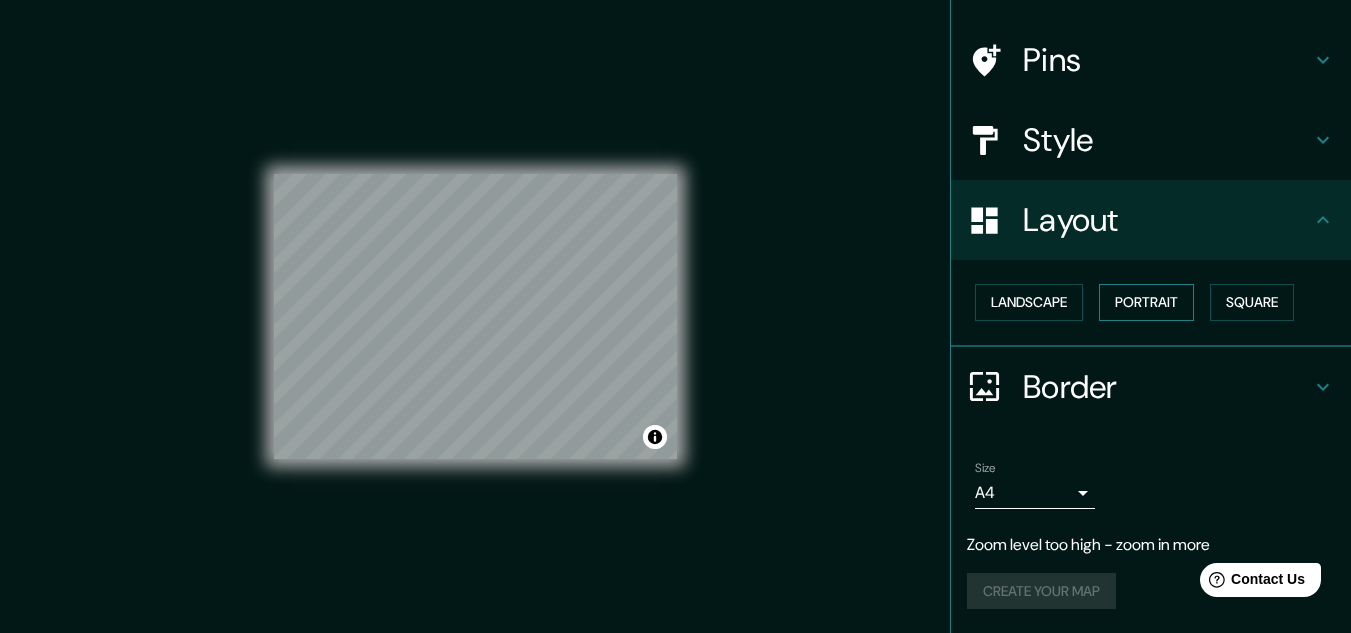 click on "Portrait" at bounding box center (1146, 302) 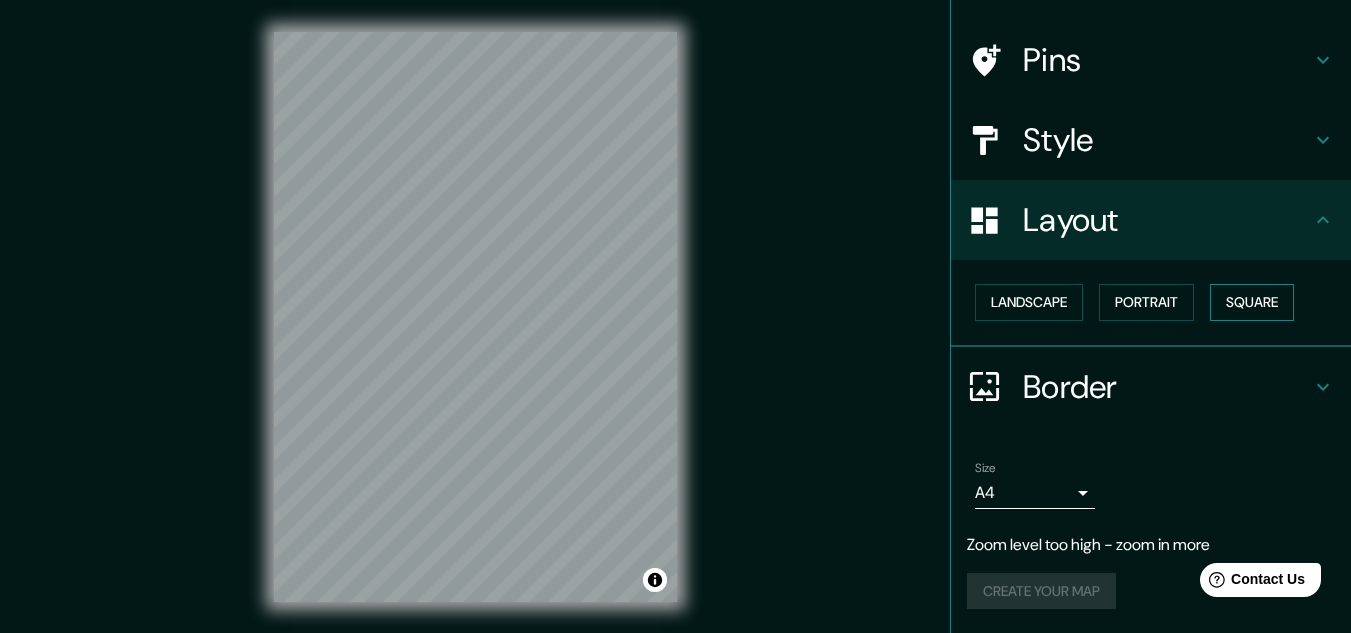 click on "Square" at bounding box center (1252, 302) 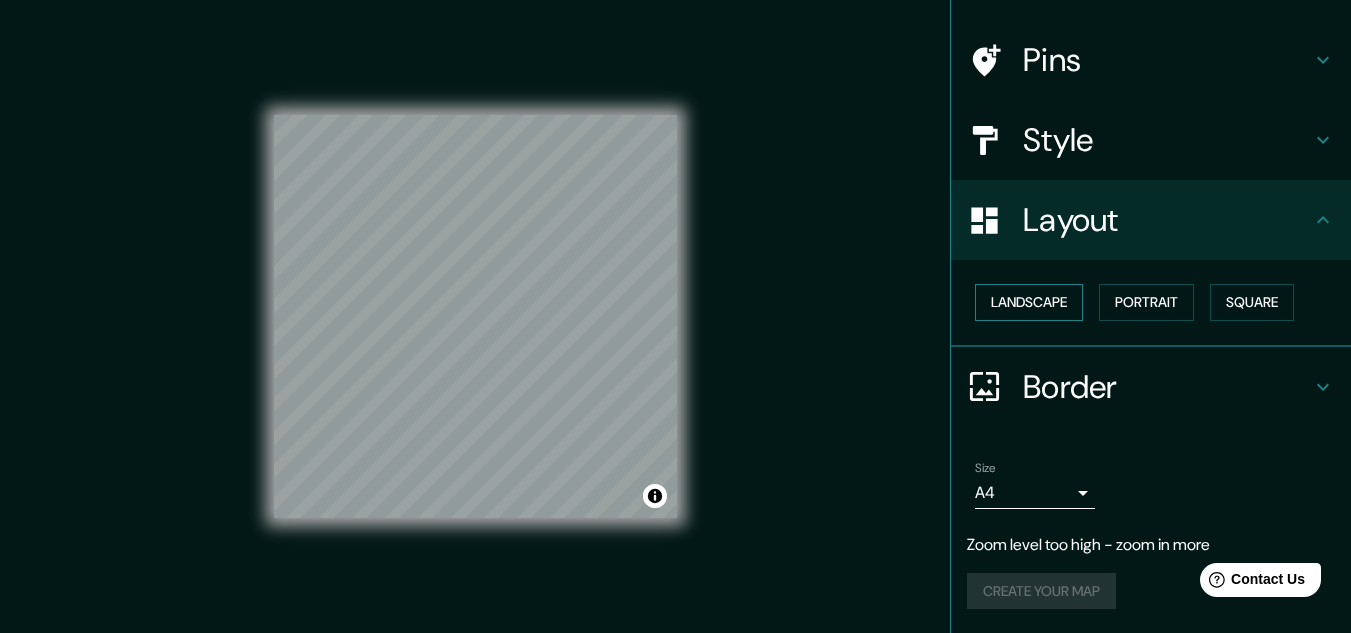 click on "Landscape" at bounding box center [1029, 302] 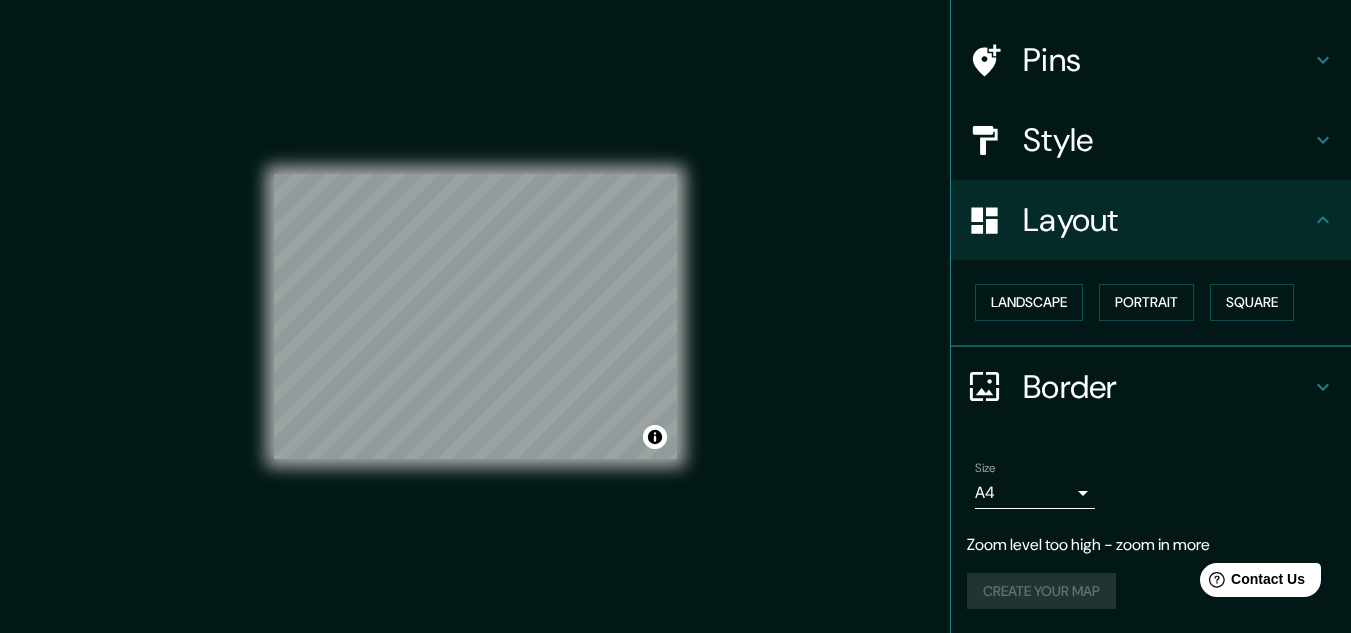 scroll, scrollTop: 33, scrollLeft: 0, axis: vertical 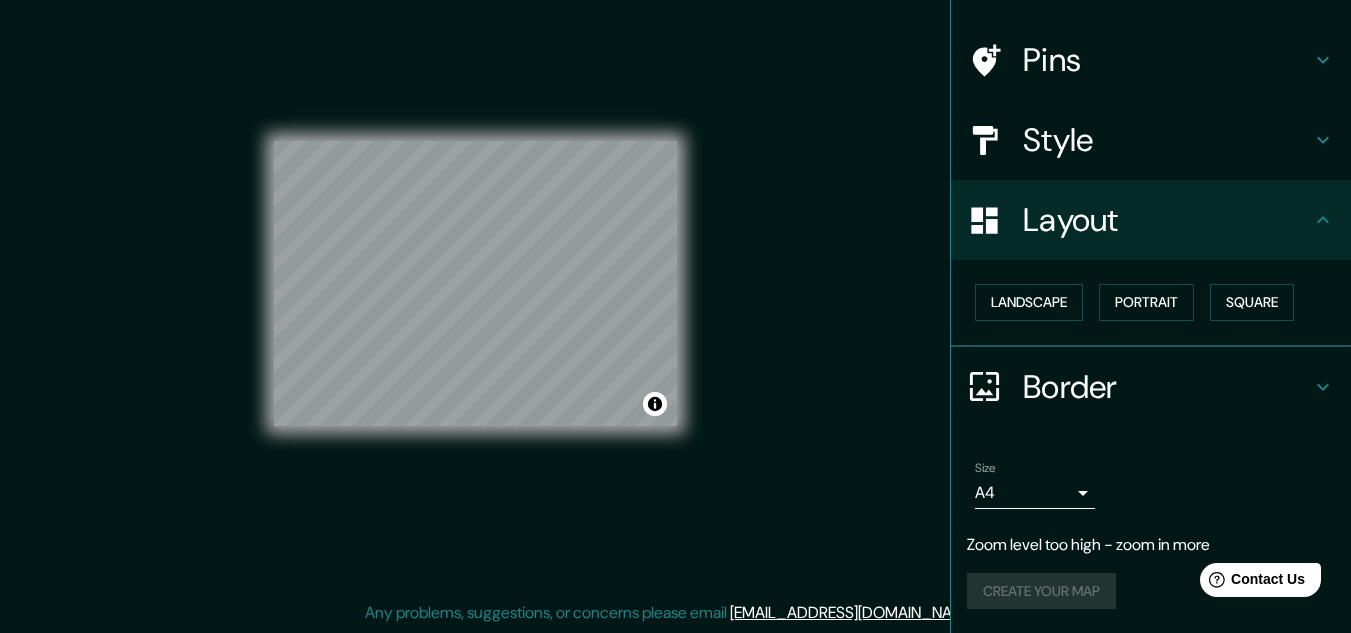click on "Border" at bounding box center [1167, 387] 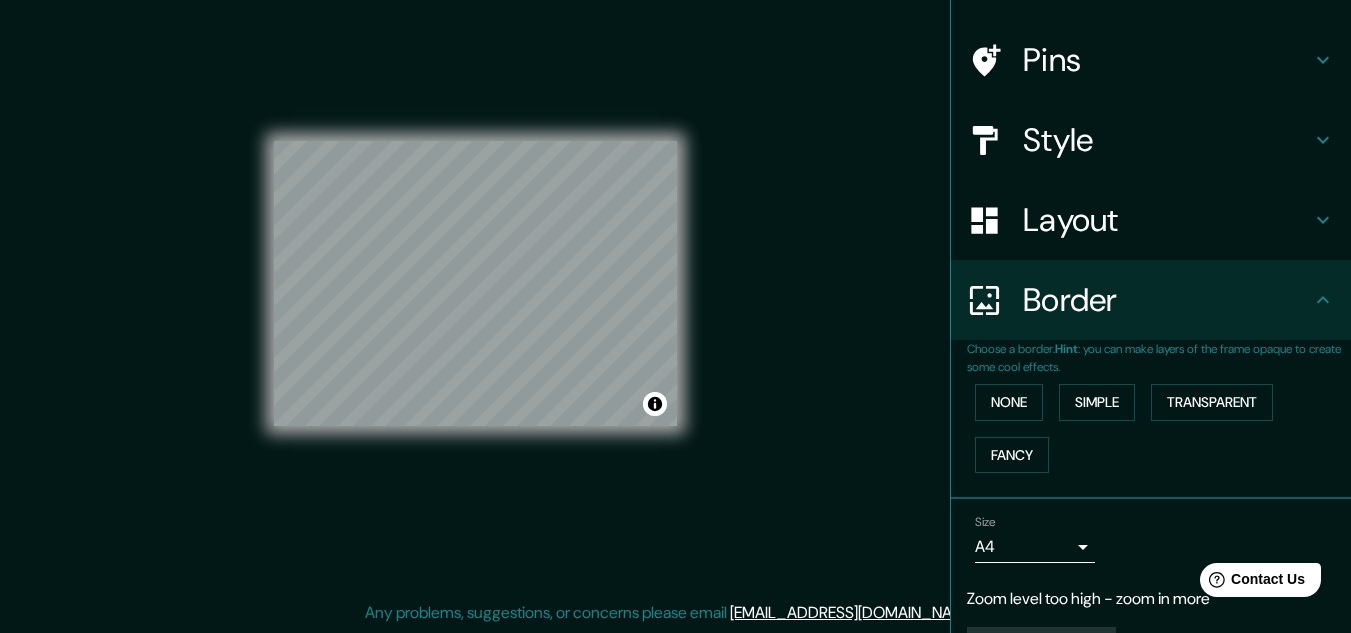 drag, startPoint x: 912, startPoint y: 393, endPoint x: 932, endPoint y: 392, distance: 20.024984 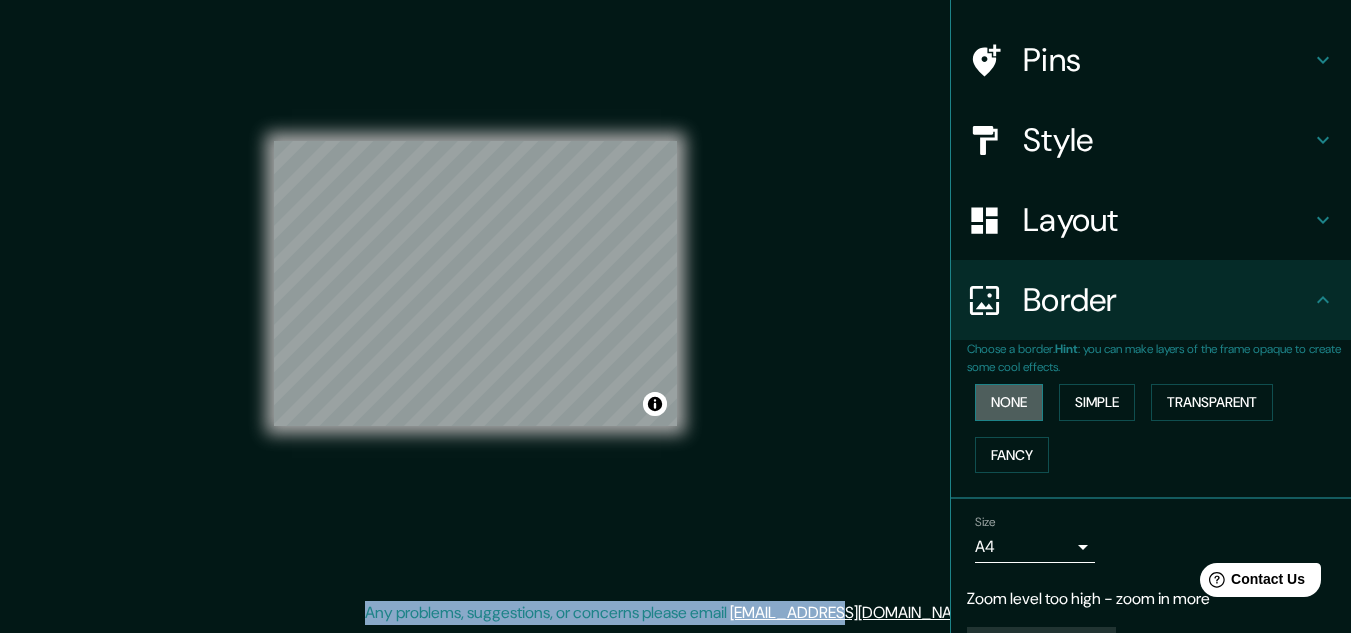 click on "None" at bounding box center (1009, 402) 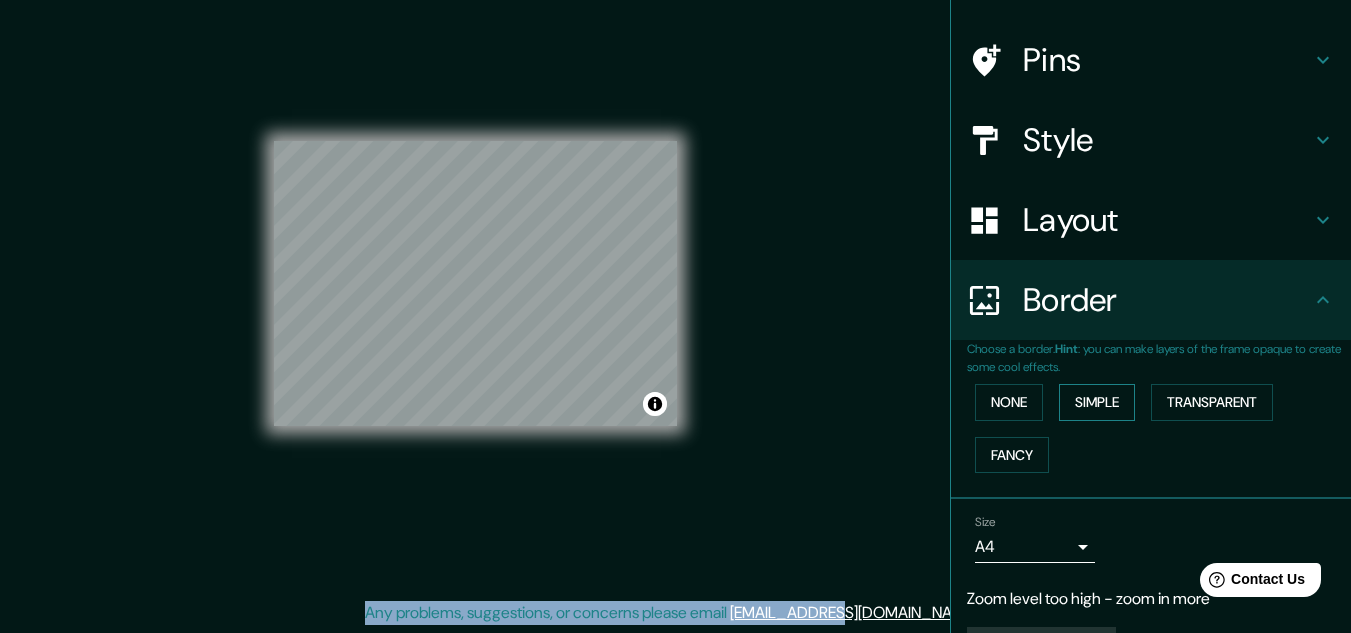click on "Simple" at bounding box center (1097, 402) 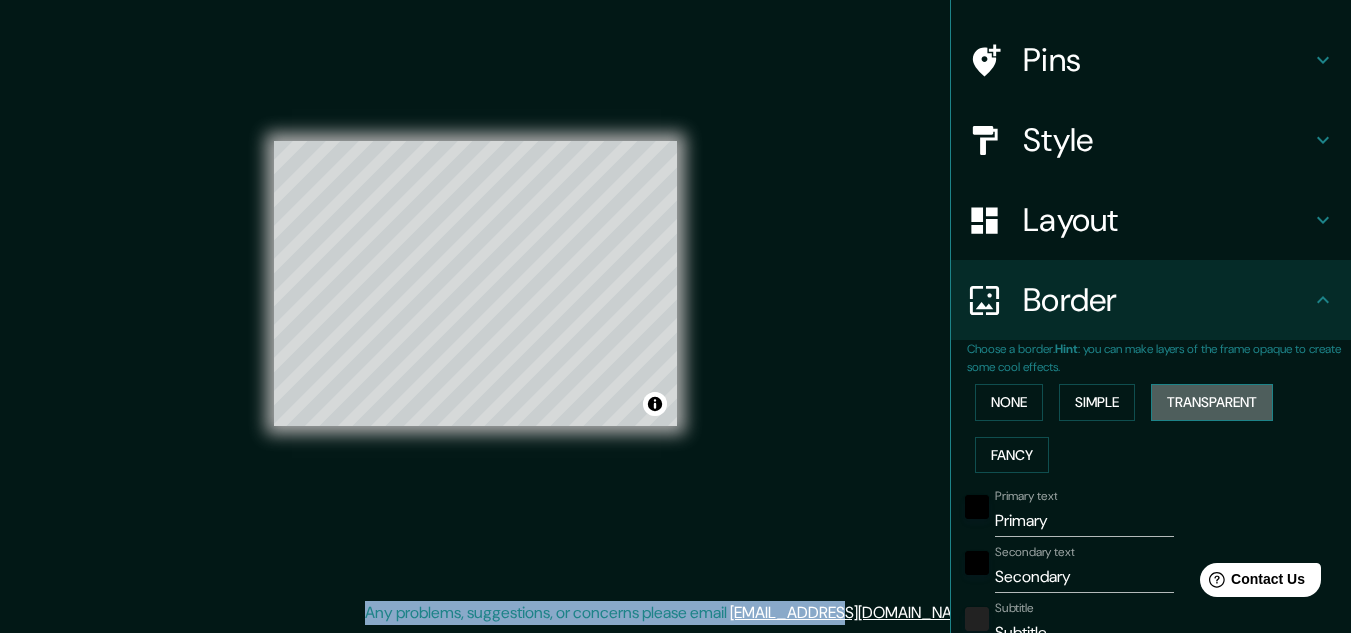 click on "Transparent" at bounding box center (1212, 402) 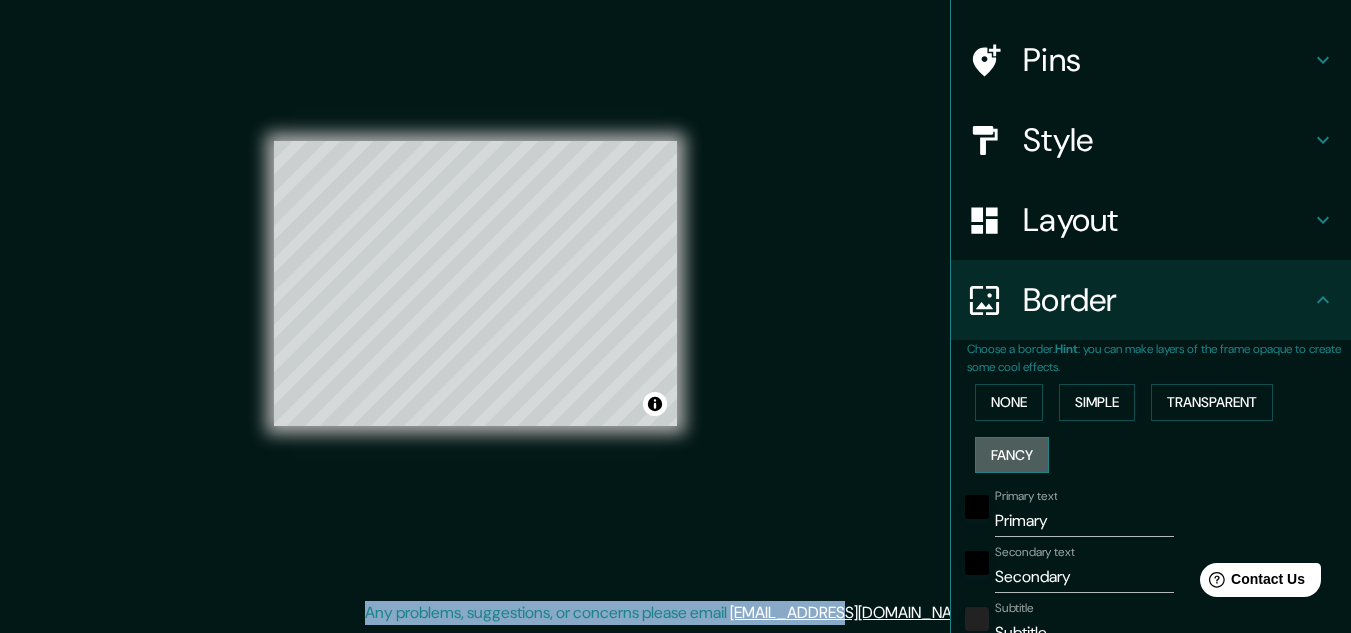 click on "Fancy" at bounding box center (1012, 455) 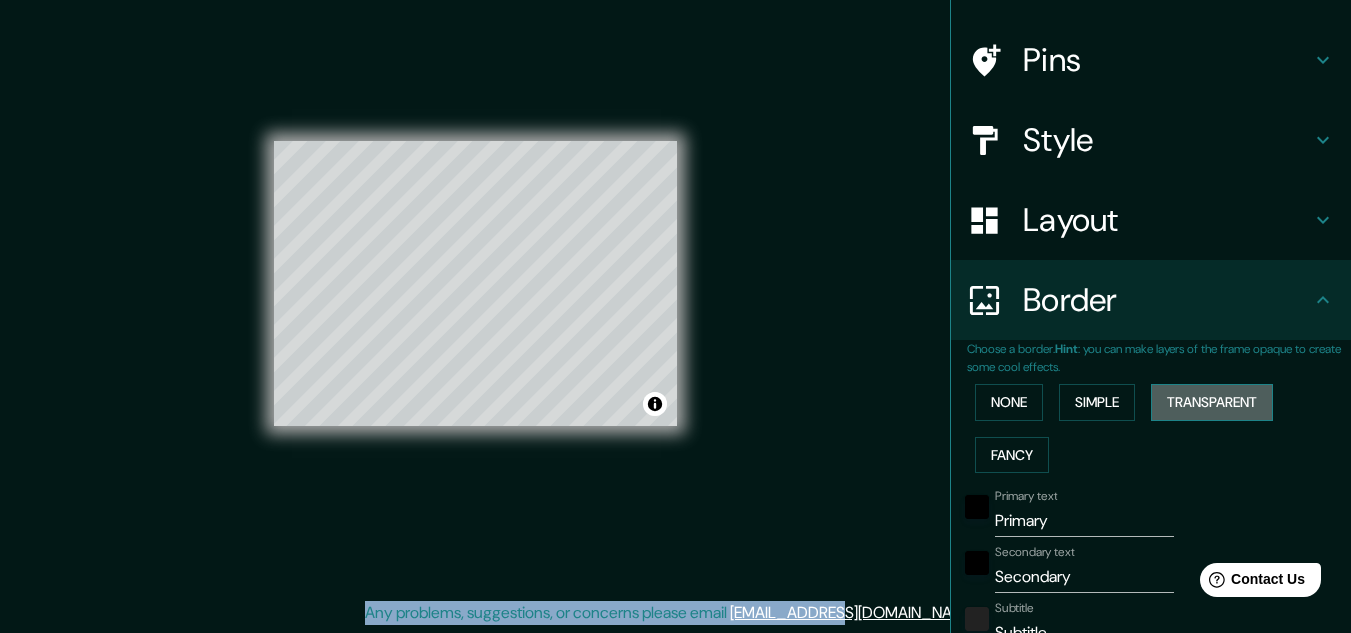 click on "Transparent" at bounding box center (1212, 402) 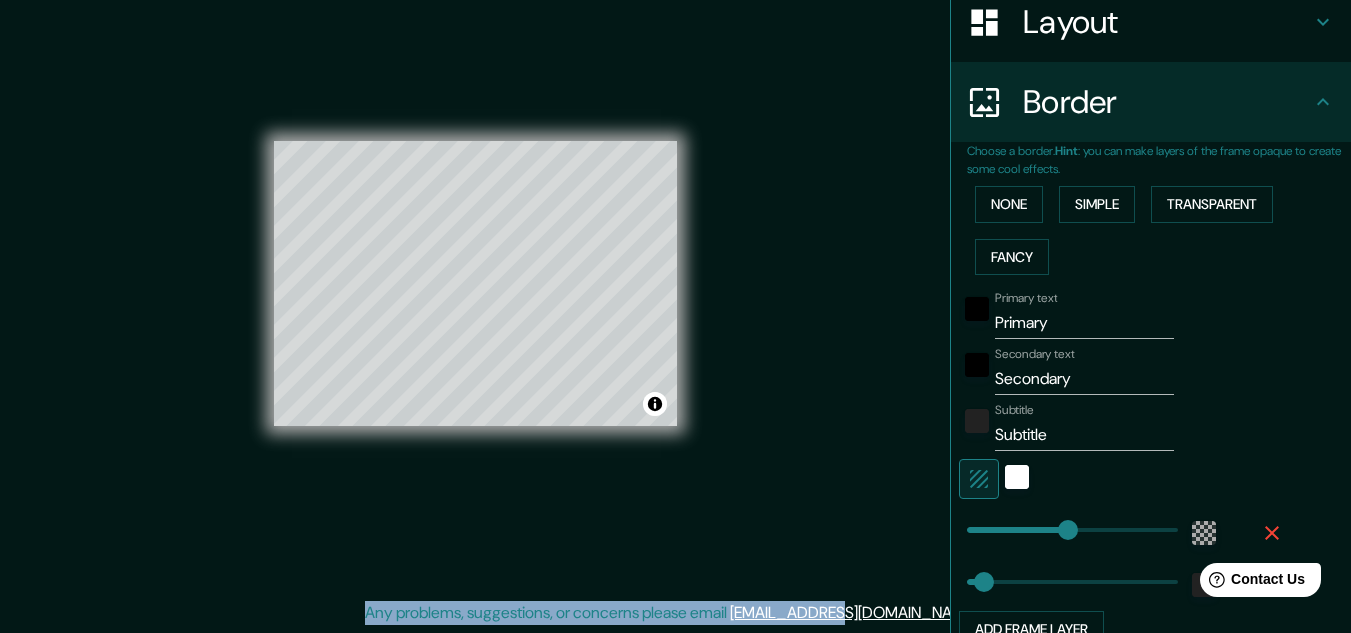 type on "193" 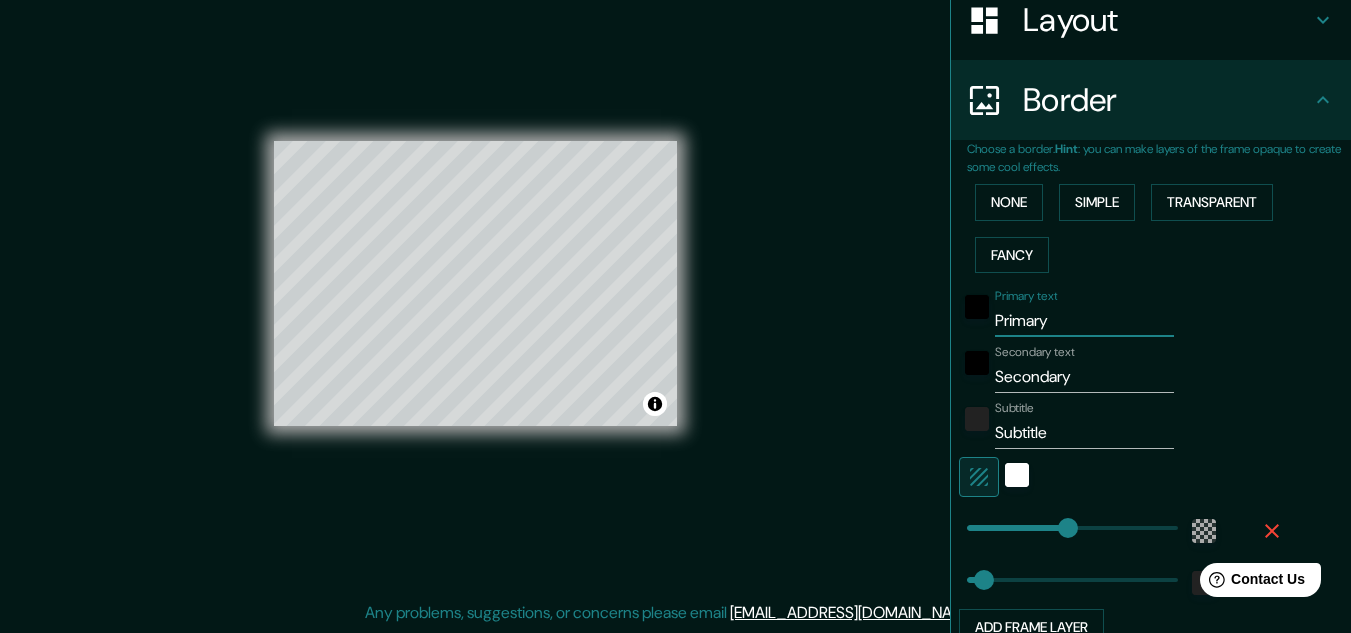 click on "Primary" at bounding box center [1084, 321] 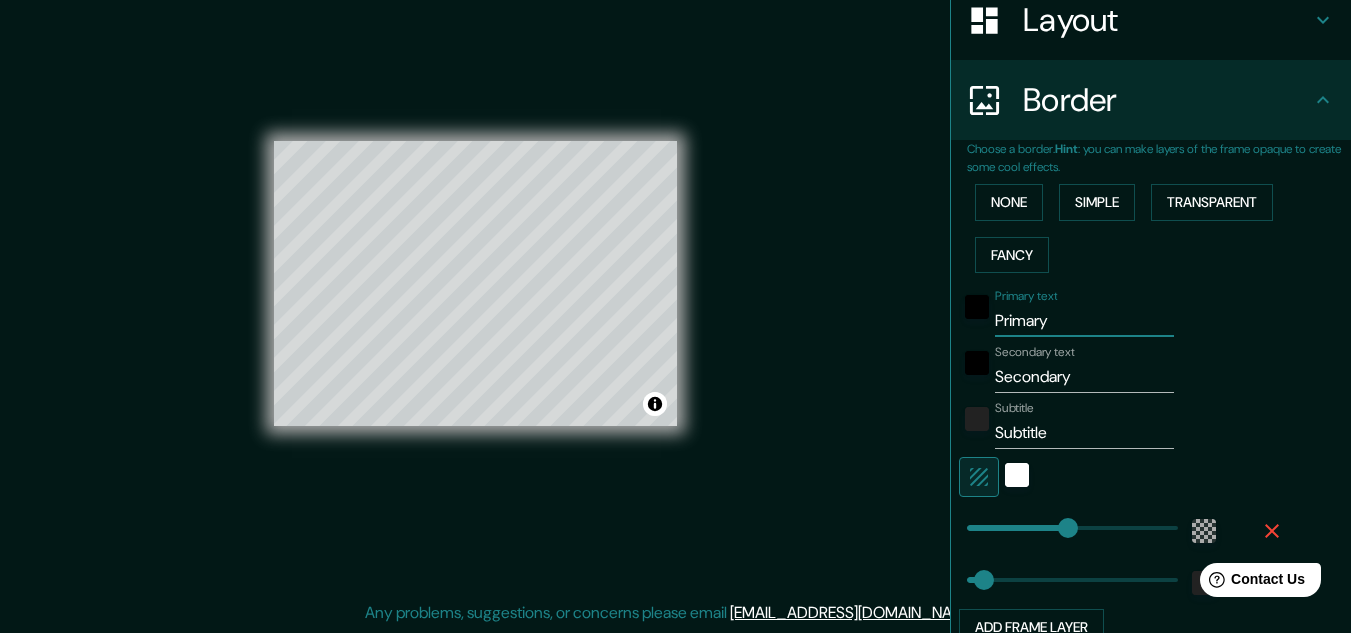 drag, startPoint x: 1042, startPoint y: 321, endPoint x: 970, endPoint y: 337, distance: 73.756355 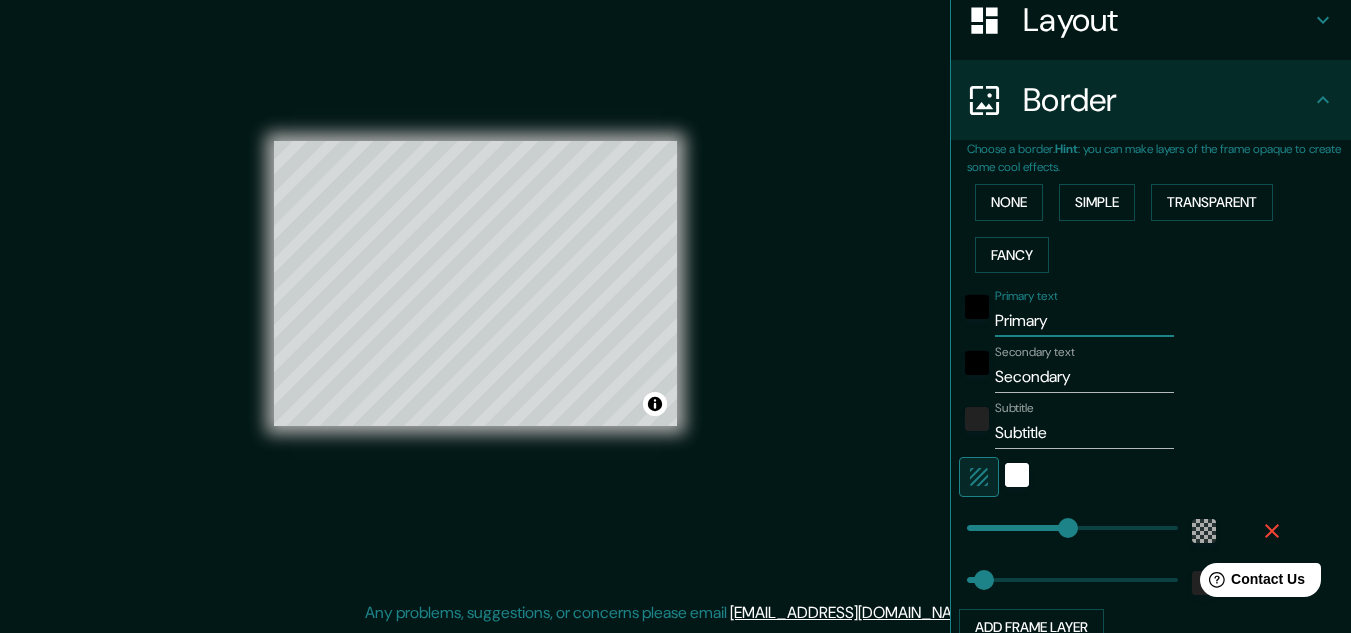 type on "P" 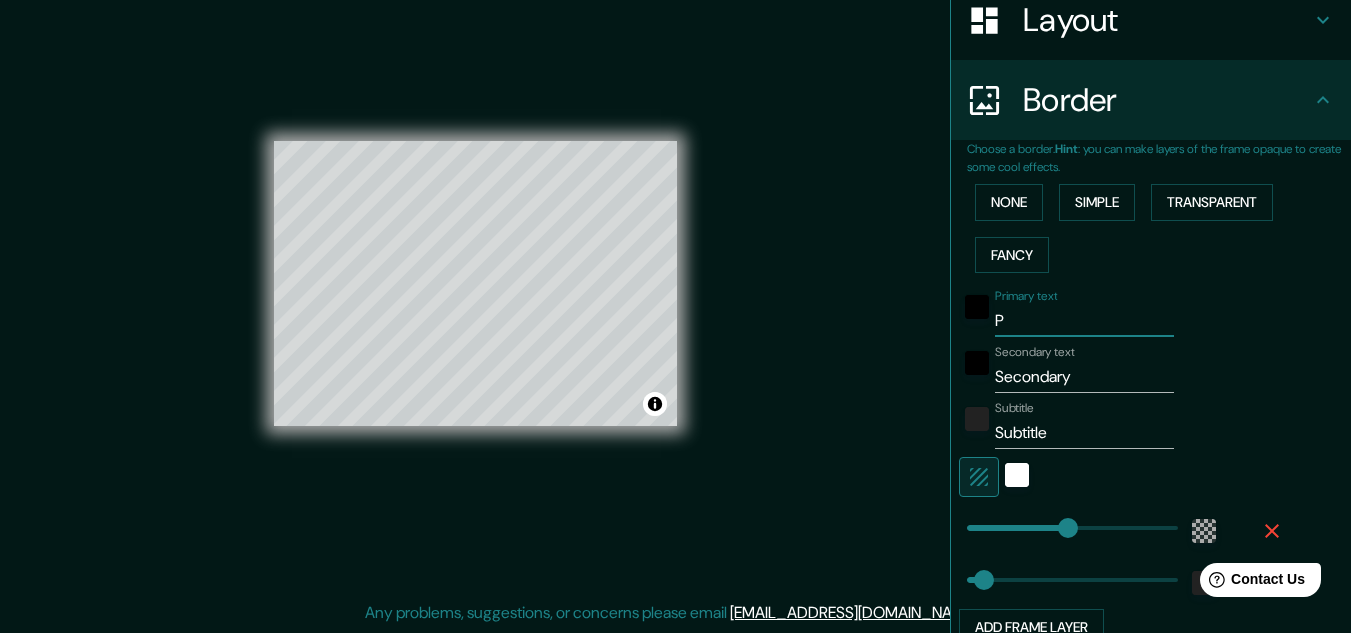 type on "Pa" 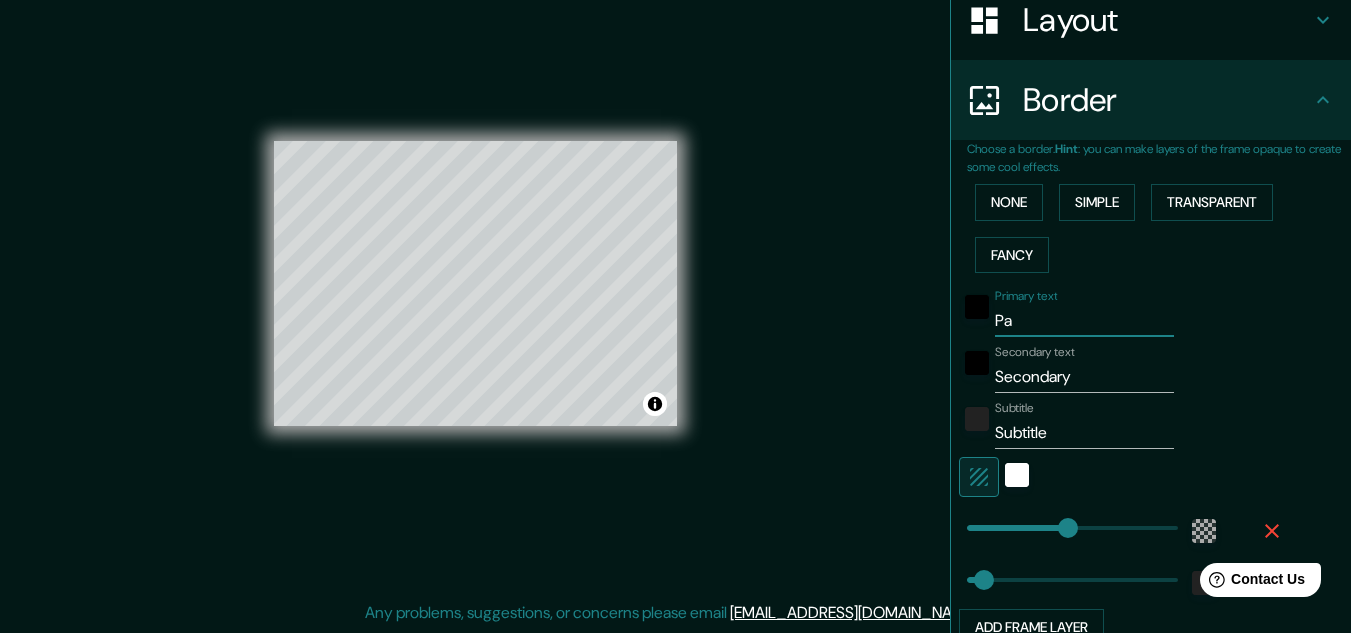 type on "Pan" 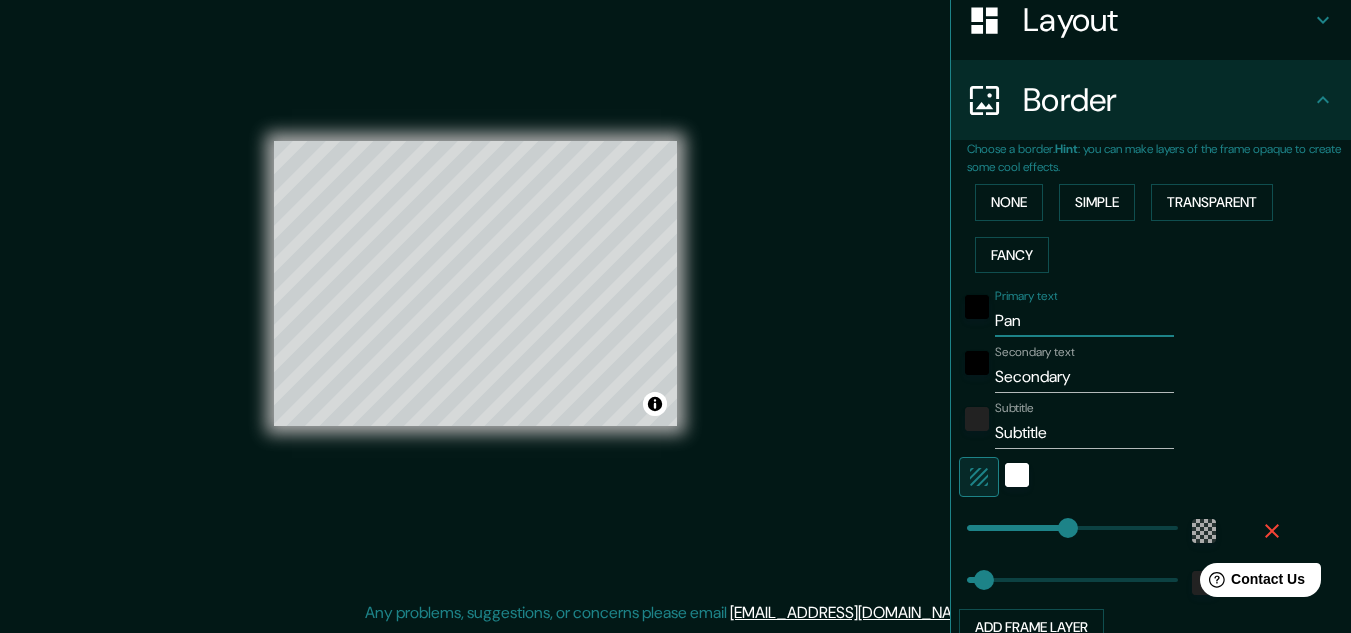 type on "193" 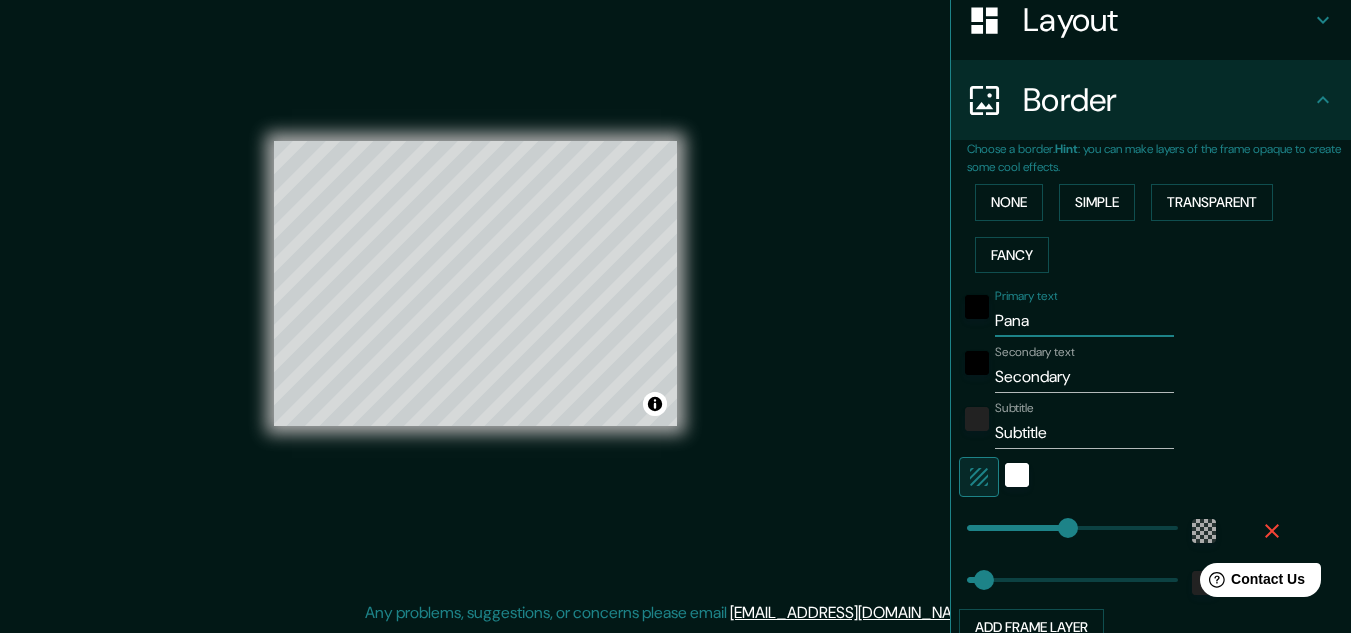 type on "Panam" 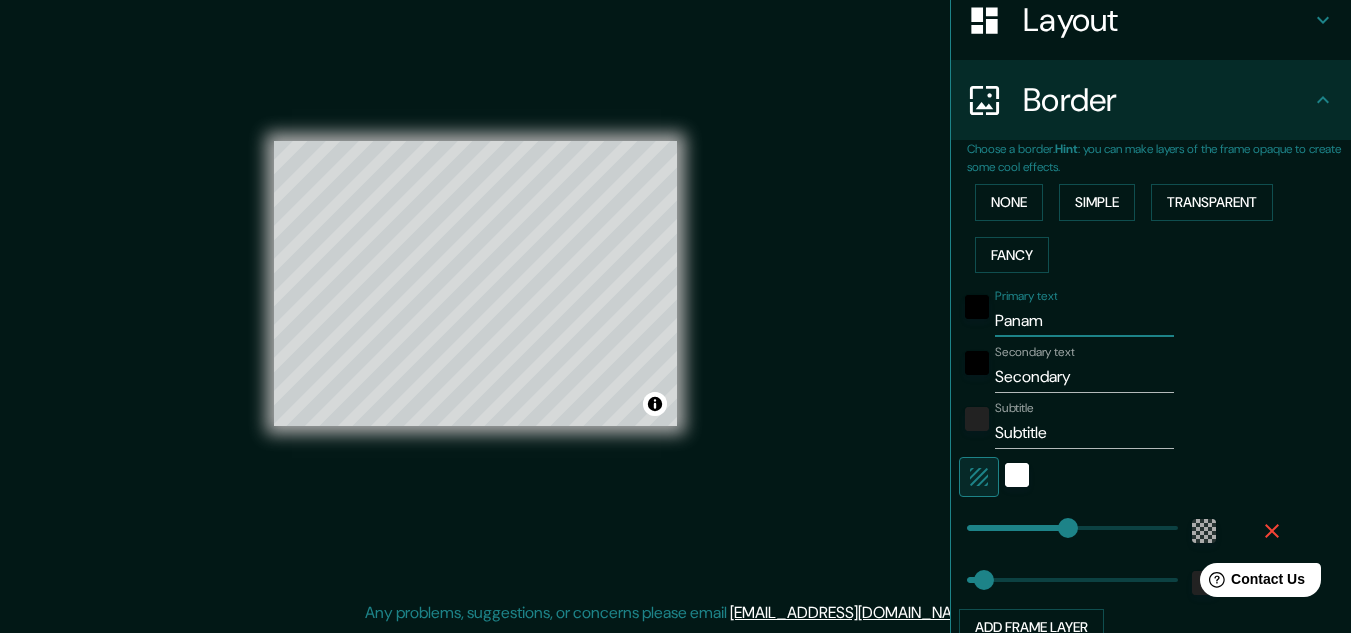 type on "[GEOGRAPHIC_DATA]" 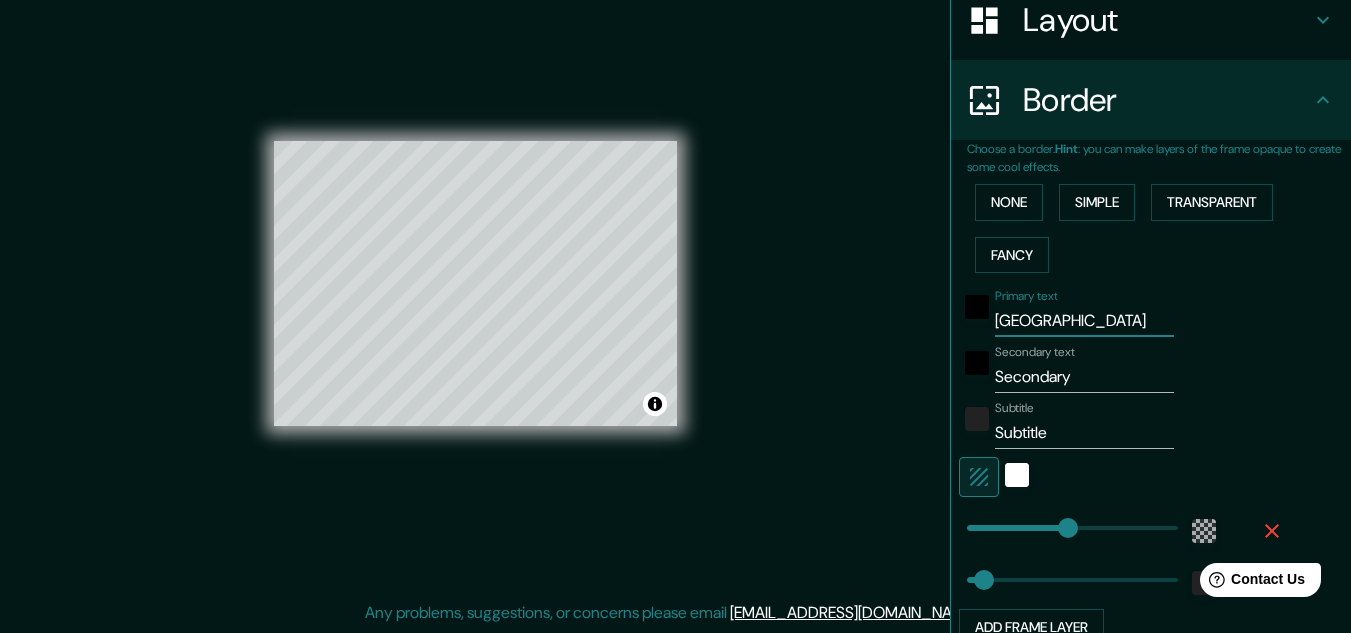 click on "[GEOGRAPHIC_DATA]" at bounding box center [1084, 321] 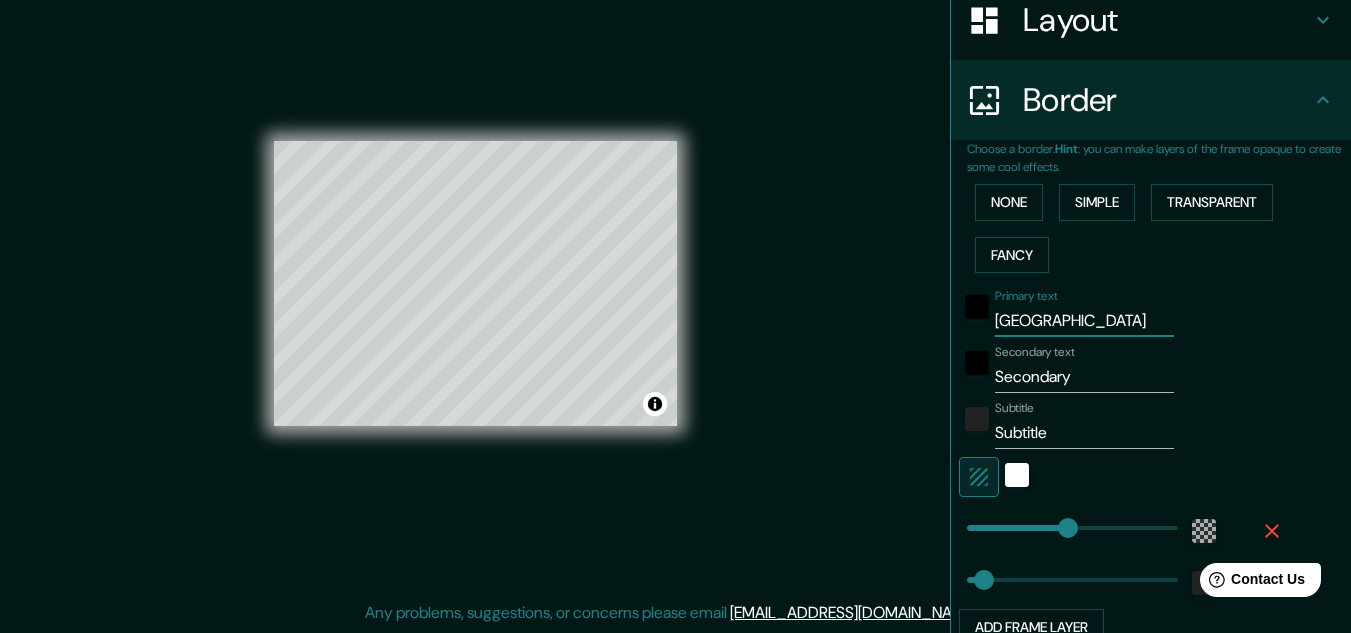 type on "[GEOGRAPHIC_DATA]" 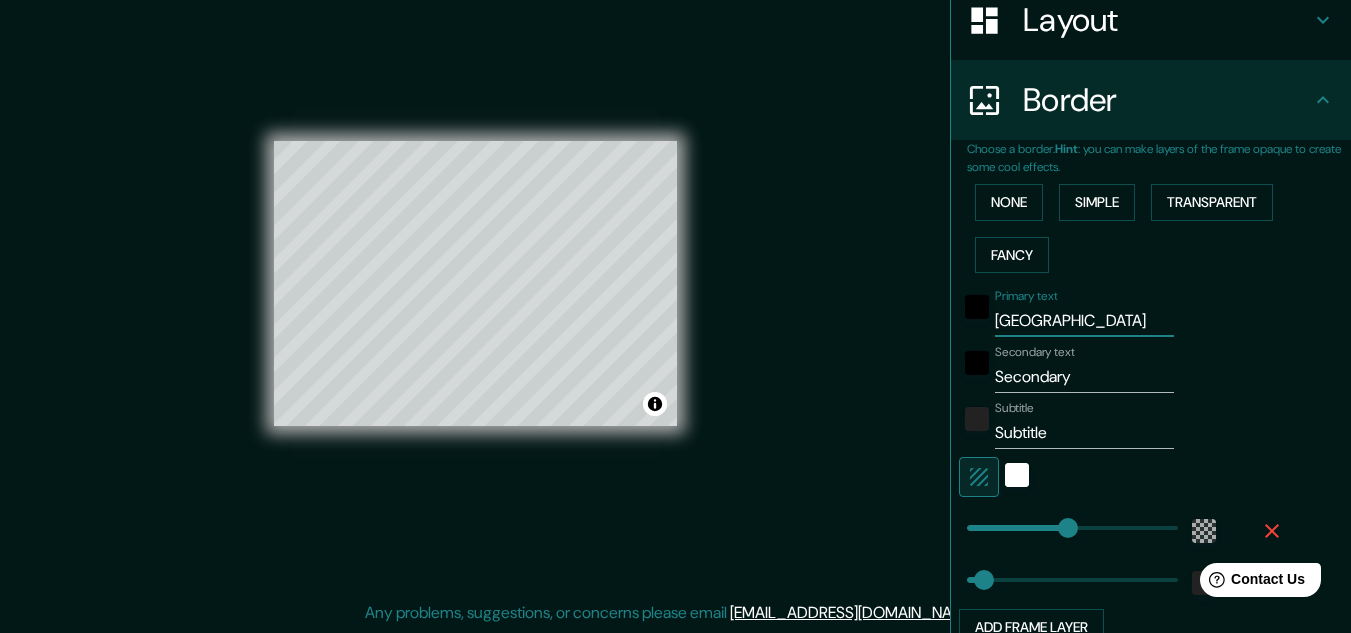 type on "[GEOGRAPHIC_DATA]" 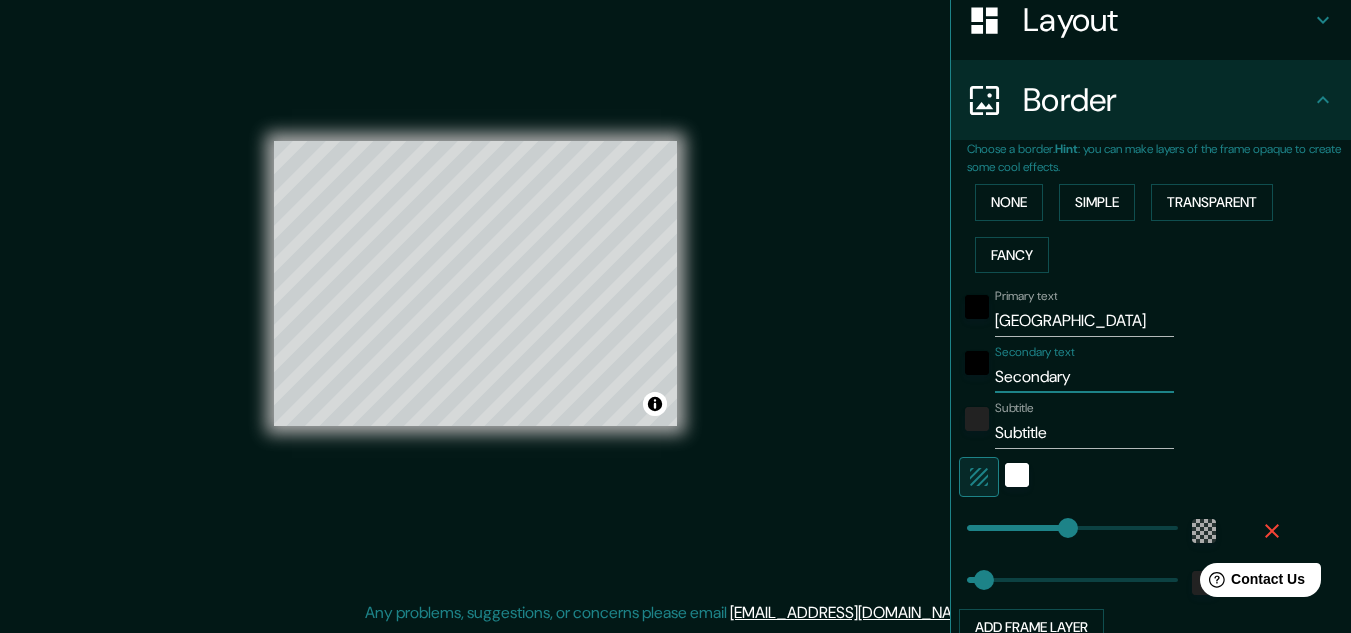 drag, startPoint x: 1064, startPoint y: 377, endPoint x: 979, endPoint y: 389, distance: 85.84288 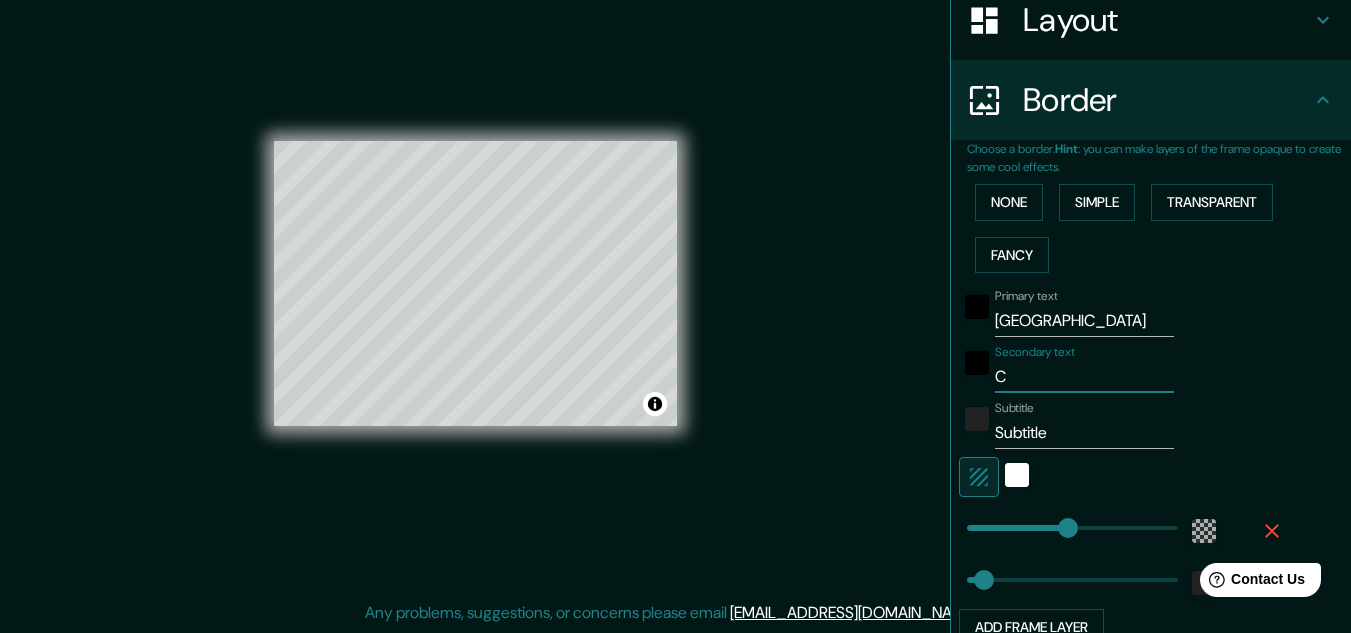 type on "Cl" 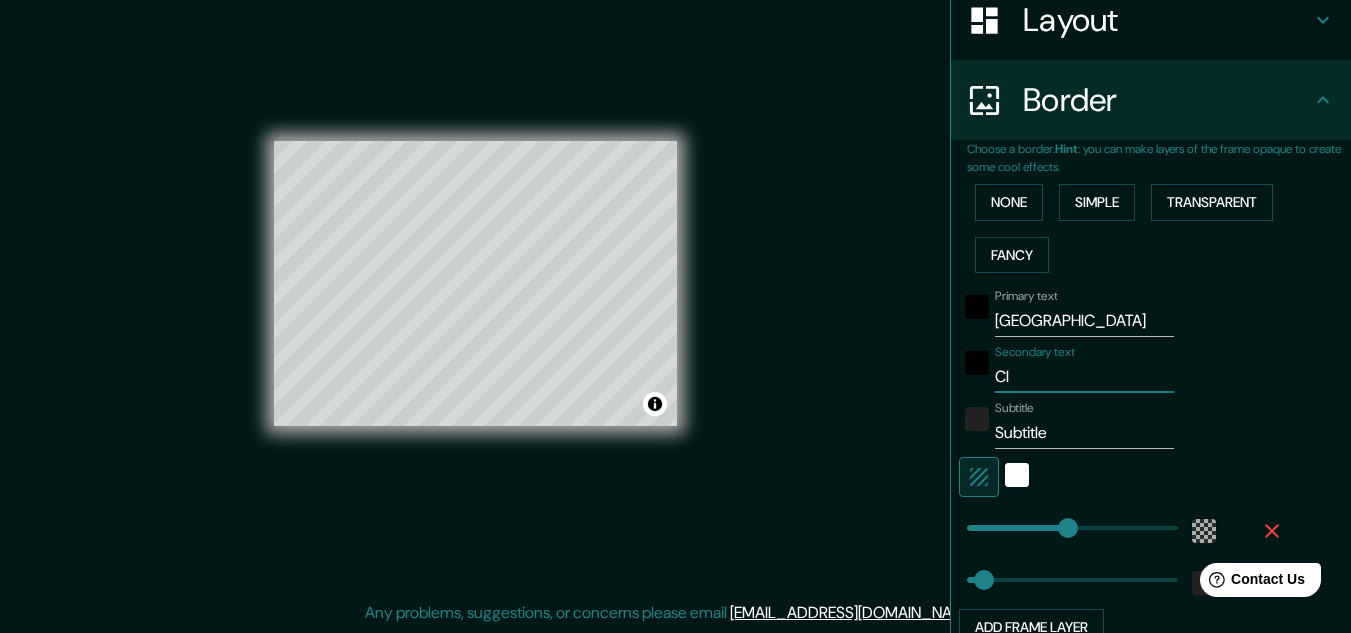 type on "Clu" 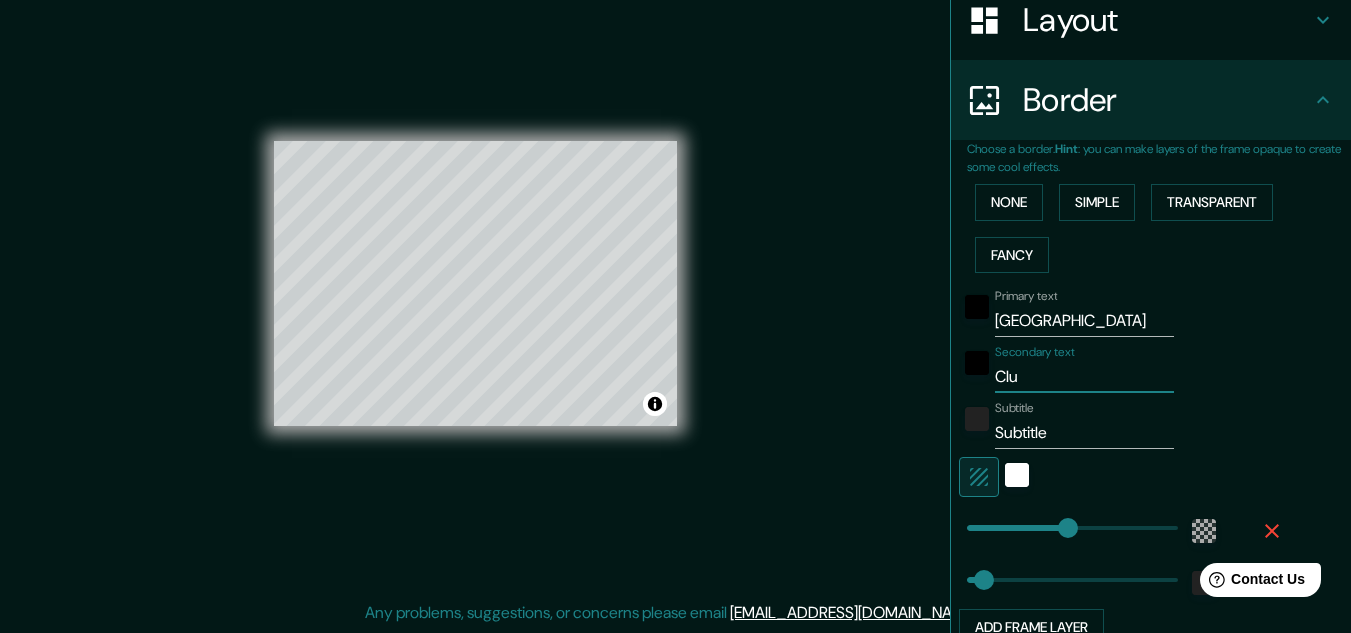 type on "Clus" 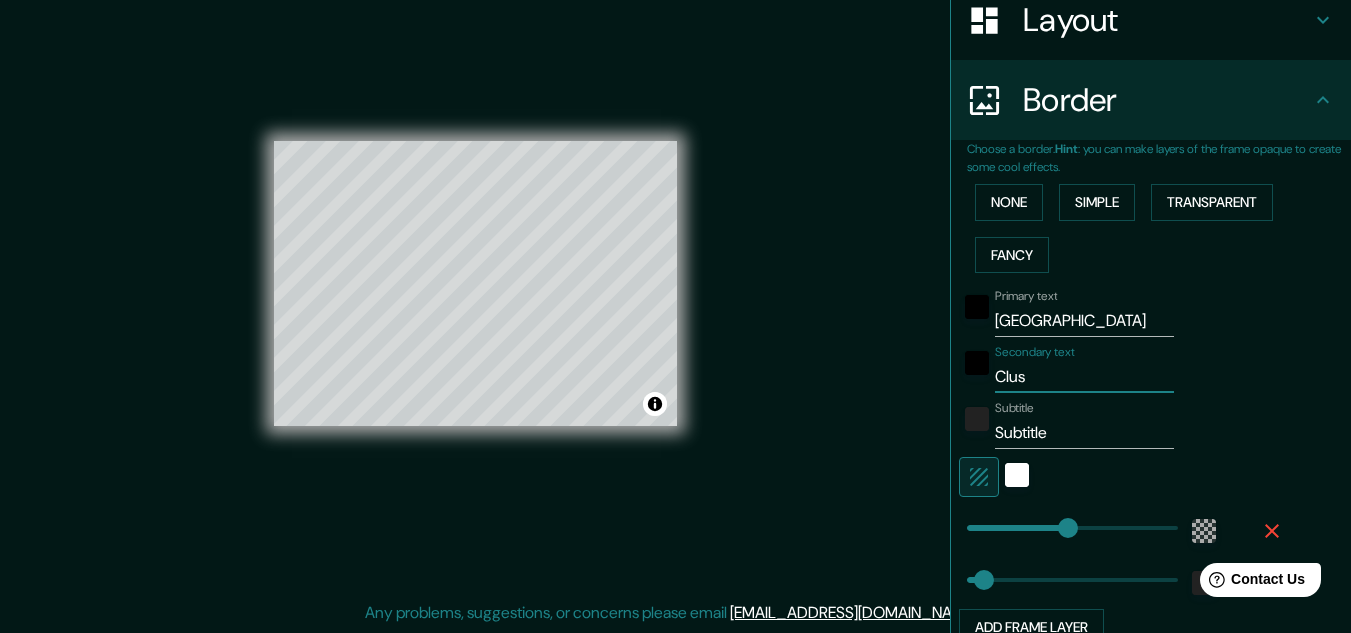 type on "193" 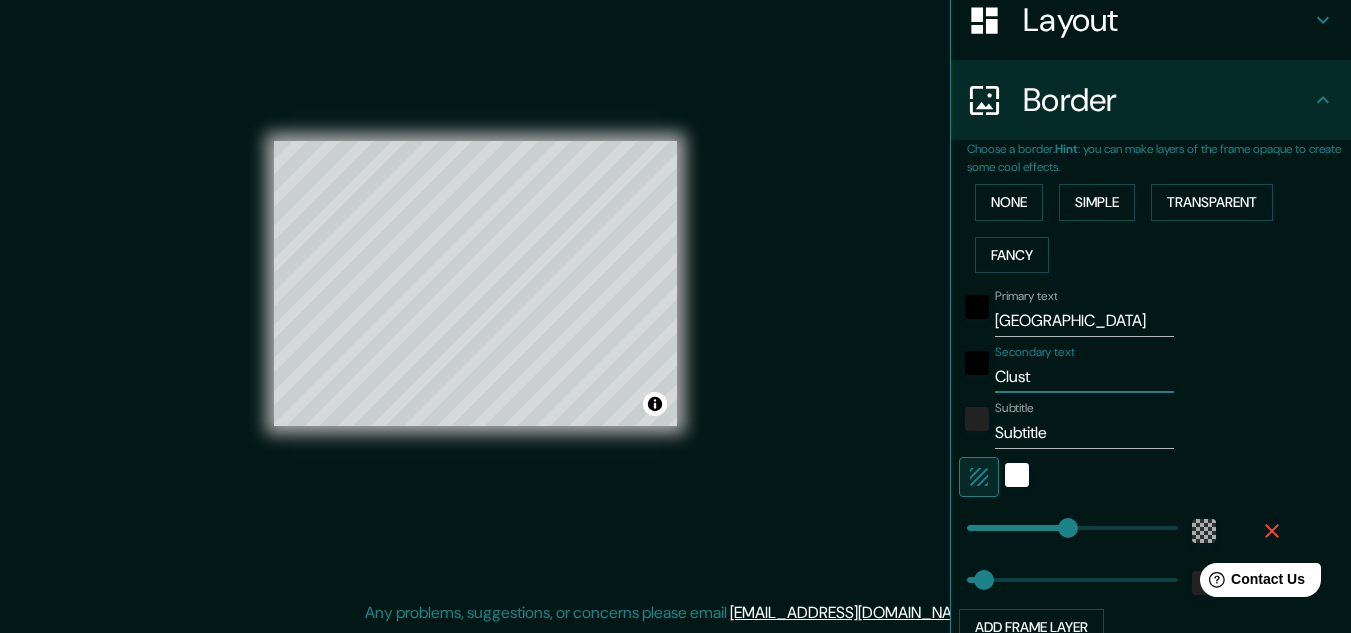type on "Cluste" 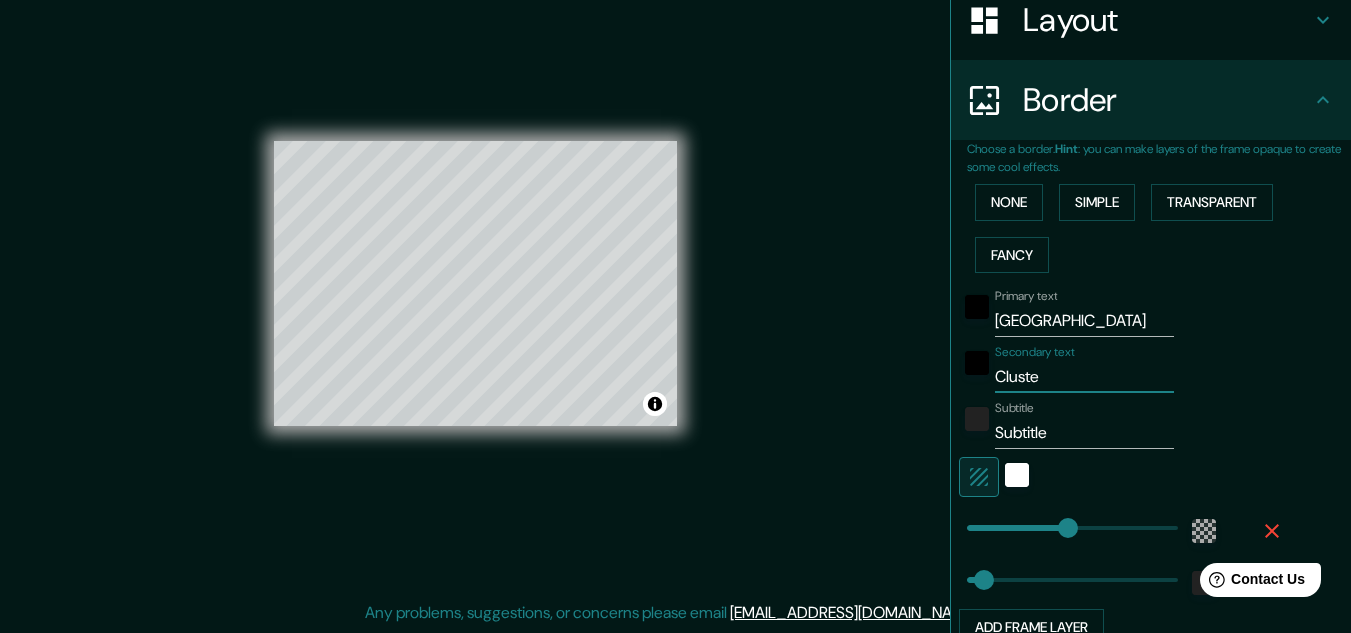 type on "193" 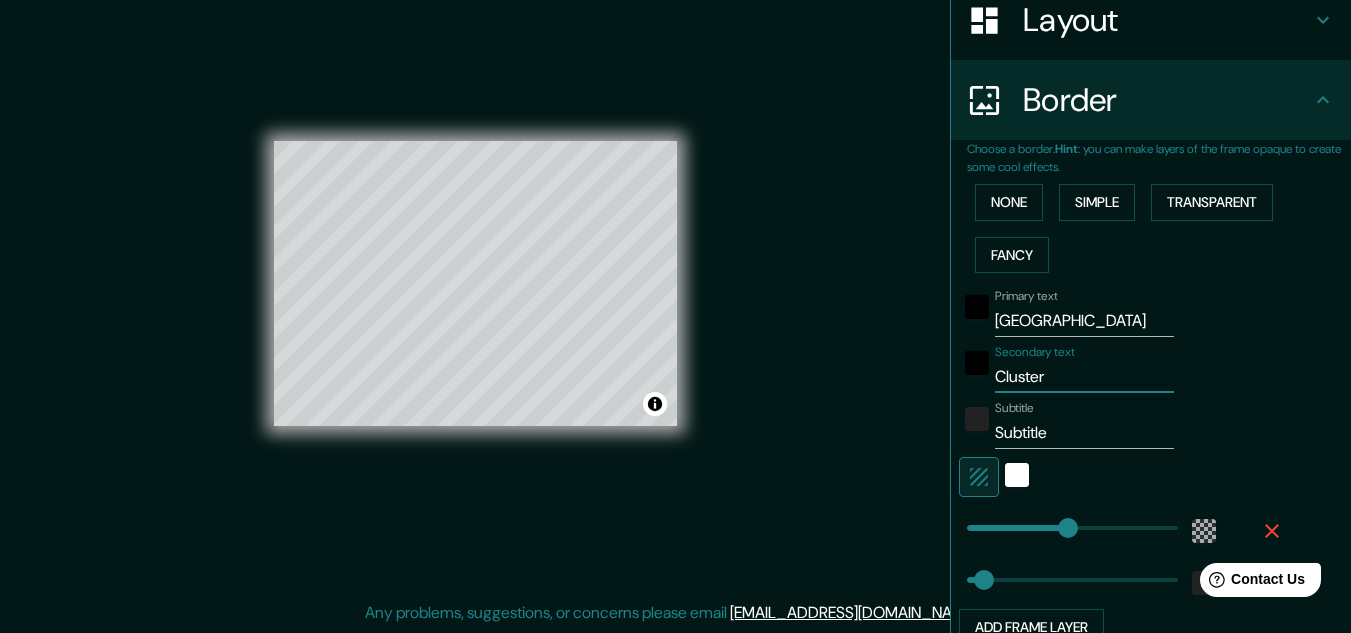 type on "Cluster" 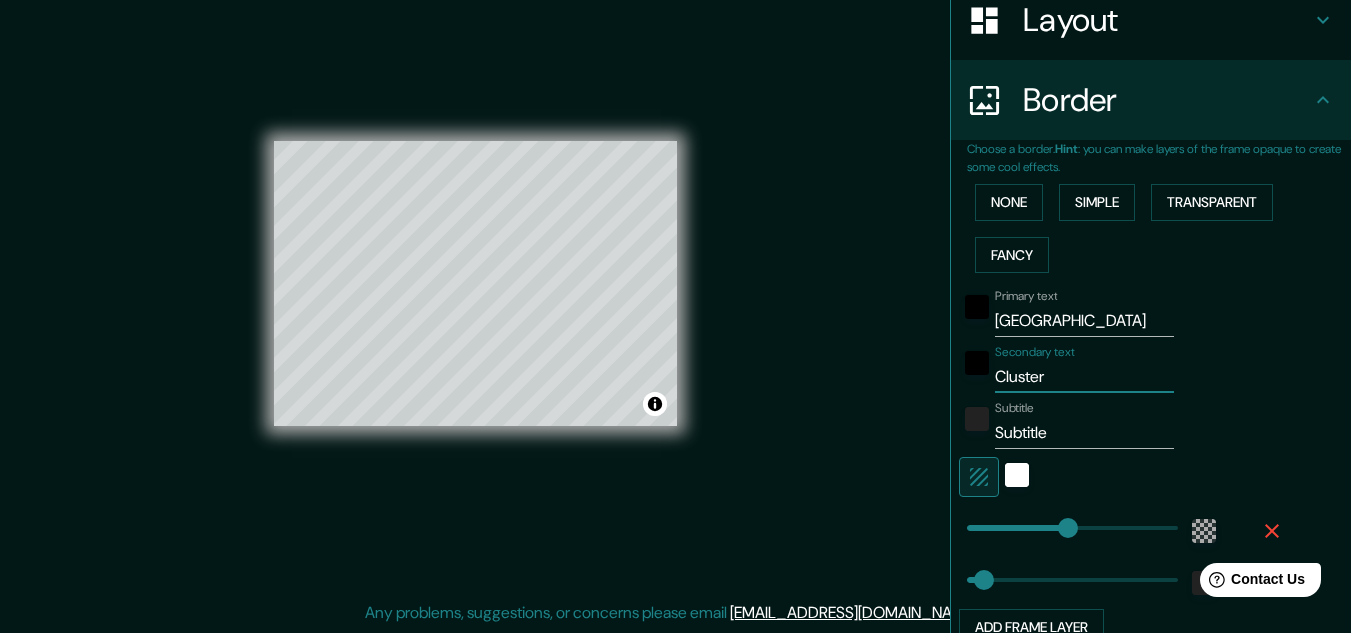 type on "Cluster u" 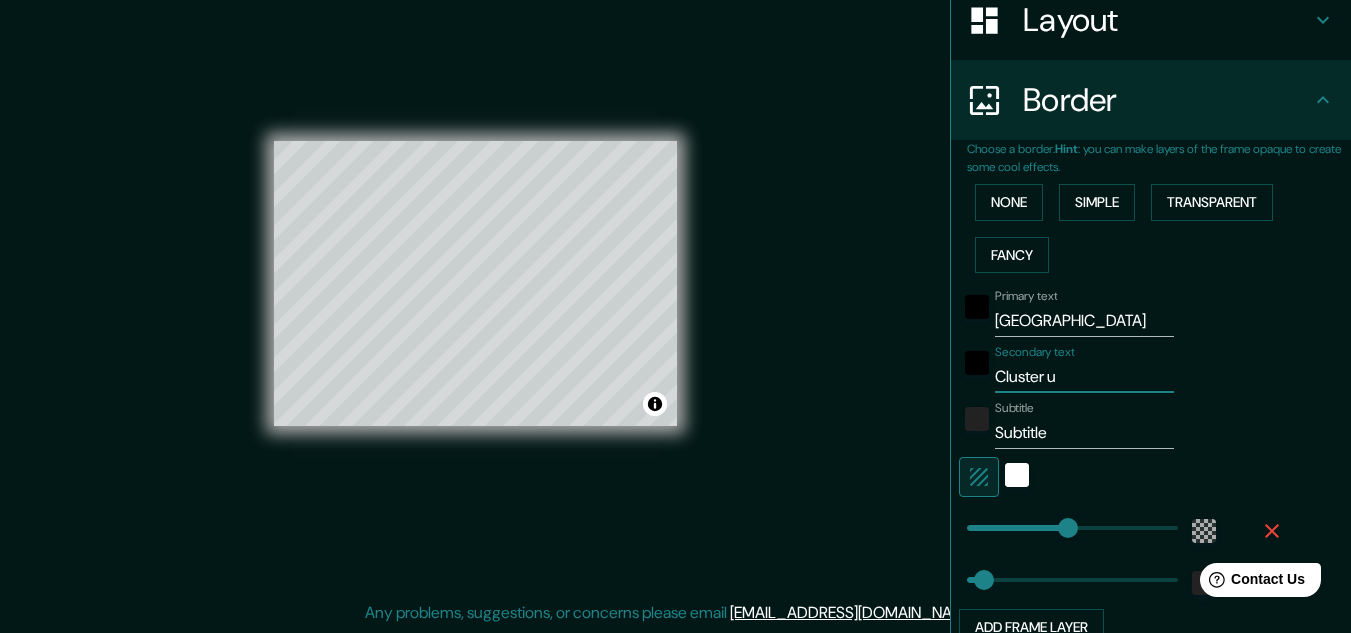 type on "Cluster ur" 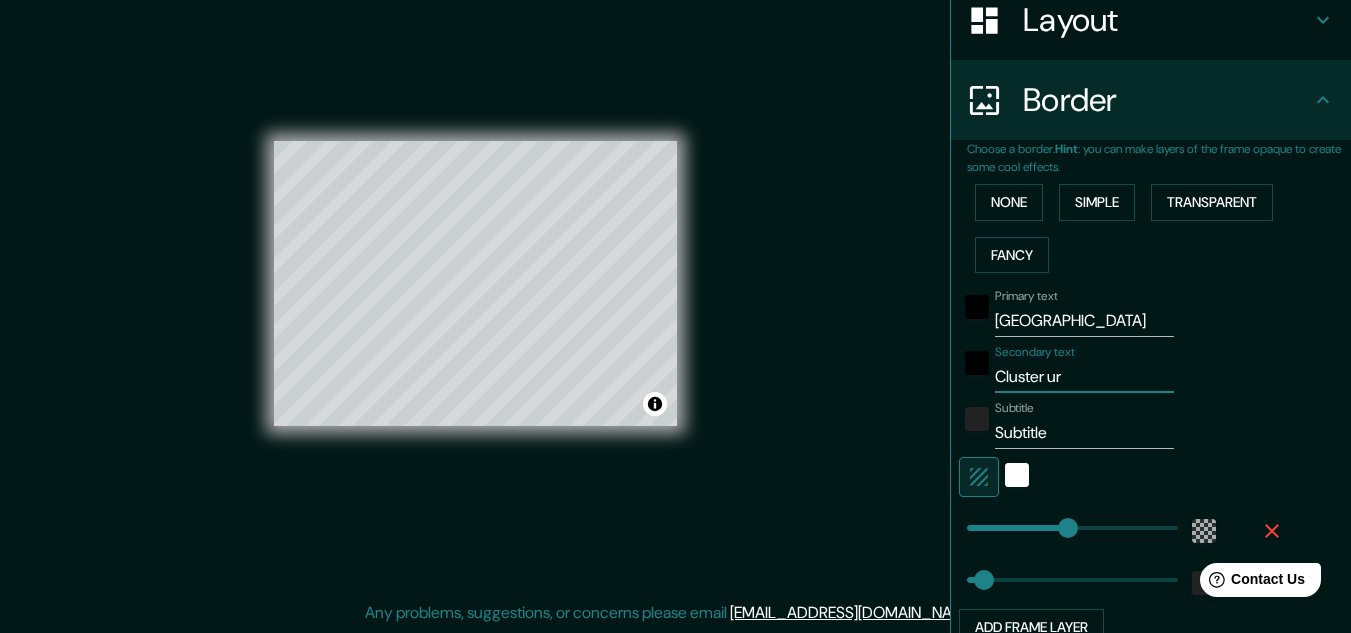 type on "Cluster urb" 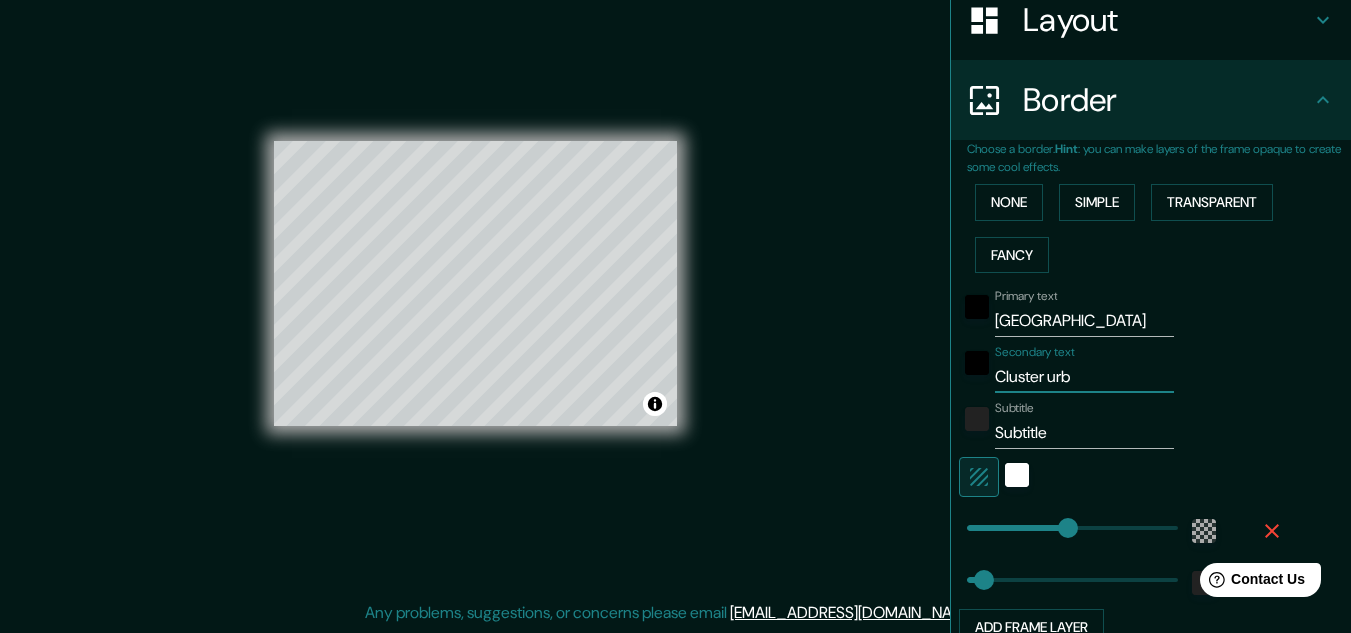 type on "Cluster urba" 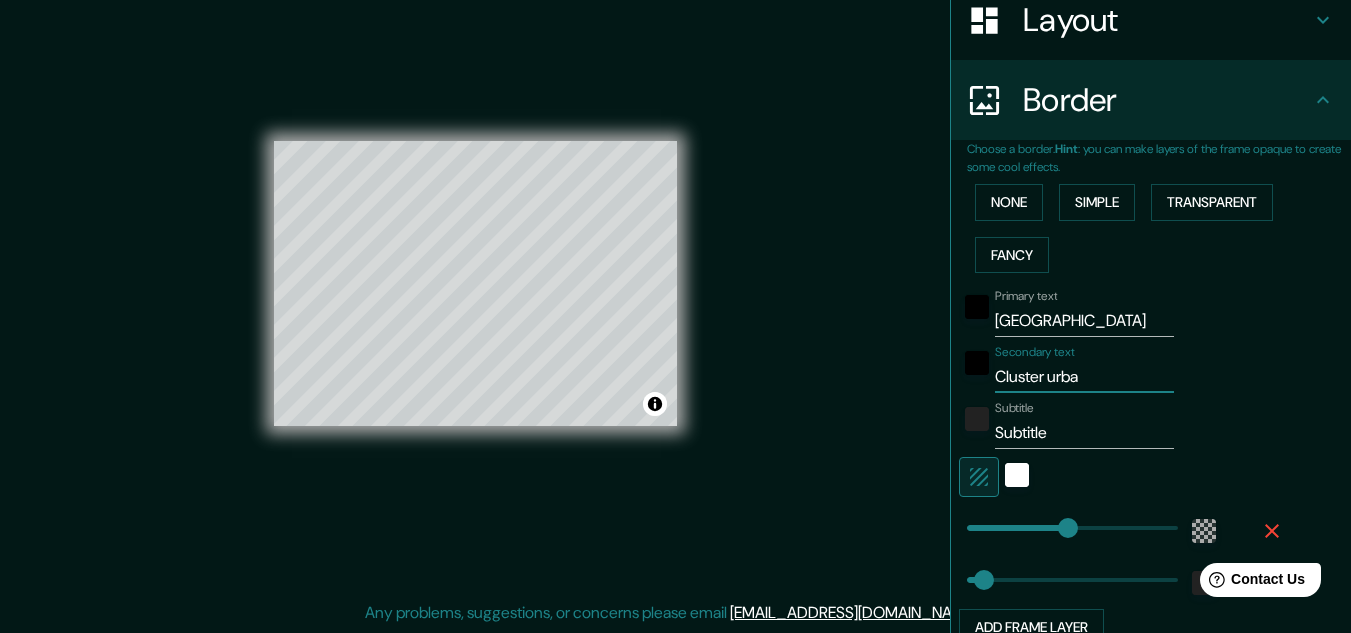 type on "Cluster urban" 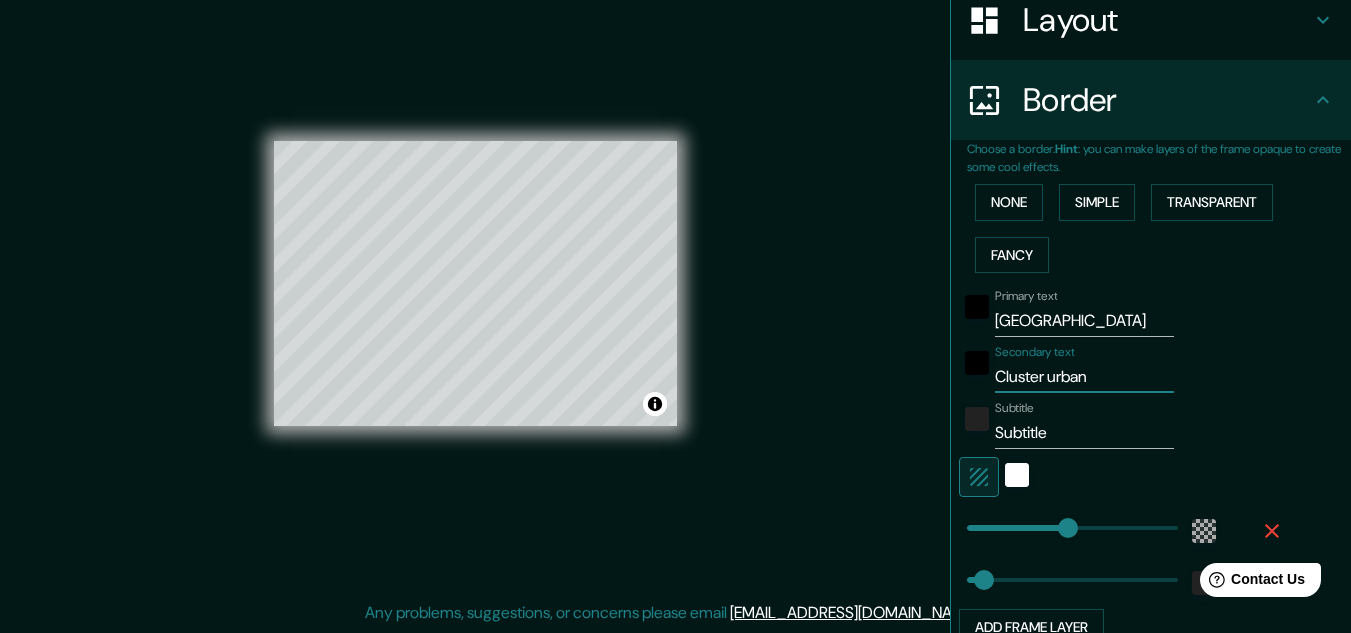 type on "Cluster [PERSON_NAME]" 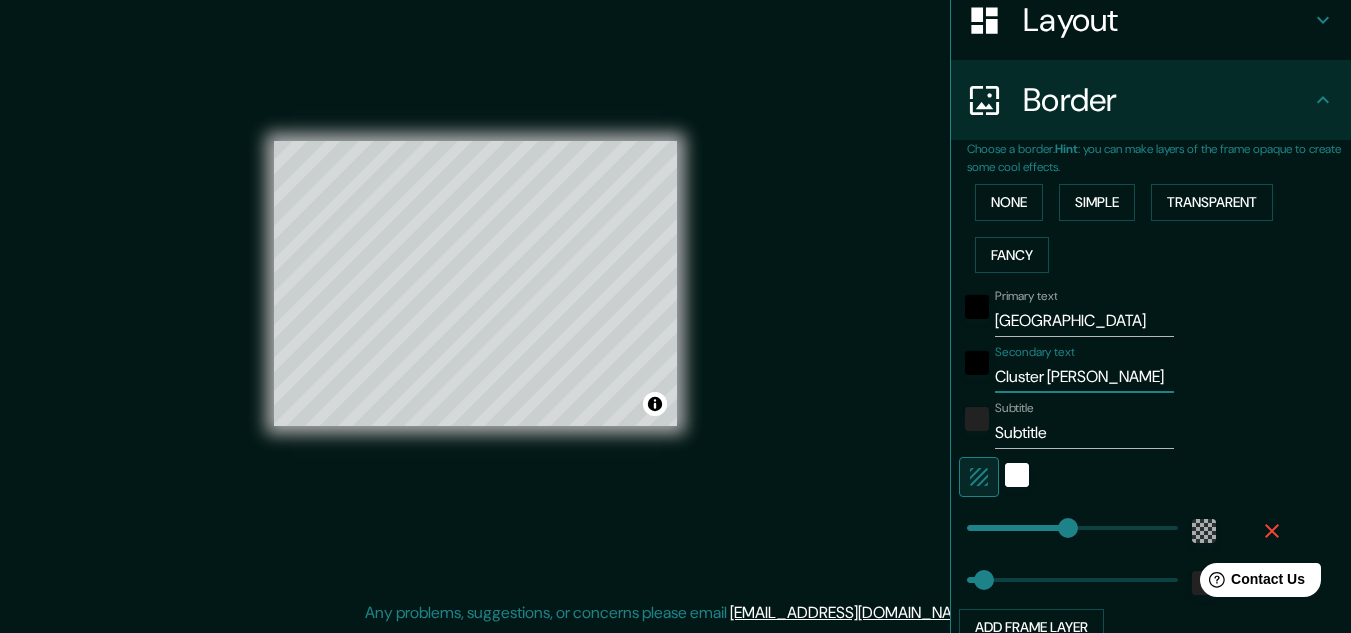 type on "Cluster [PERSON_NAME]" 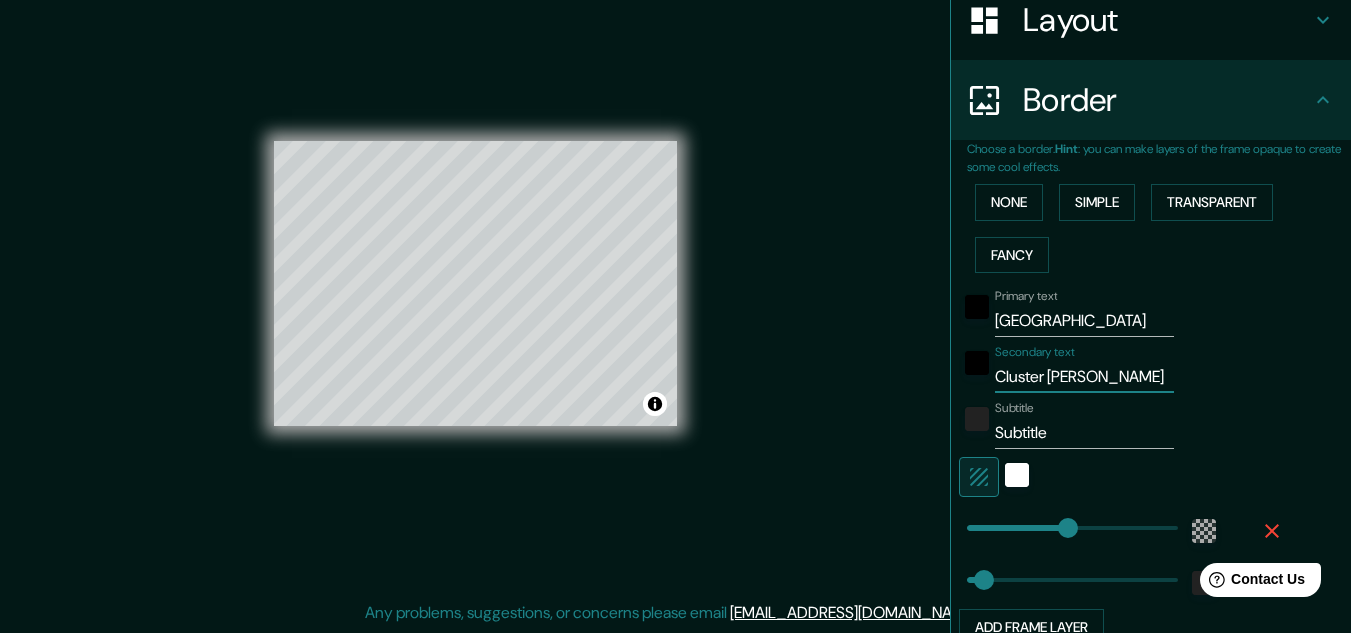 click on "Cluster [PERSON_NAME]" at bounding box center [1084, 377] 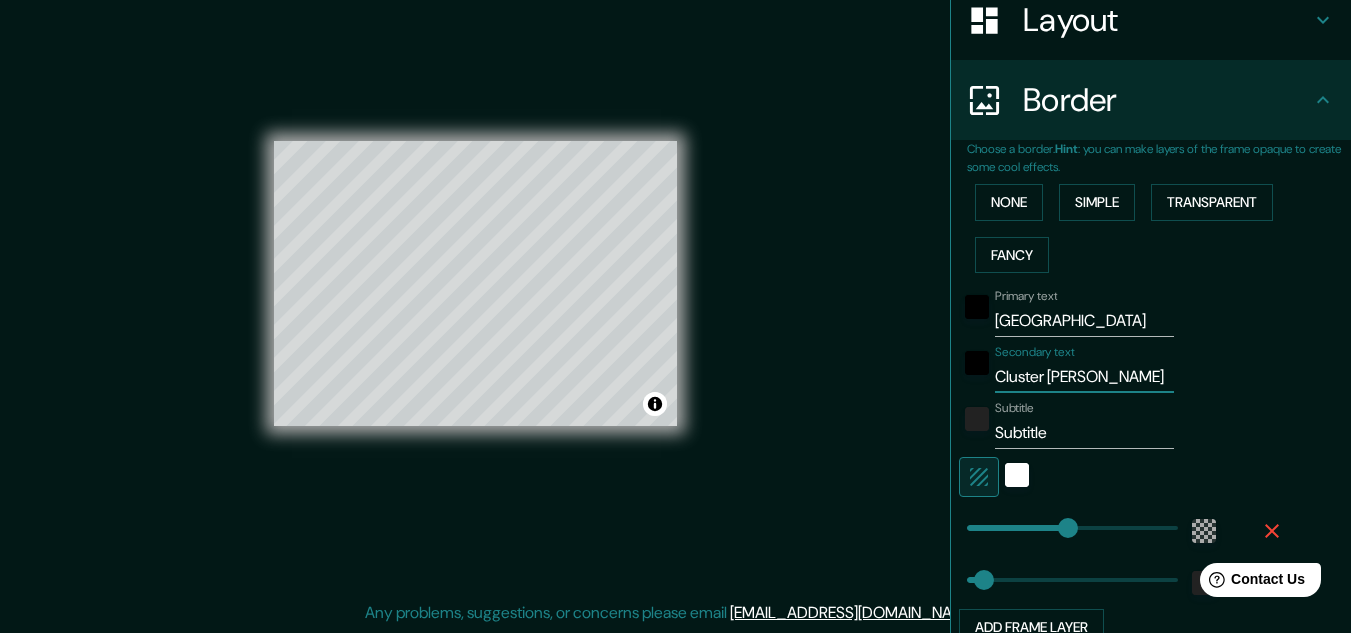 click on "Cluster [PERSON_NAME]" at bounding box center (1084, 377) 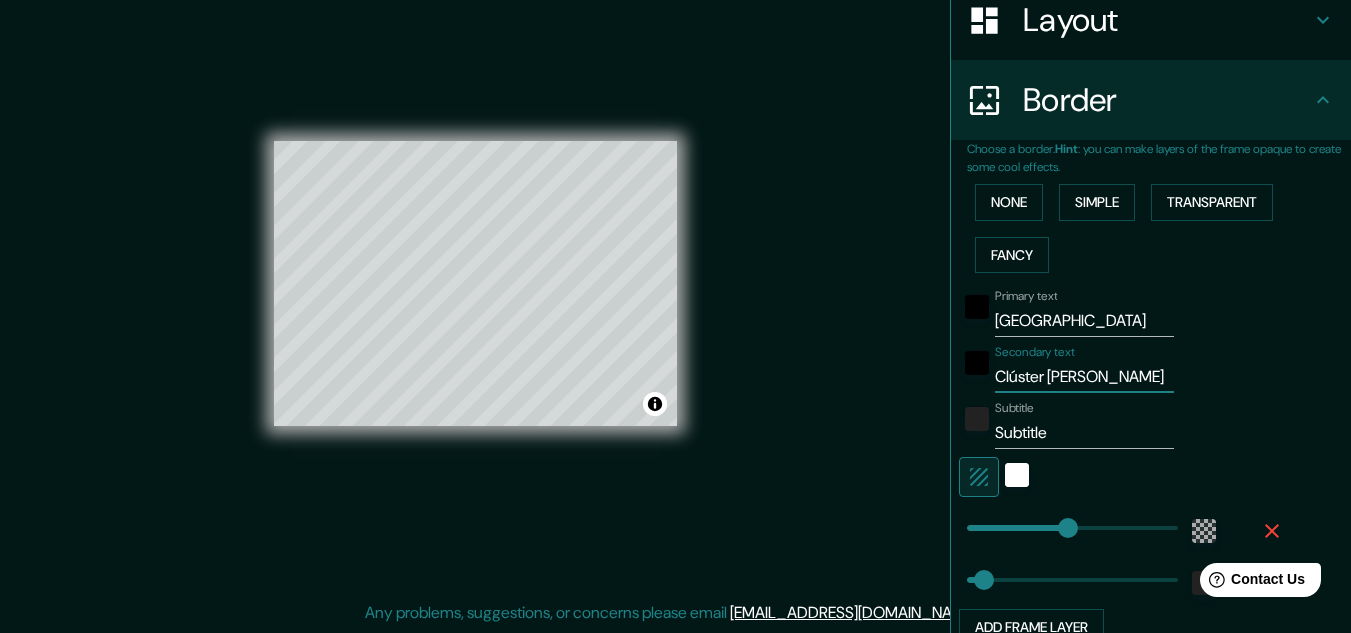 type on "Clúster [PERSON_NAME]" 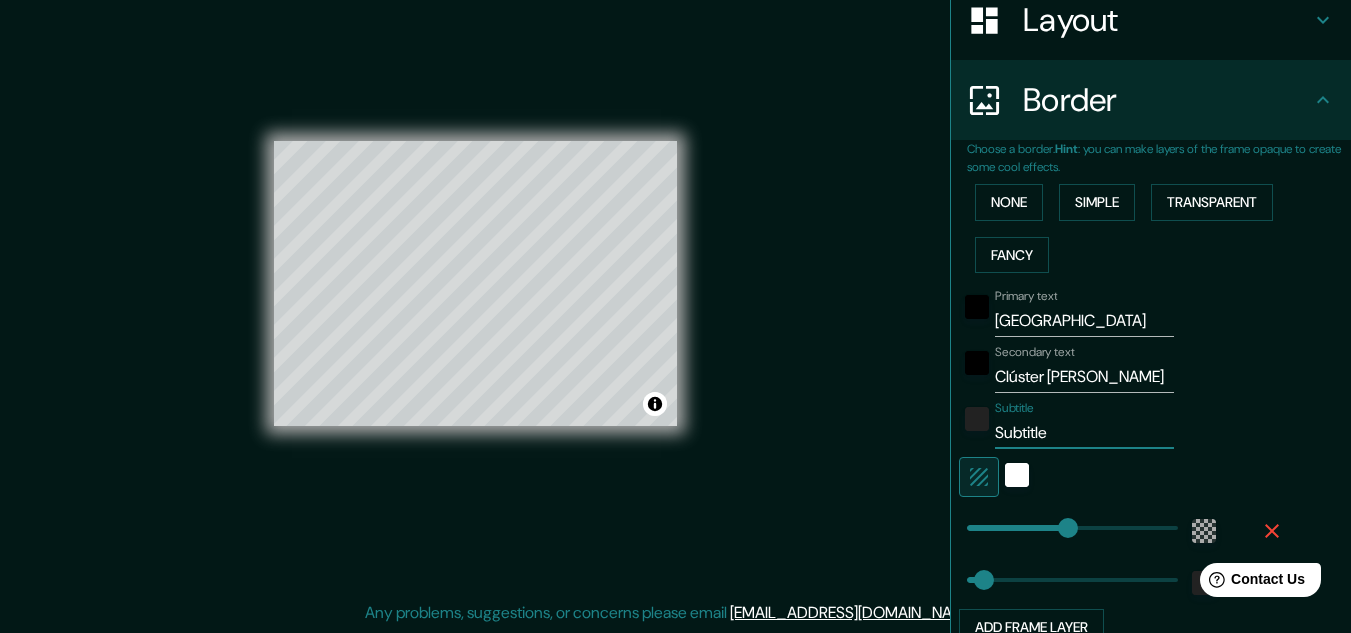 click on "Subtitle" at bounding box center [1084, 433] 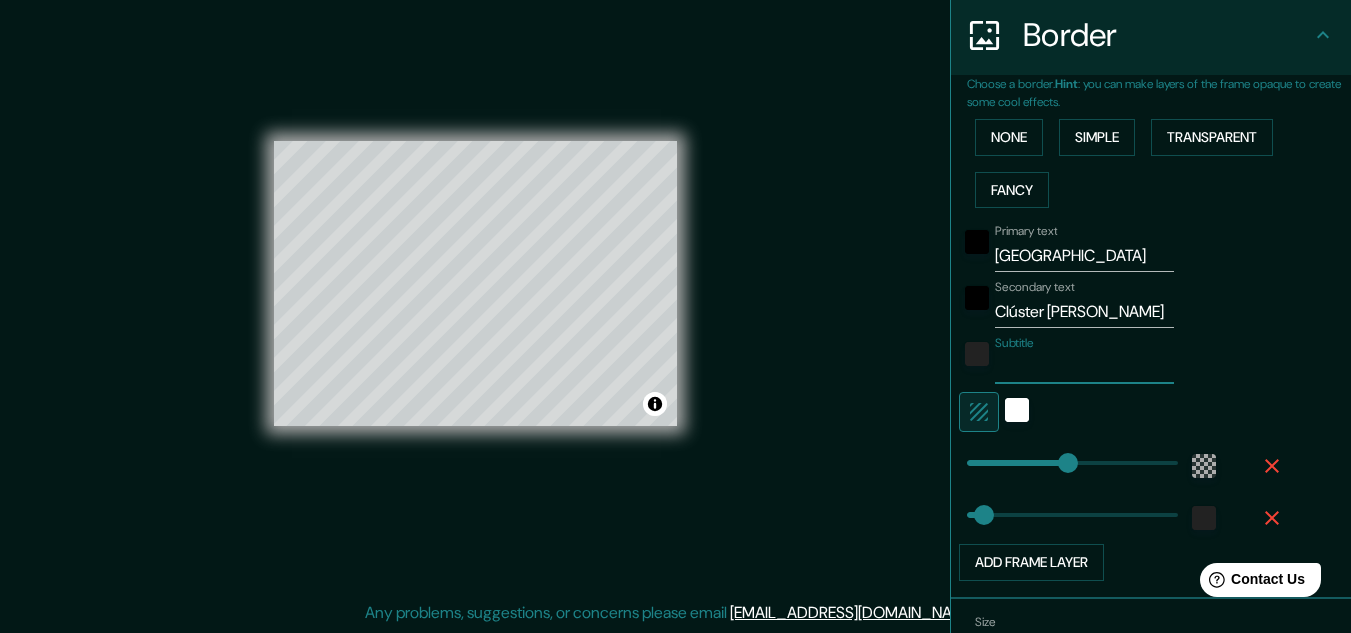 scroll, scrollTop: 426, scrollLeft: 0, axis: vertical 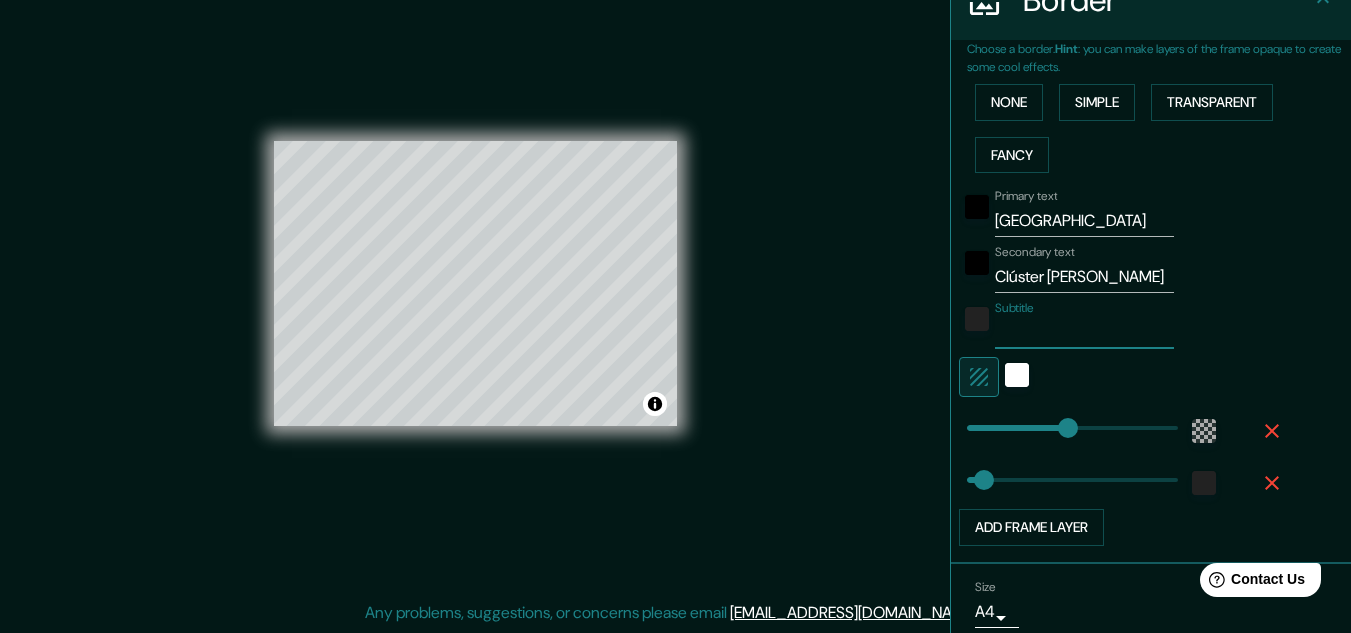 type on "193" 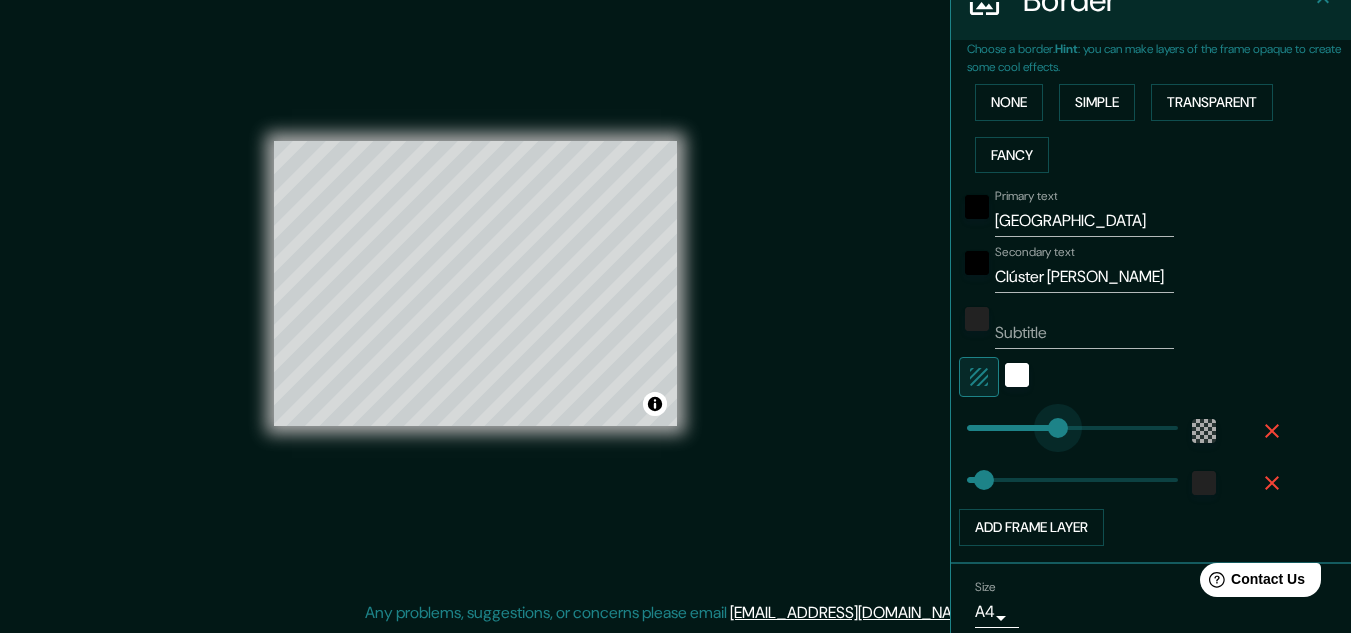 type on "44" 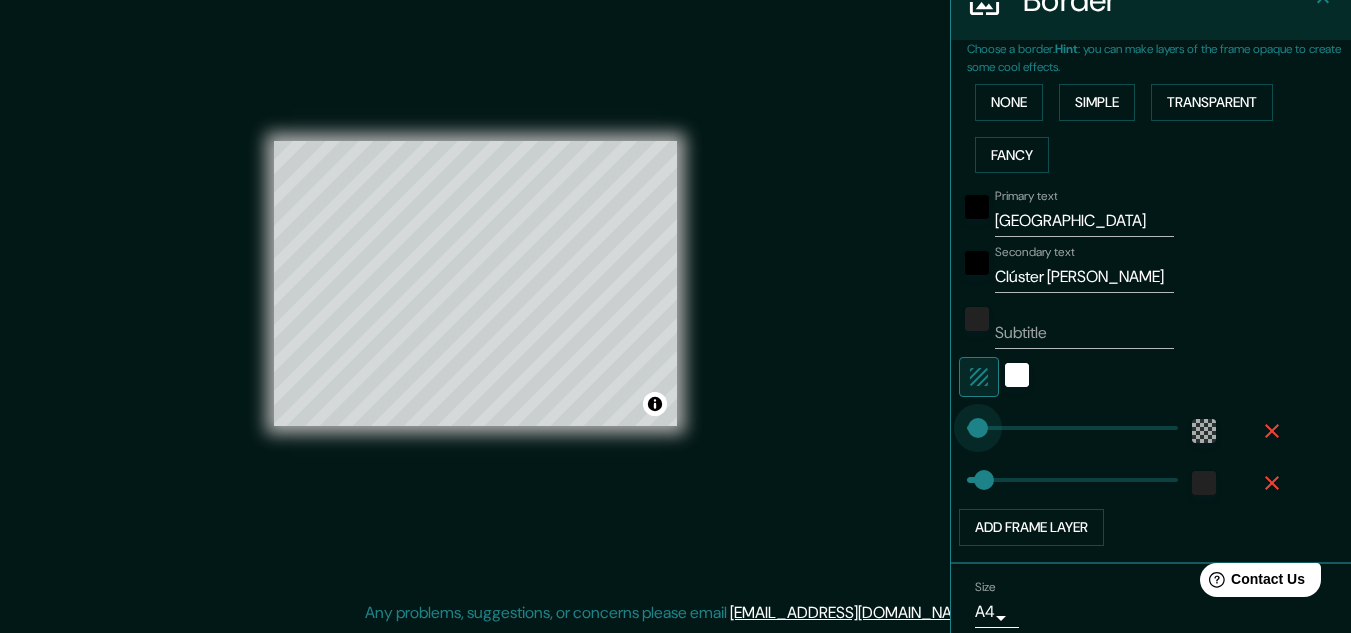 type on "0" 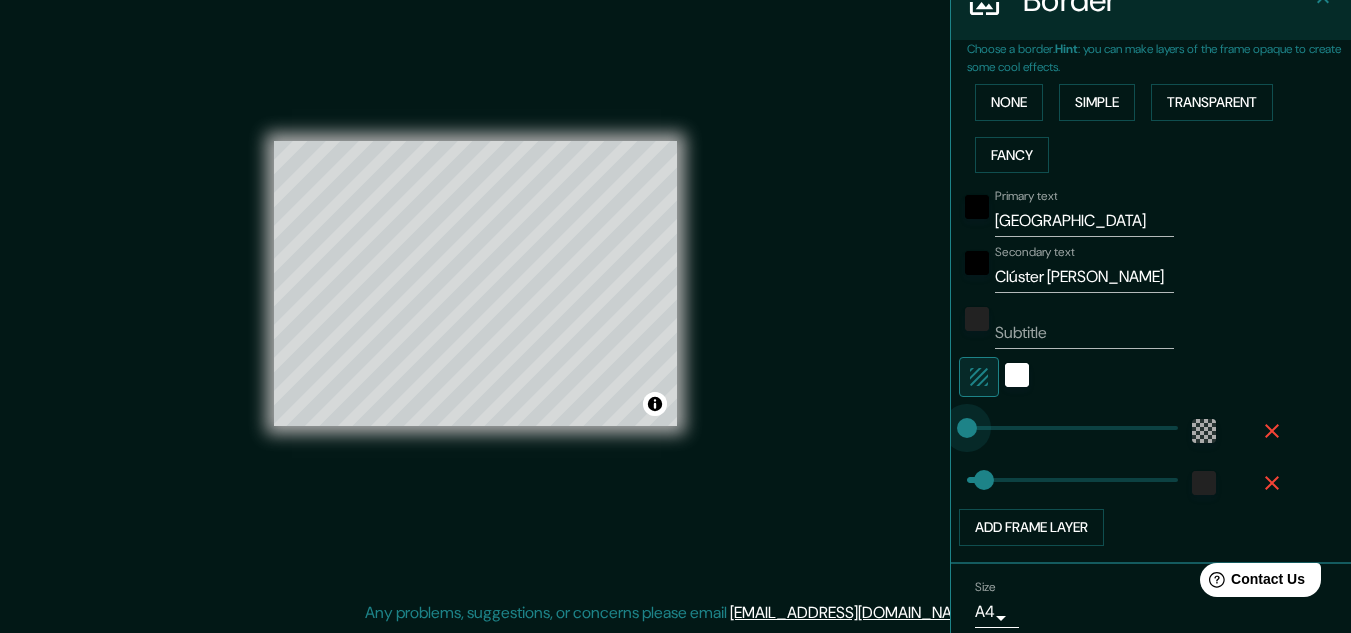 type on "27" 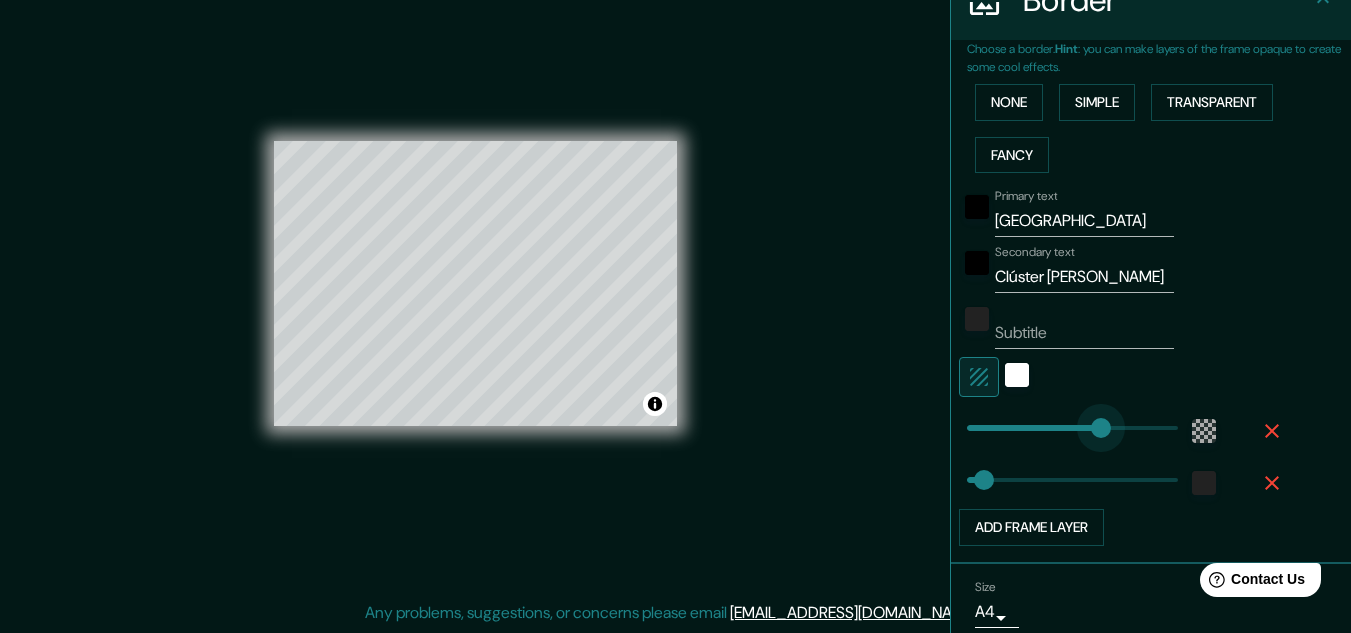 type on "239" 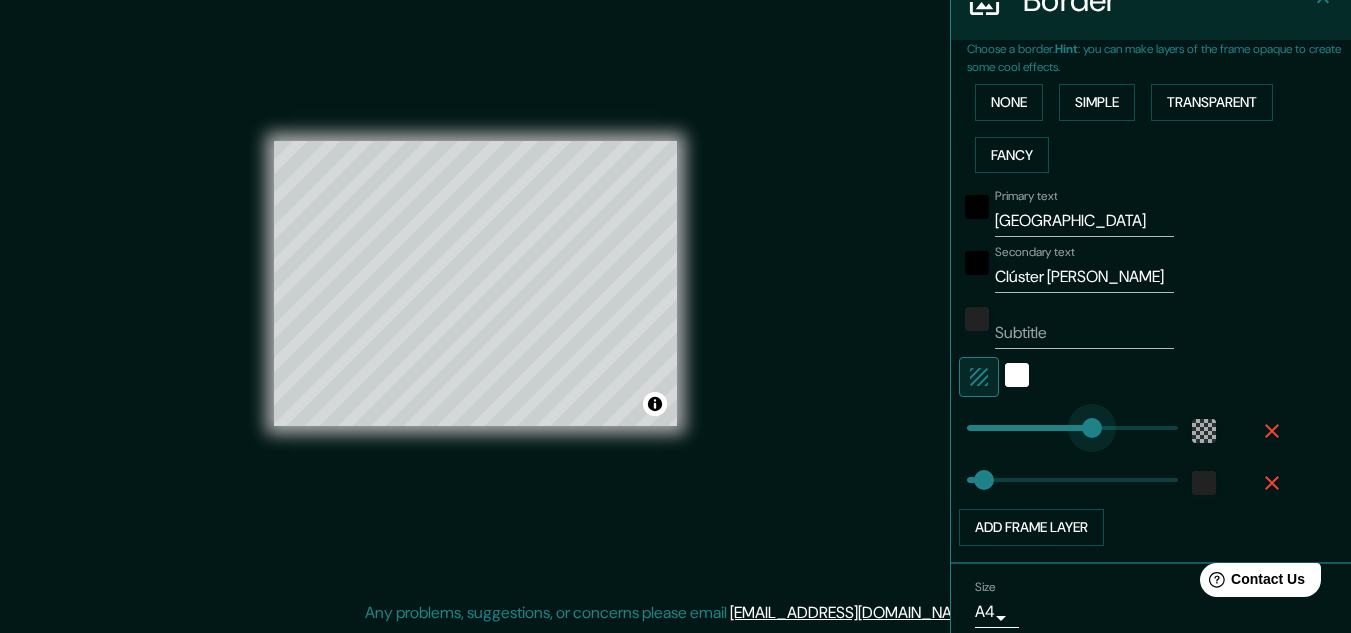 drag, startPoint x: 1064, startPoint y: 426, endPoint x: 1036, endPoint y: 471, distance: 53 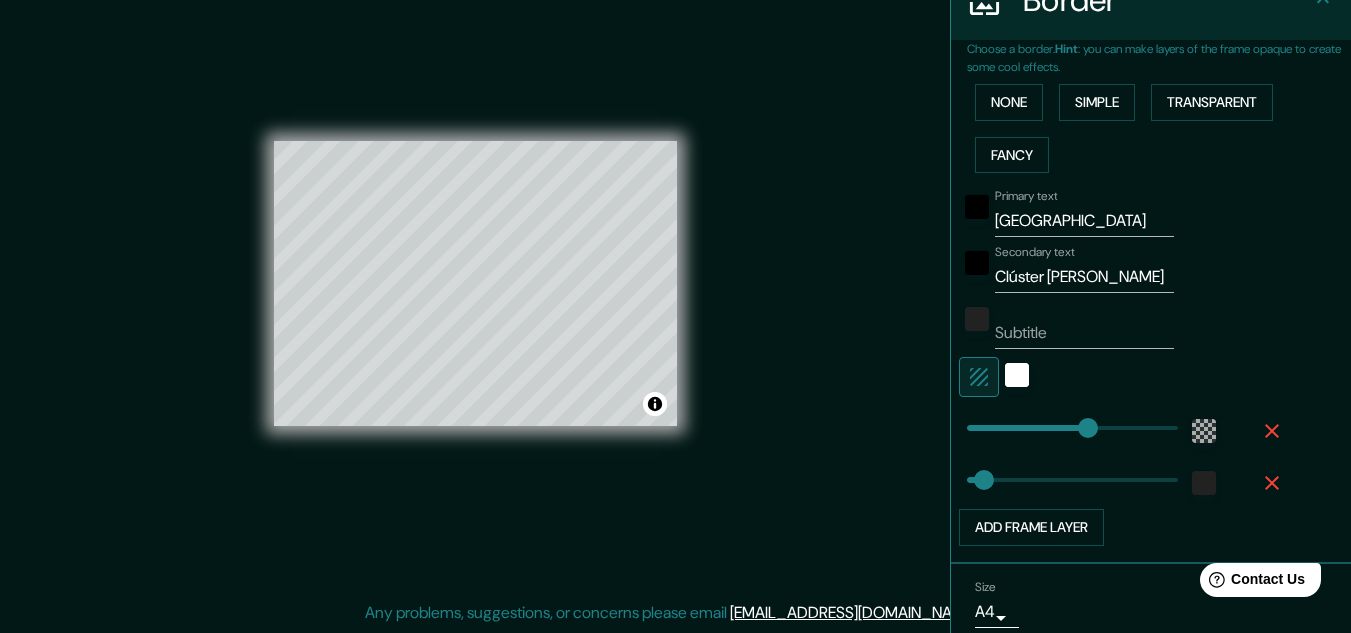 type on "32" 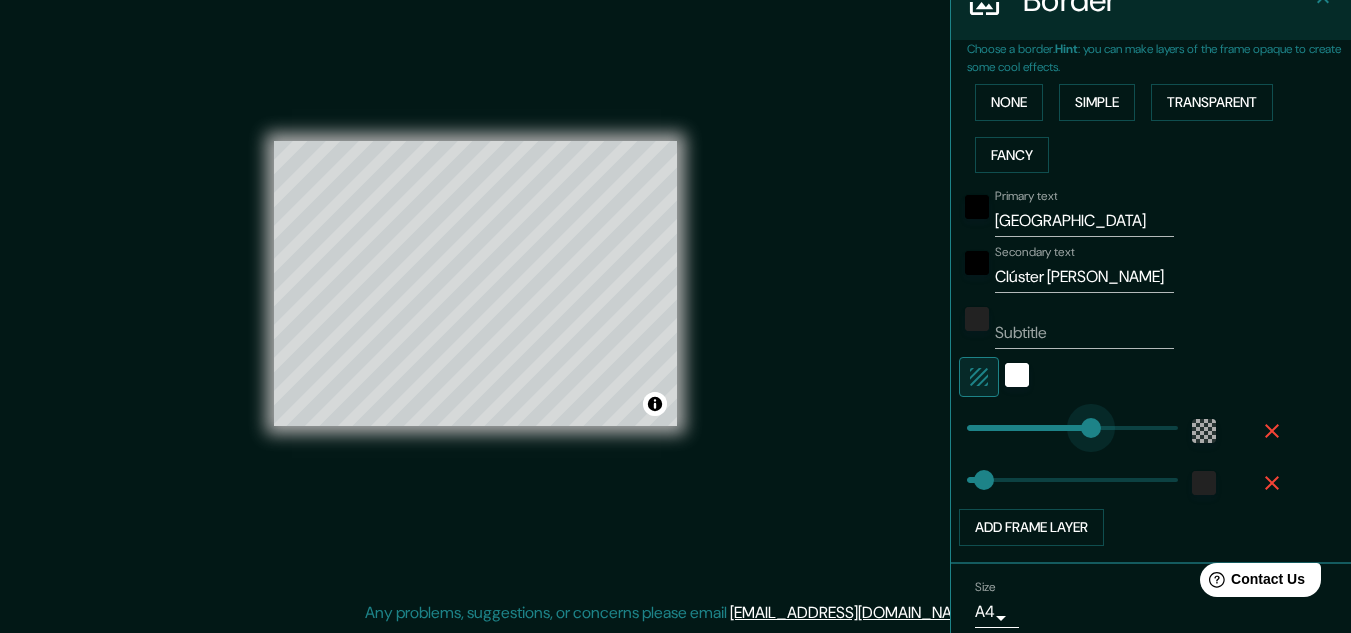 type on "207" 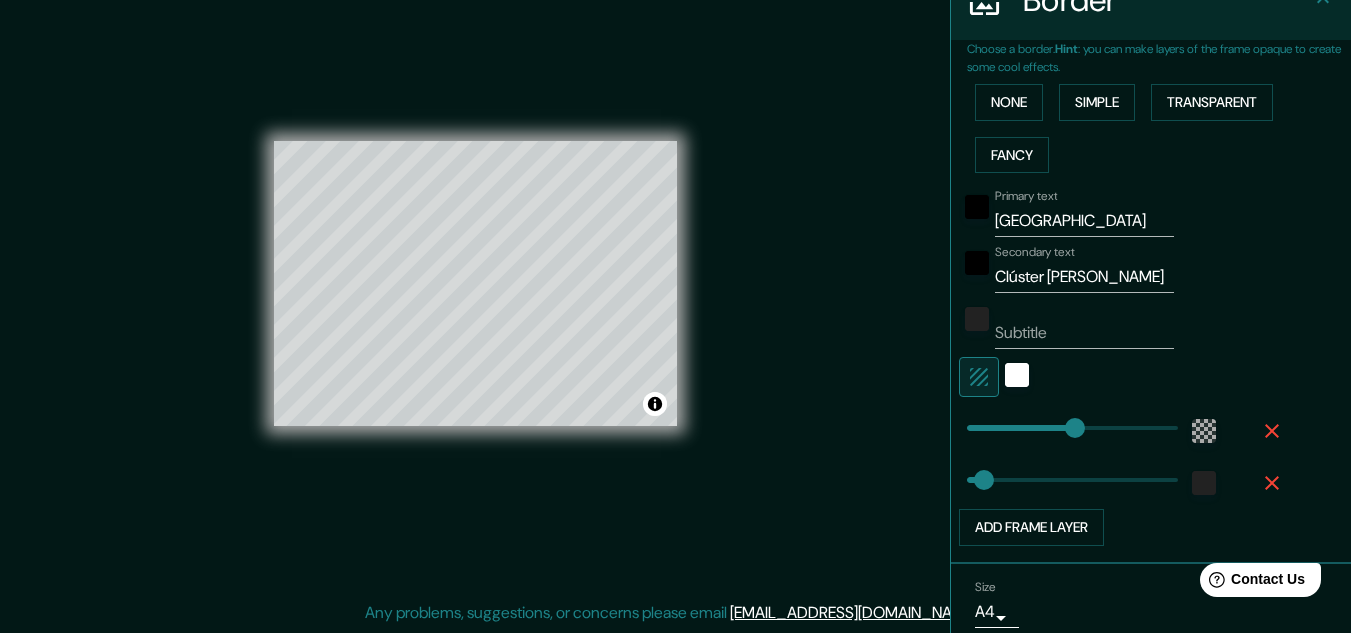 type on "132" 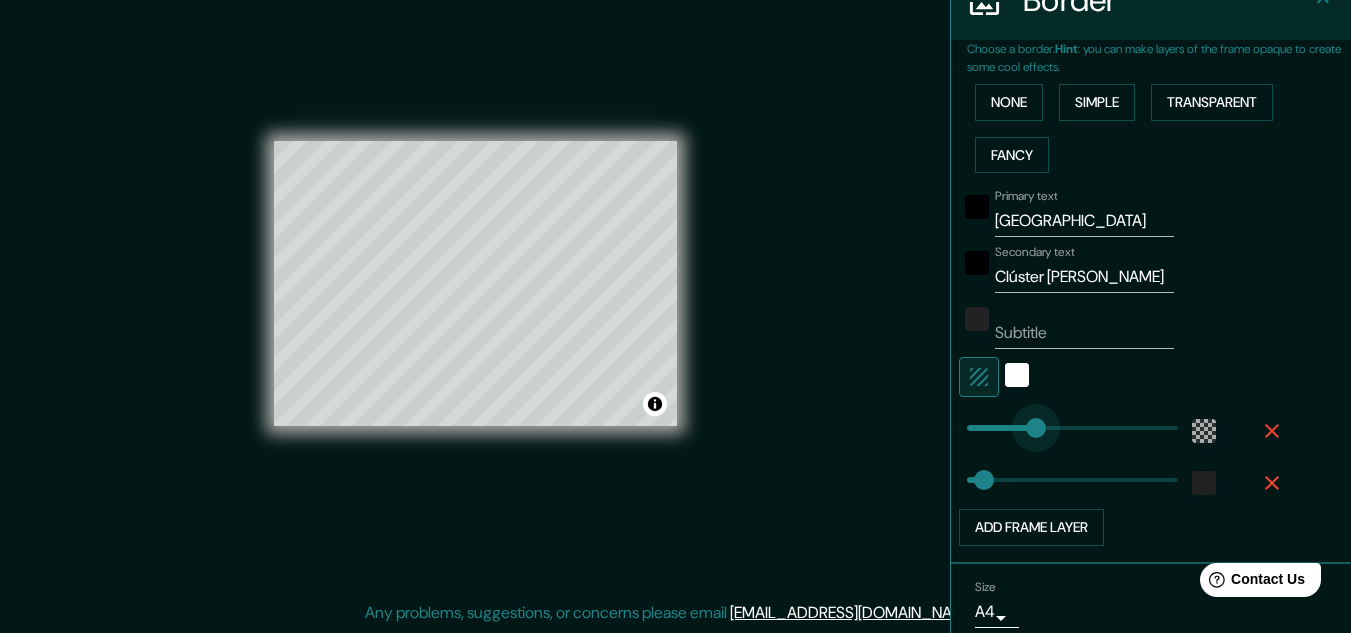 drag, startPoint x: 1058, startPoint y: 424, endPoint x: 1021, endPoint y: 425, distance: 37.01351 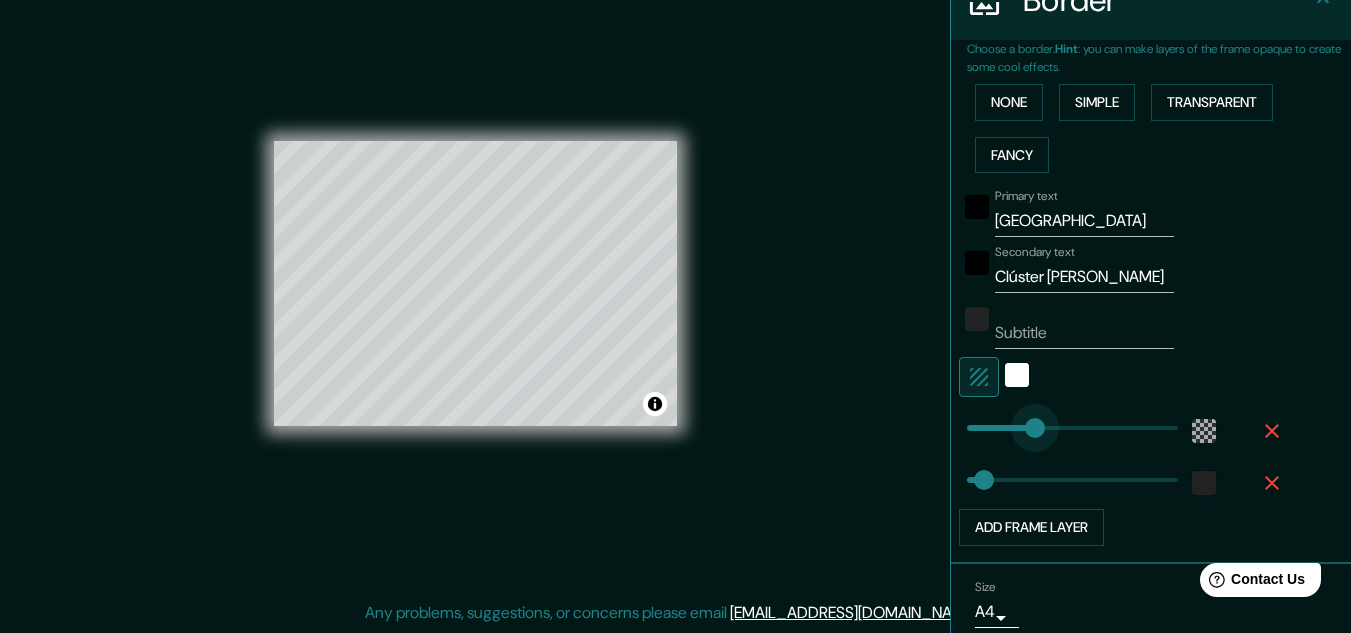 type on "82" 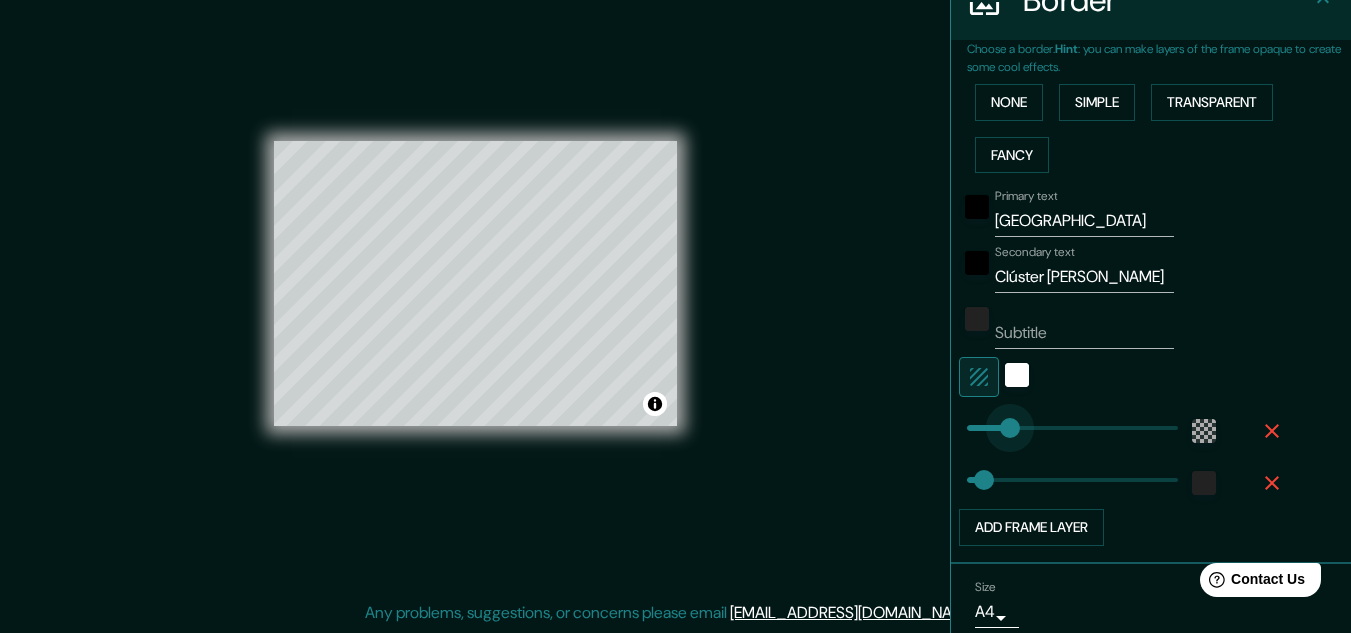 drag, startPoint x: 1021, startPoint y: 425, endPoint x: 995, endPoint y: 429, distance: 26.305893 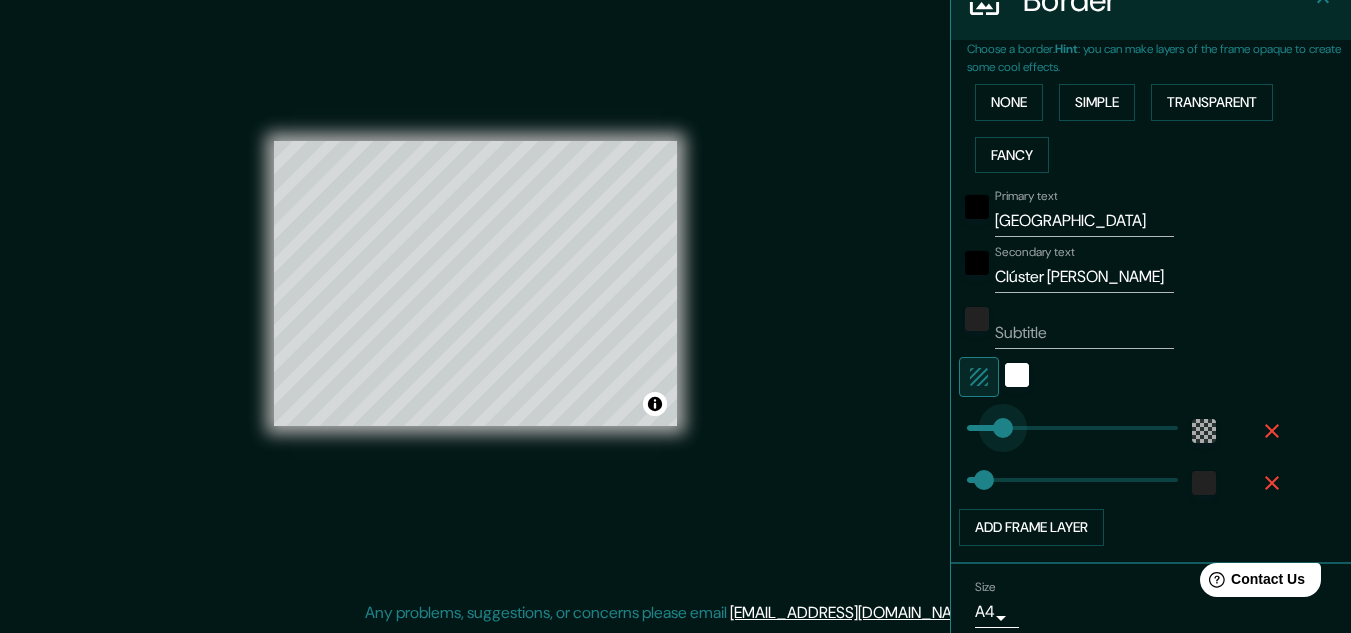 type on "40" 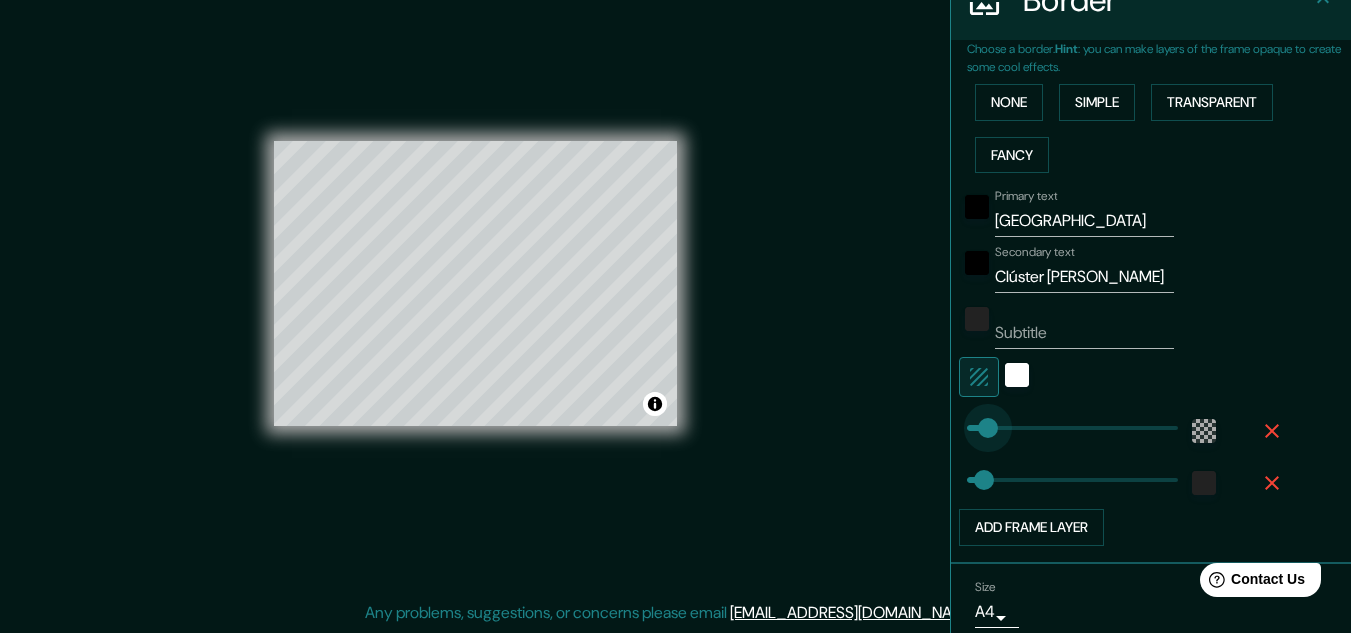 drag, startPoint x: 995, startPoint y: 429, endPoint x: 973, endPoint y: 430, distance: 22.022715 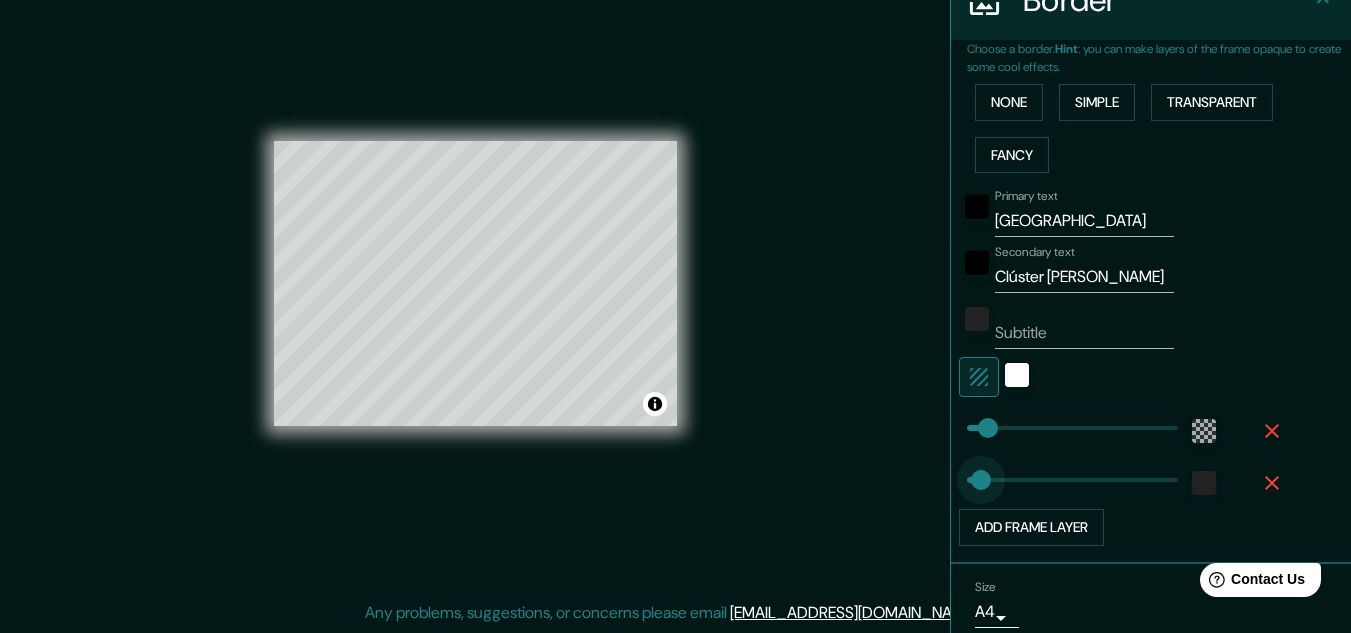 type on "75" 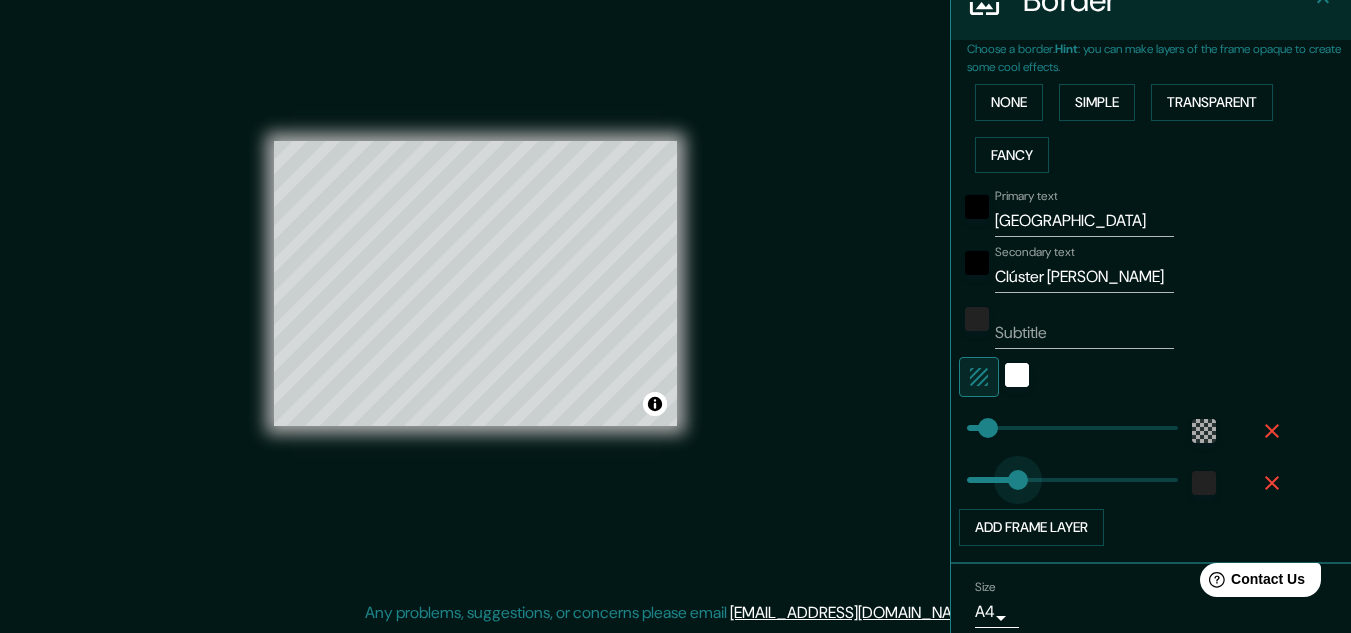 type on "187" 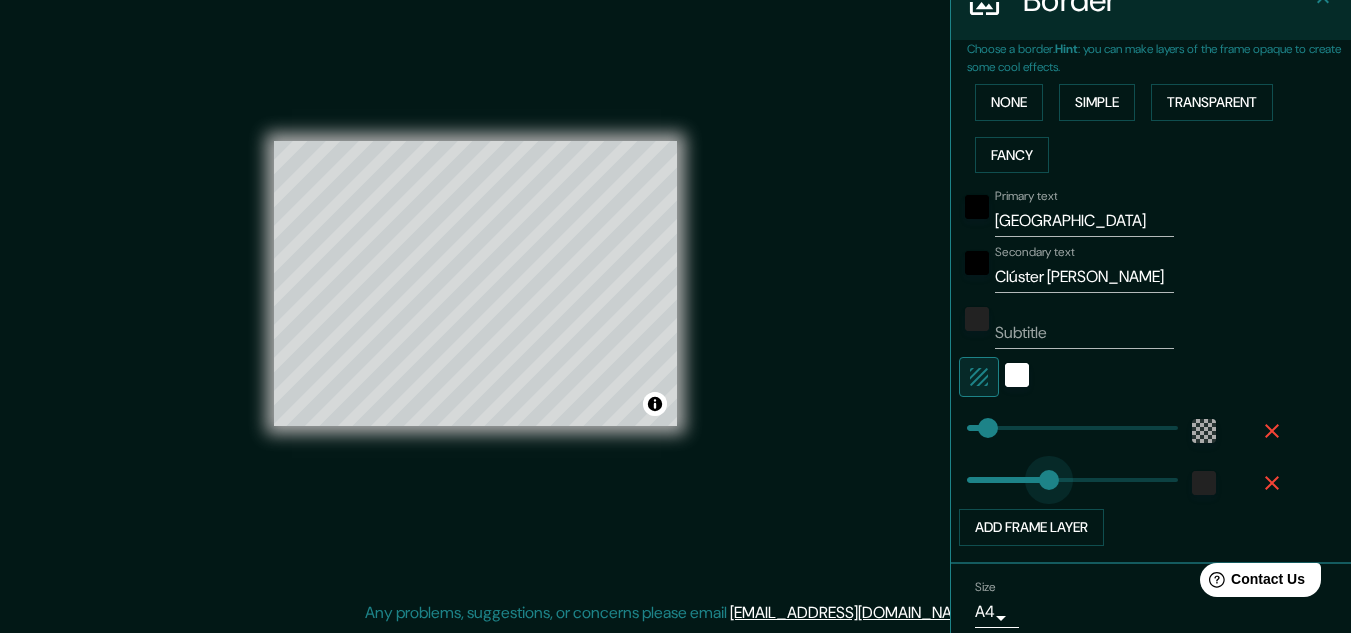 type on "73" 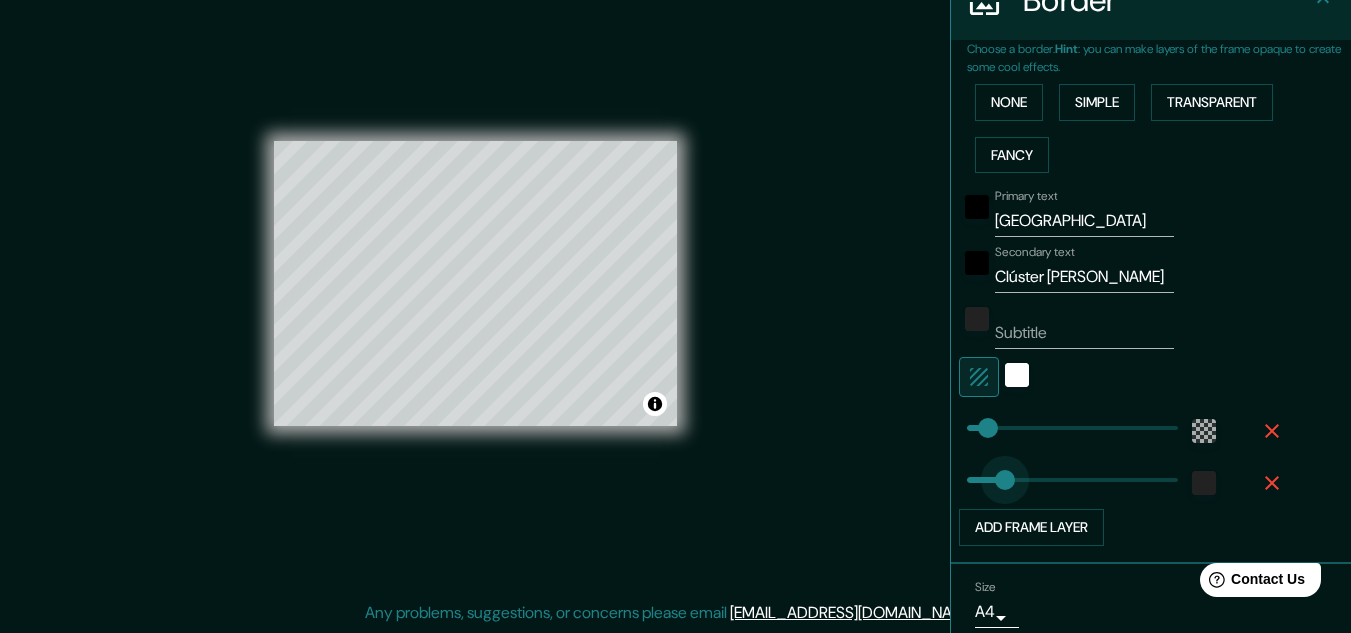 type on "36" 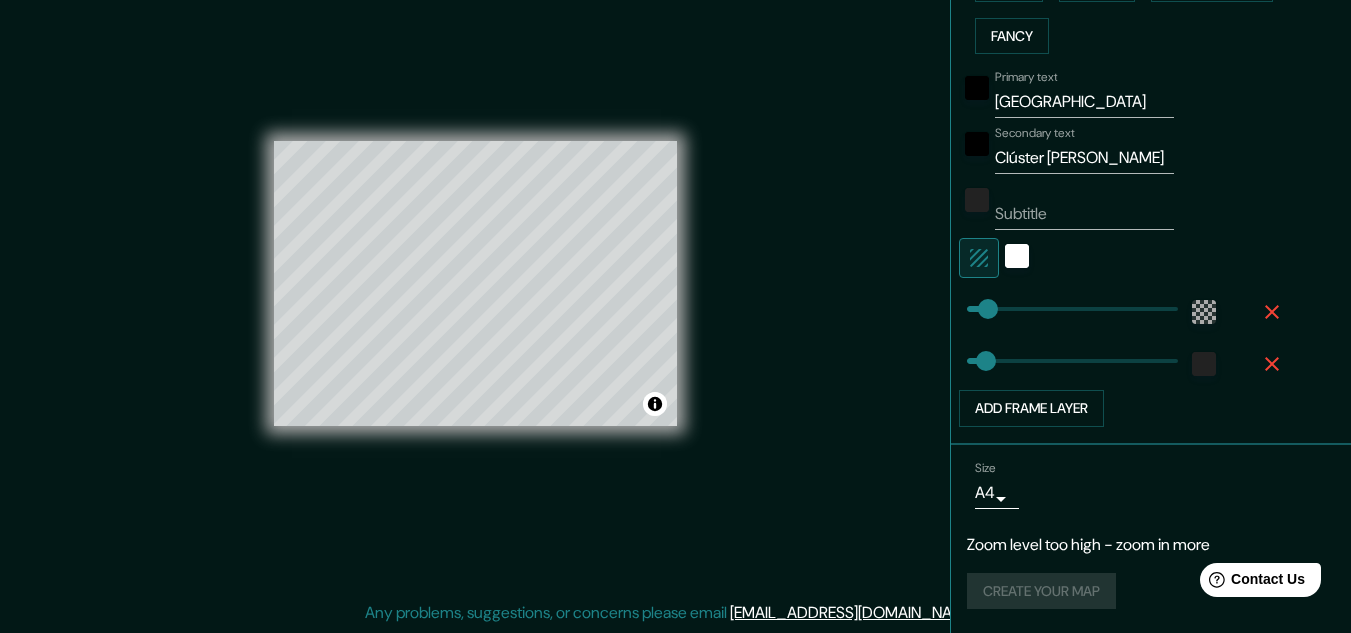 scroll, scrollTop: 245, scrollLeft: 0, axis: vertical 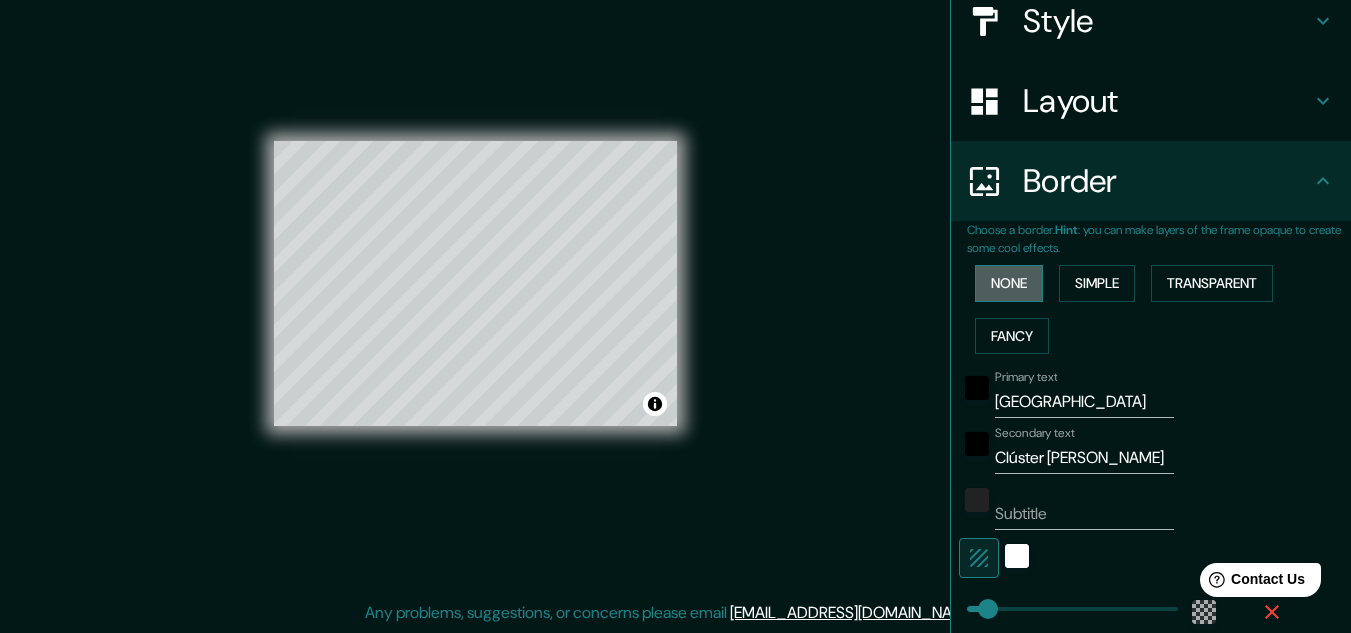 click on "None" at bounding box center [1009, 283] 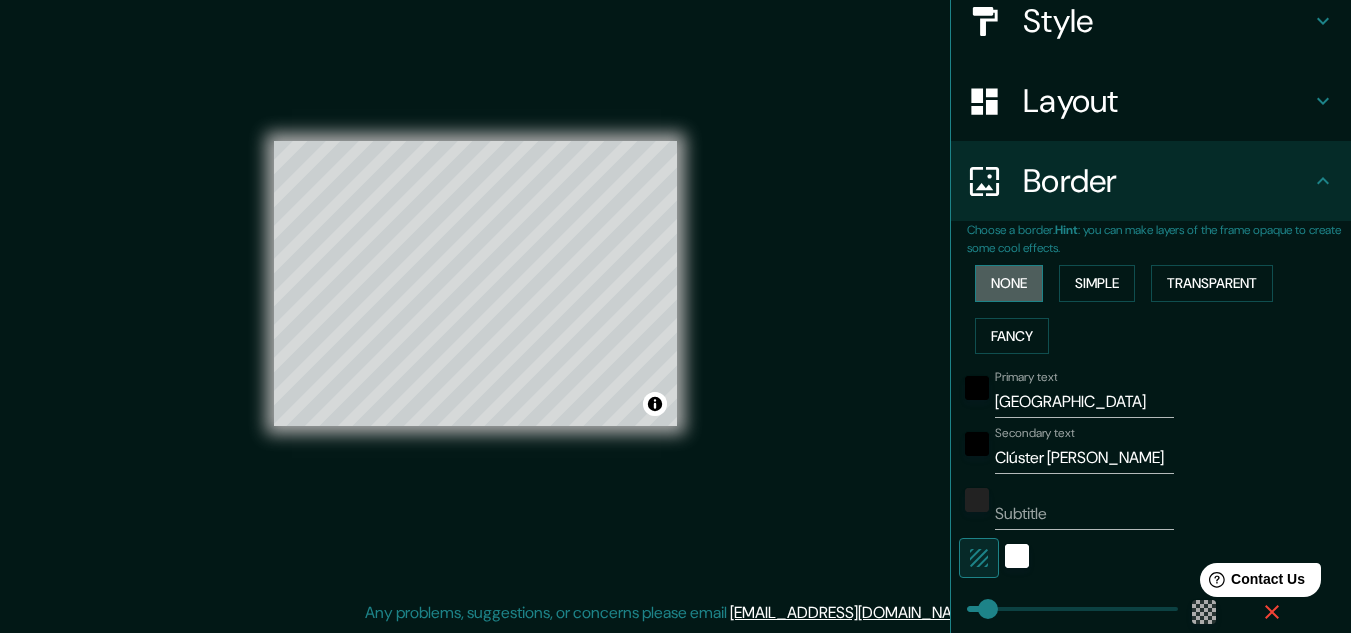 scroll, scrollTop: 181, scrollLeft: 0, axis: vertical 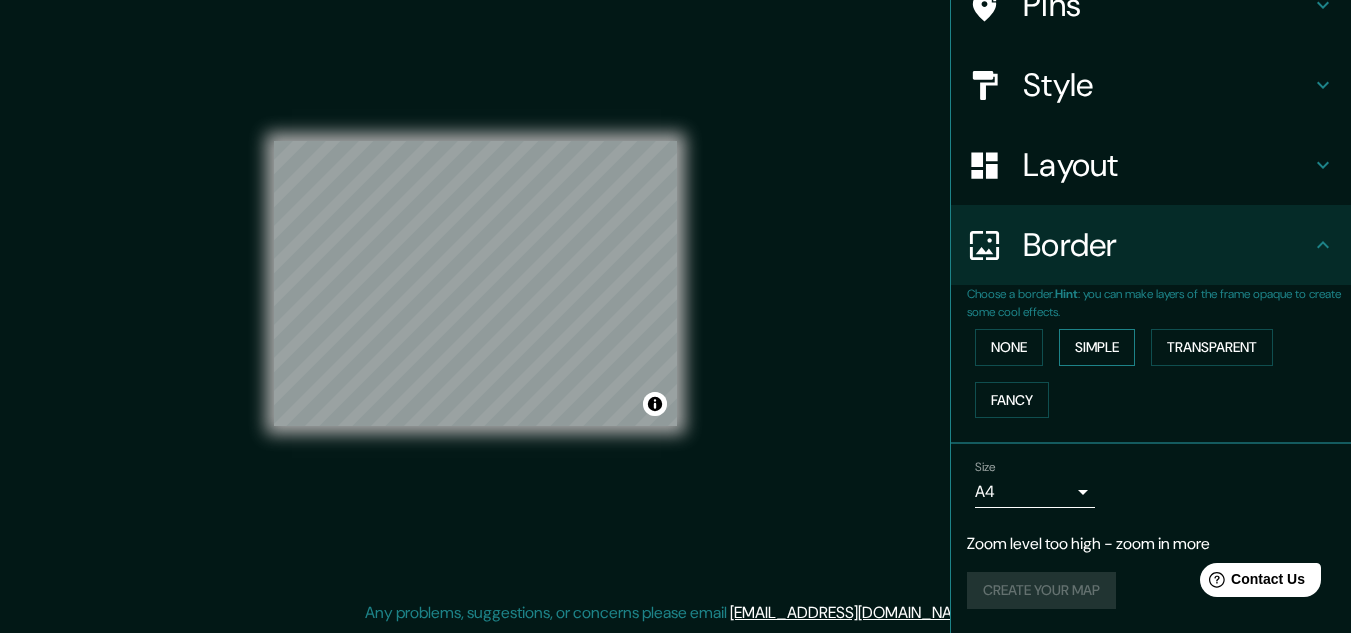 click on "Simple" at bounding box center (1097, 347) 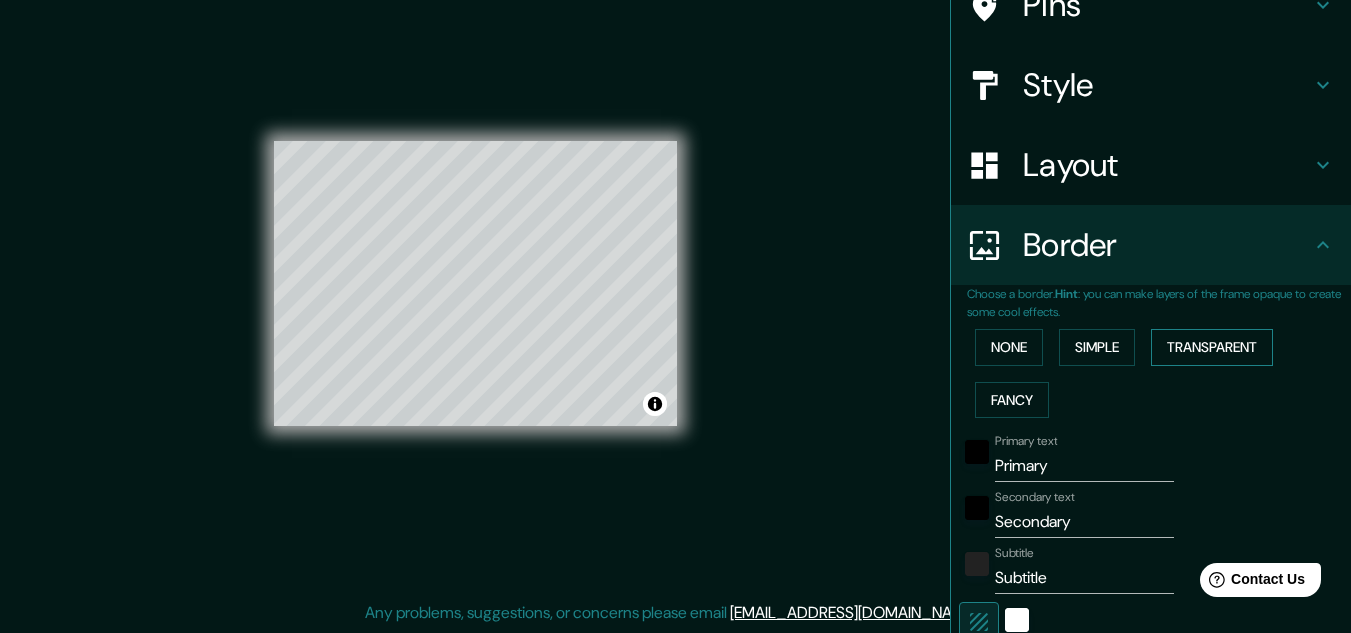 click on "Transparent" at bounding box center [1212, 347] 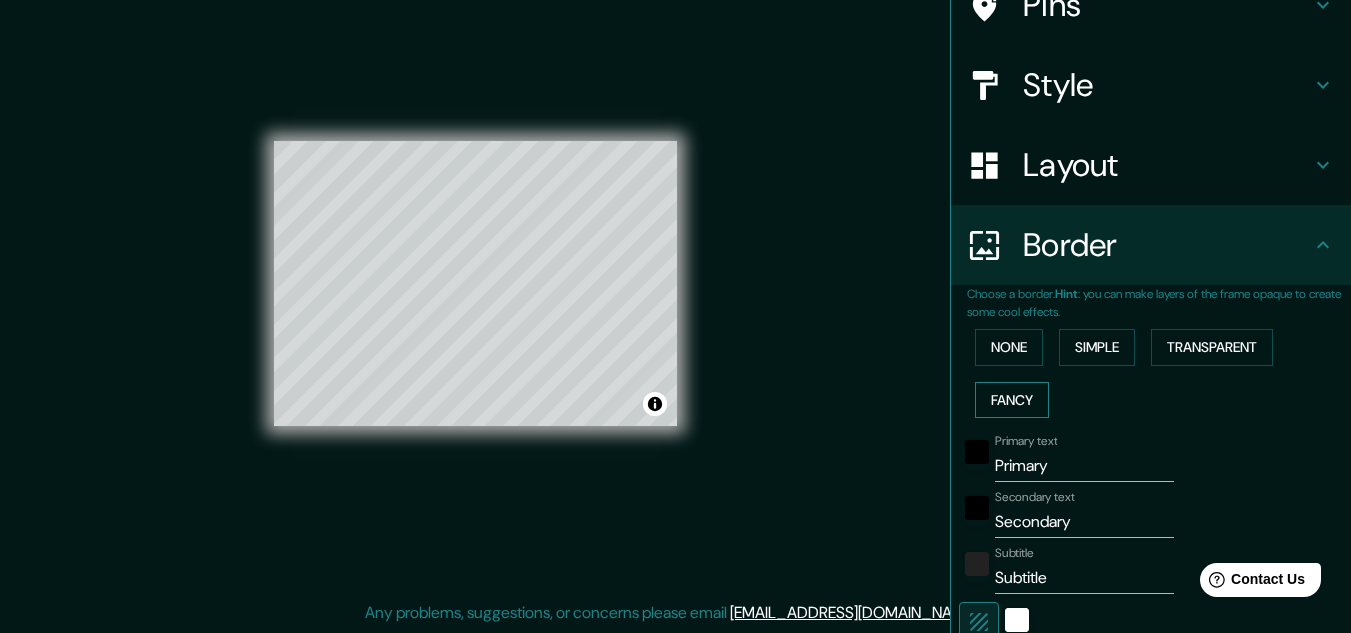 click on "Fancy" at bounding box center (1012, 400) 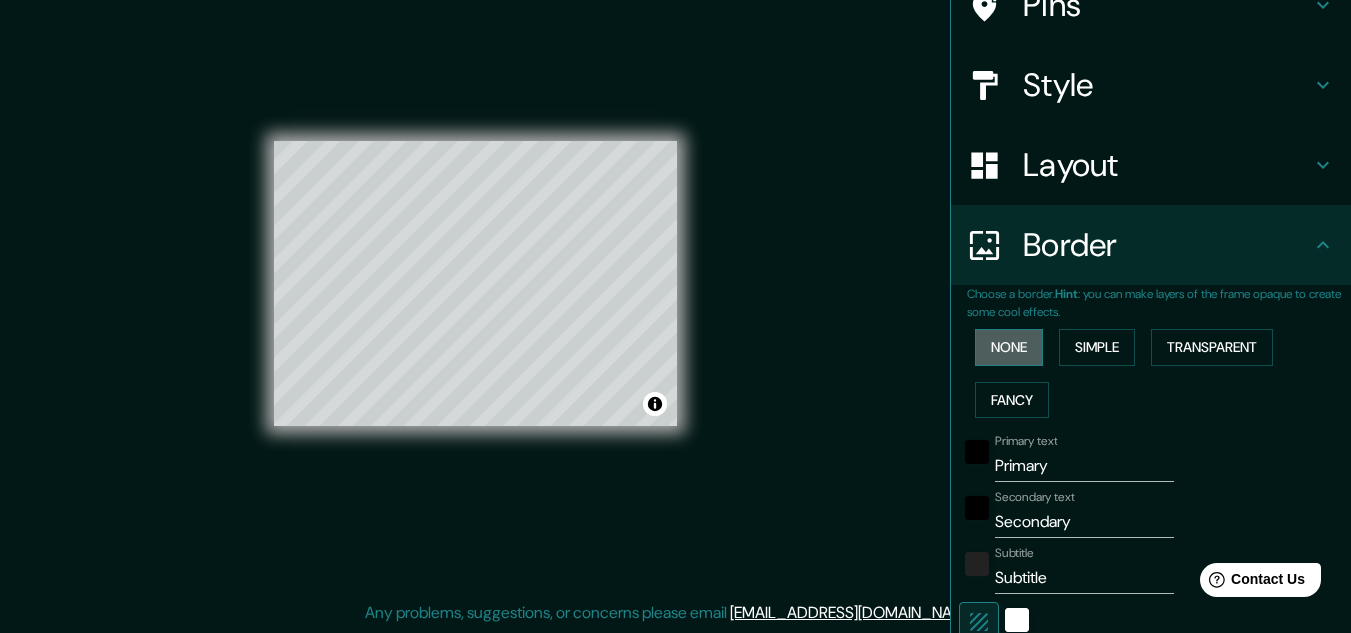 click on "None" at bounding box center [1009, 347] 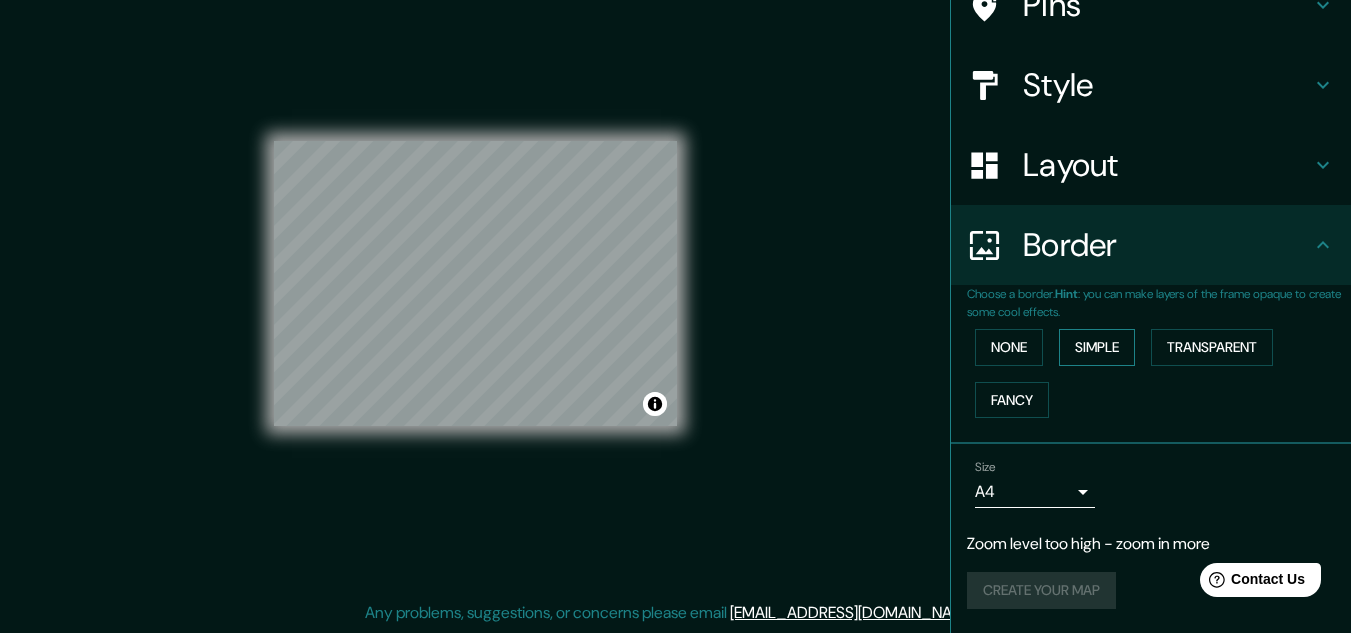 click on "Simple" at bounding box center [1097, 347] 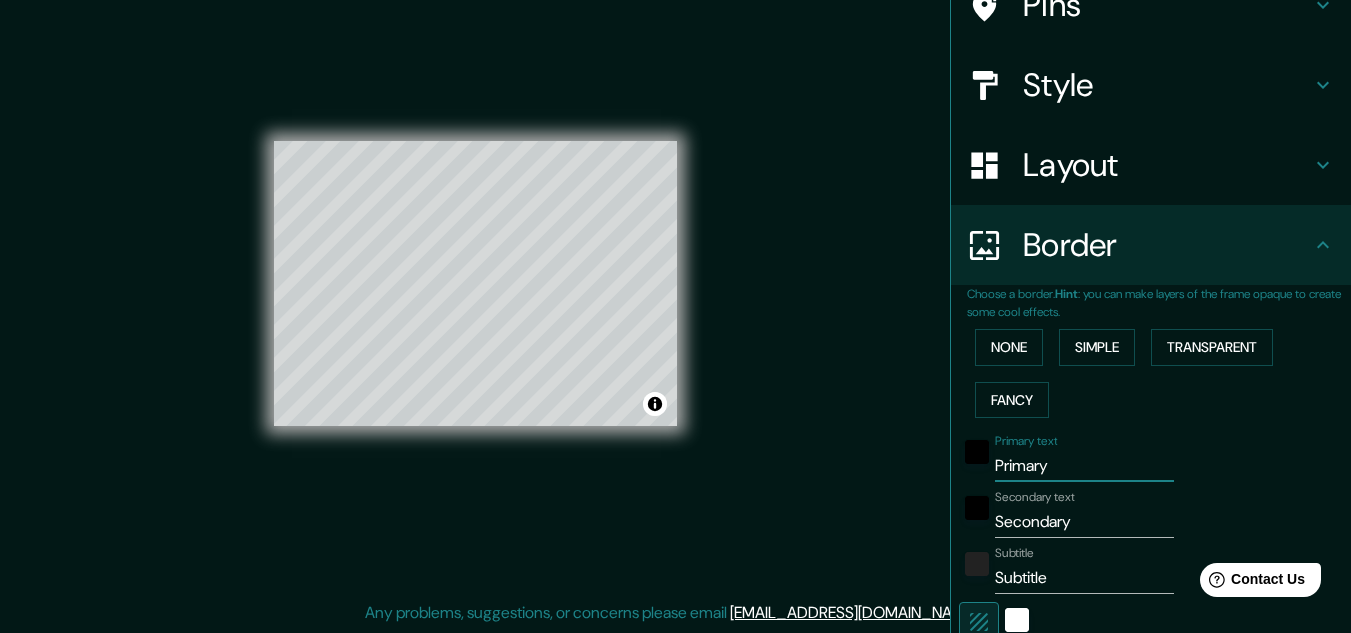 click on "Primary" at bounding box center (1084, 466) 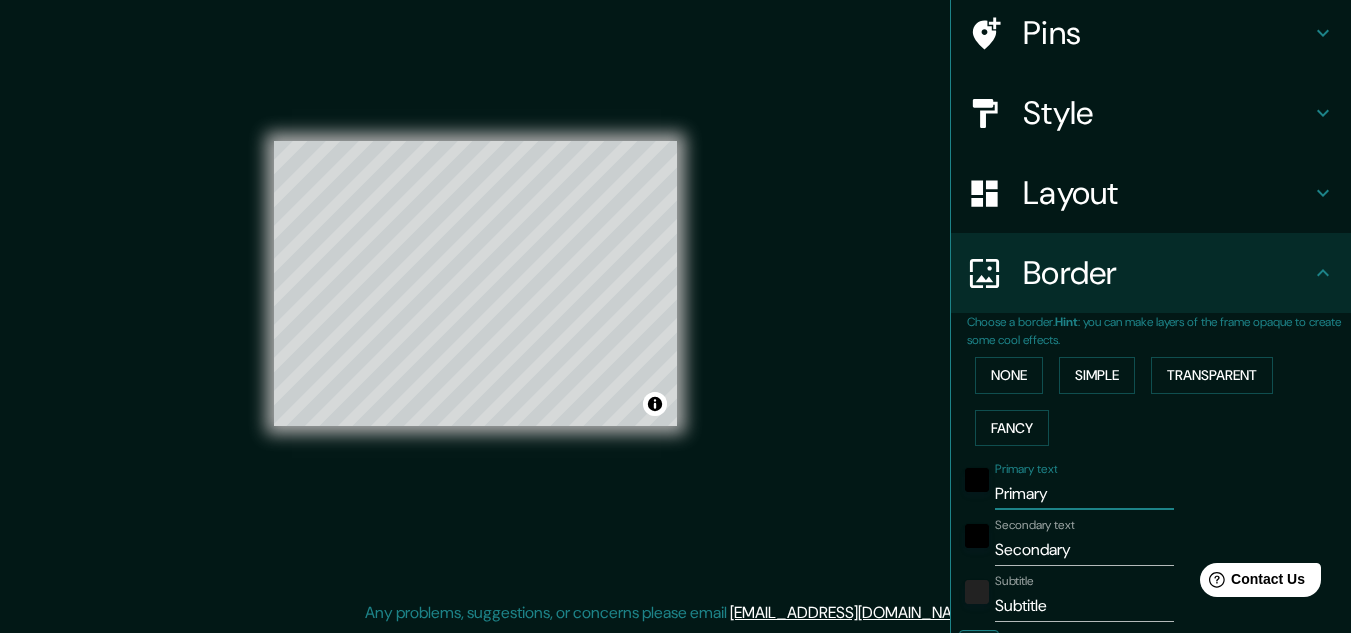 scroll, scrollTop: 300, scrollLeft: 0, axis: vertical 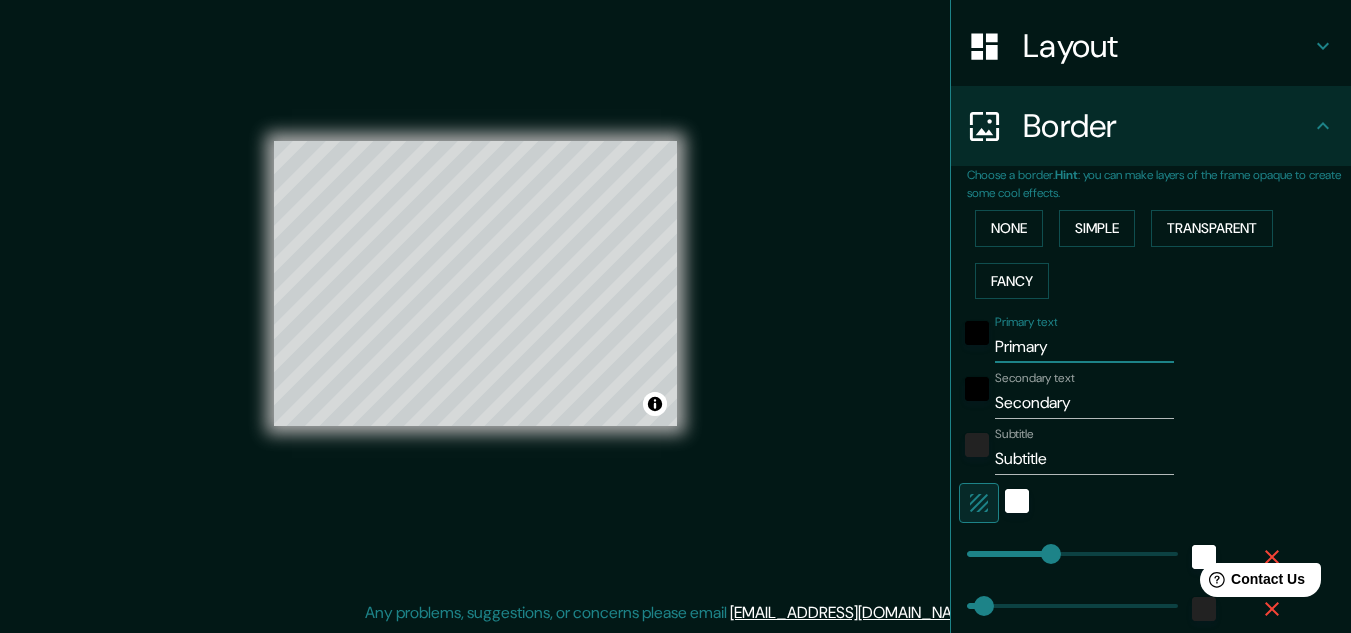 drag, startPoint x: 1037, startPoint y: 344, endPoint x: 941, endPoint y: 361, distance: 97.49359 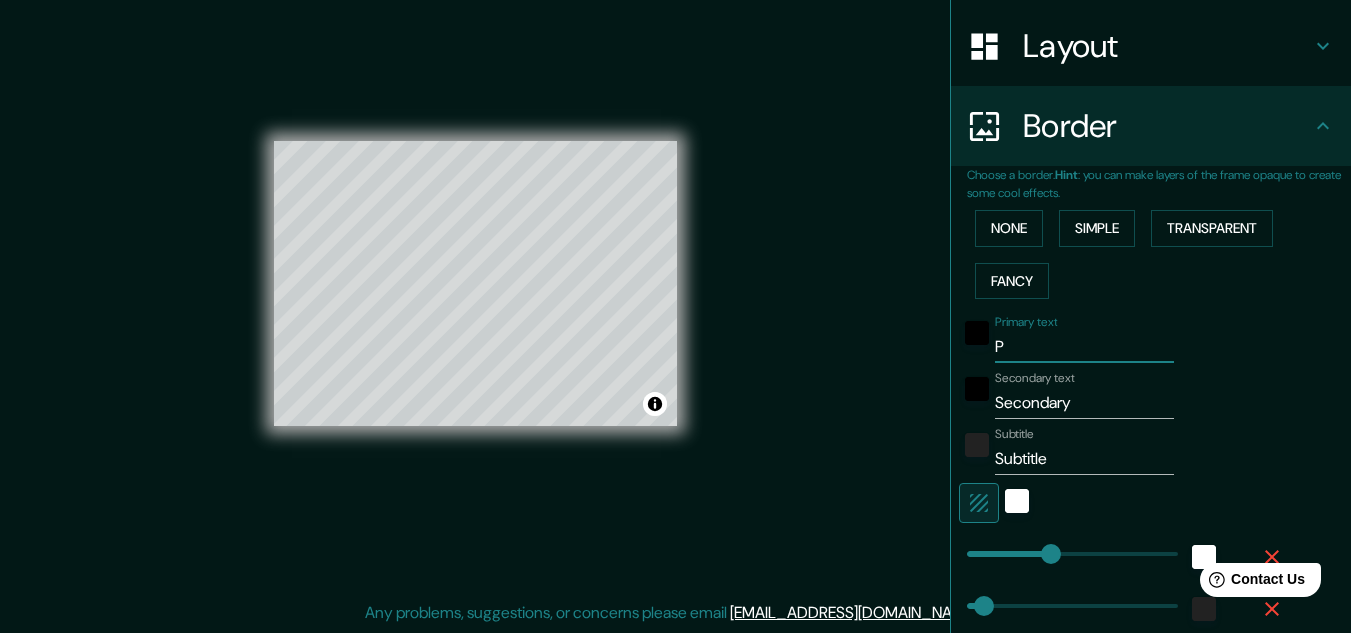 type on "Pa" 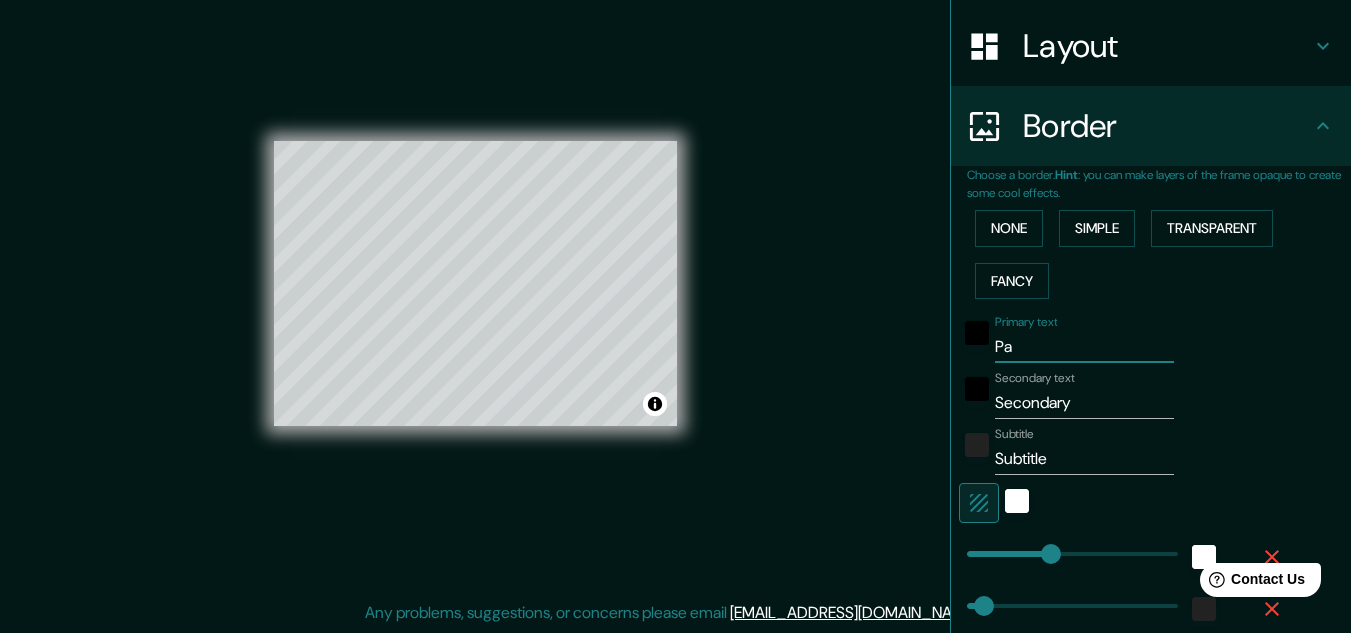 type on "Pan" 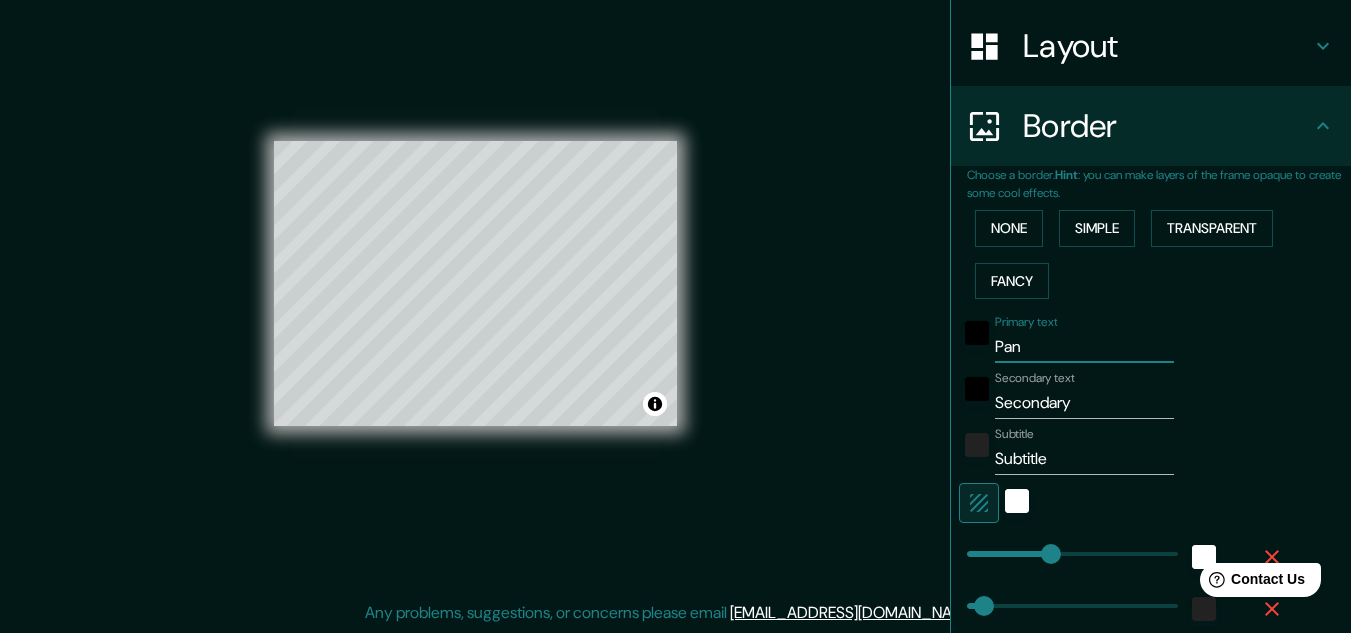 type on "161" 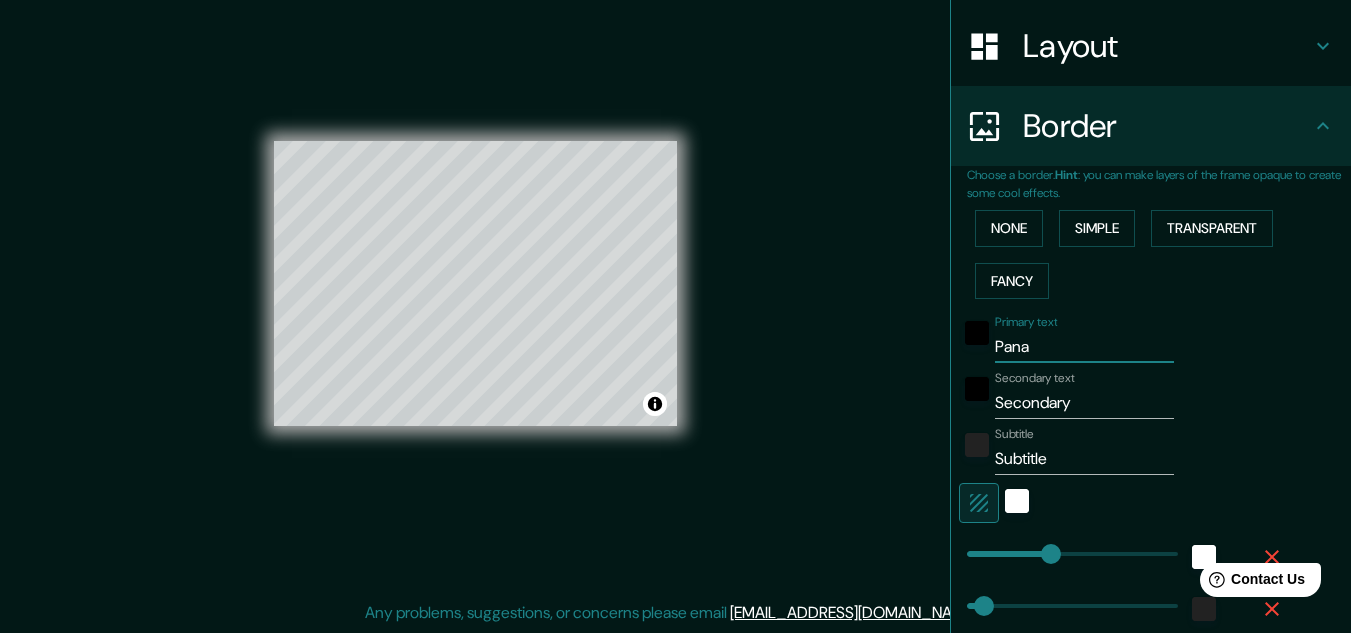 type on "Panam" 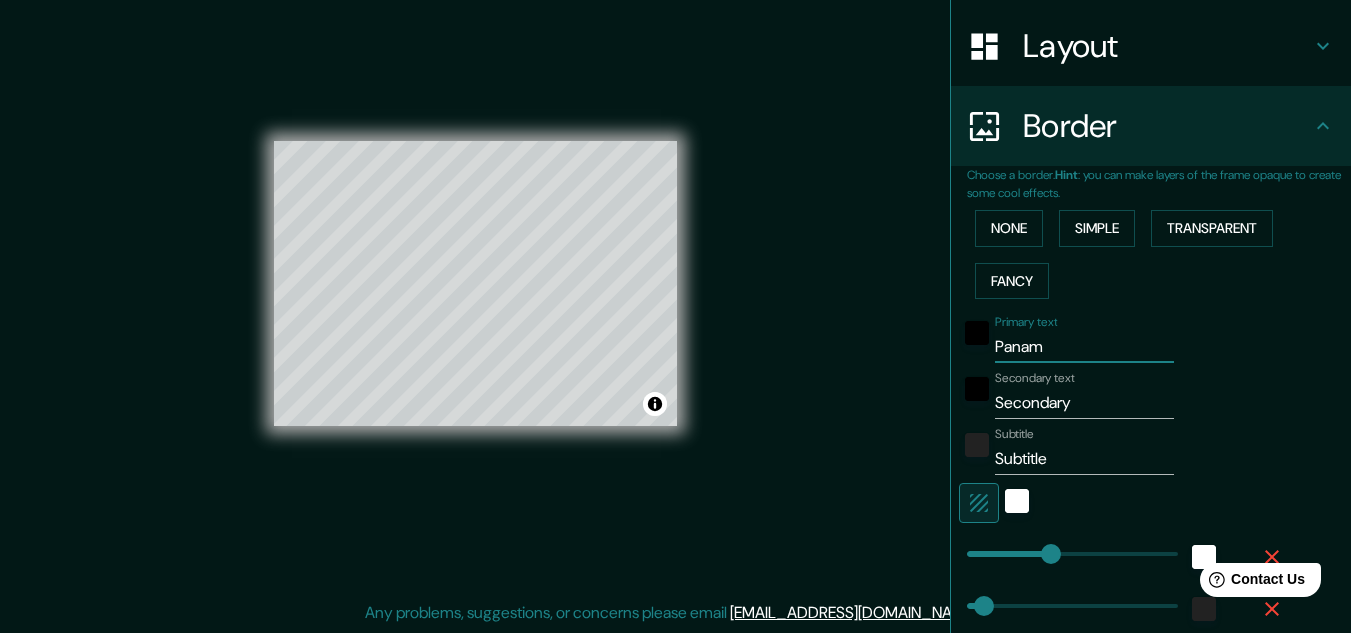 type on "[GEOGRAPHIC_DATA]" 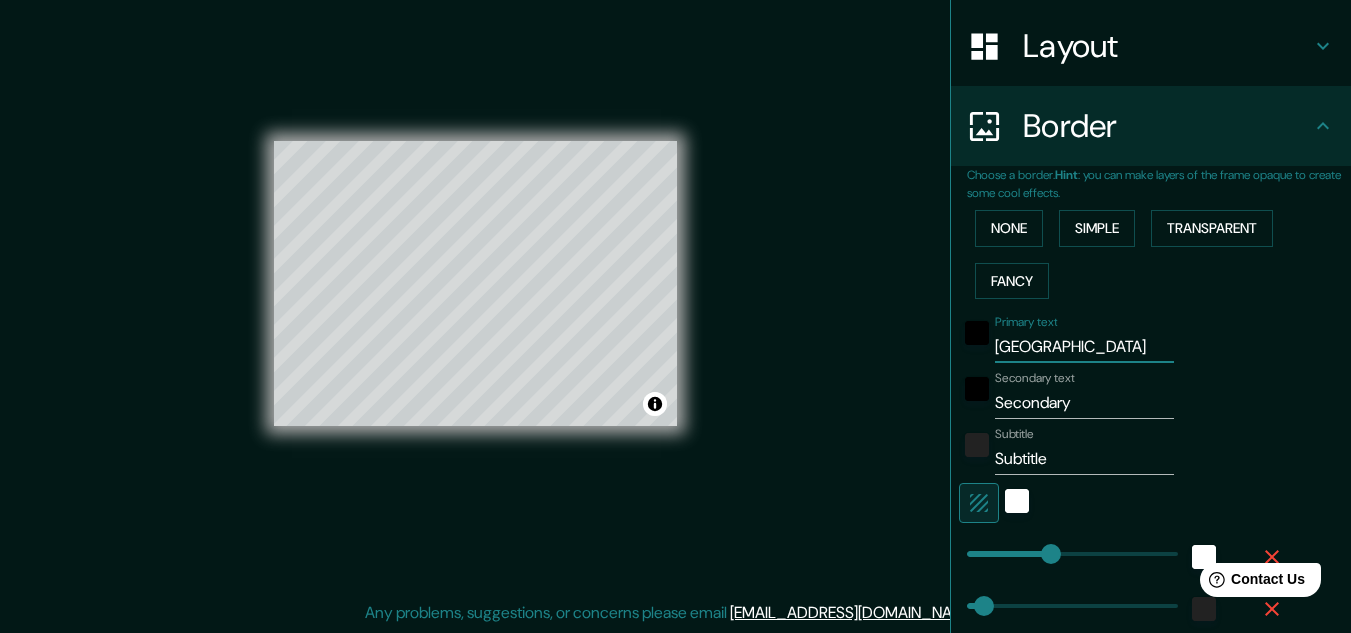 type on "161" 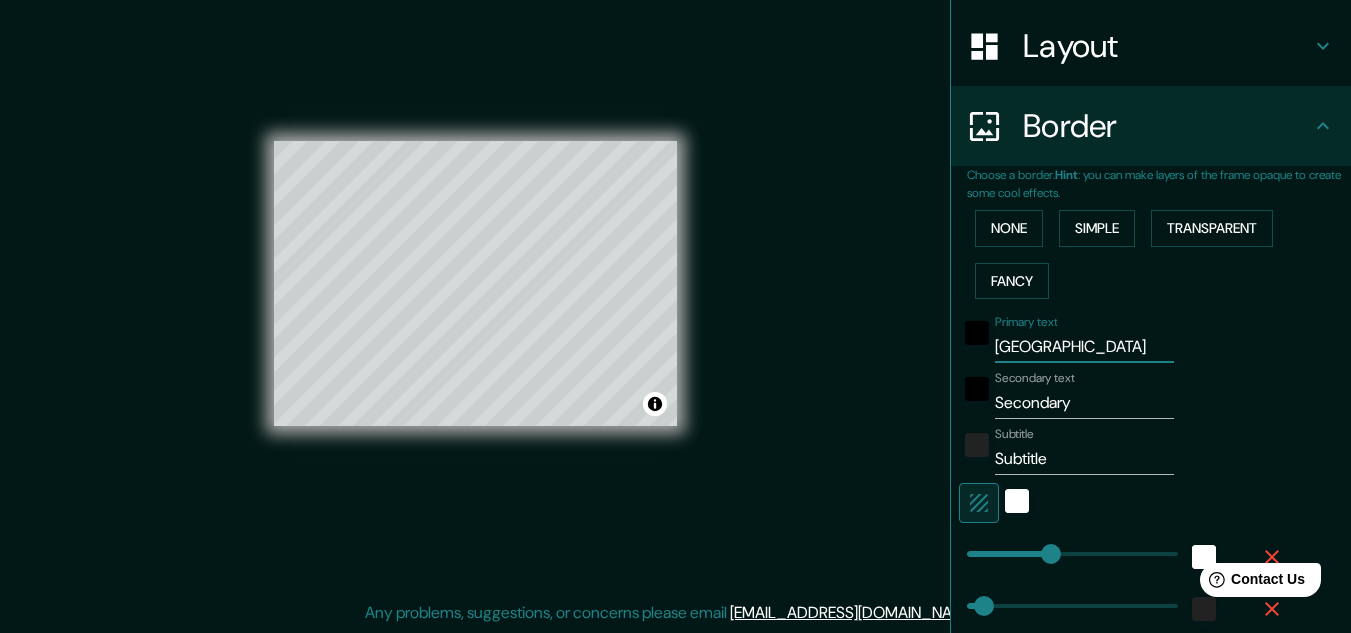 click on "[GEOGRAPHIC_DATA]" at bounding box center [1084, 347] 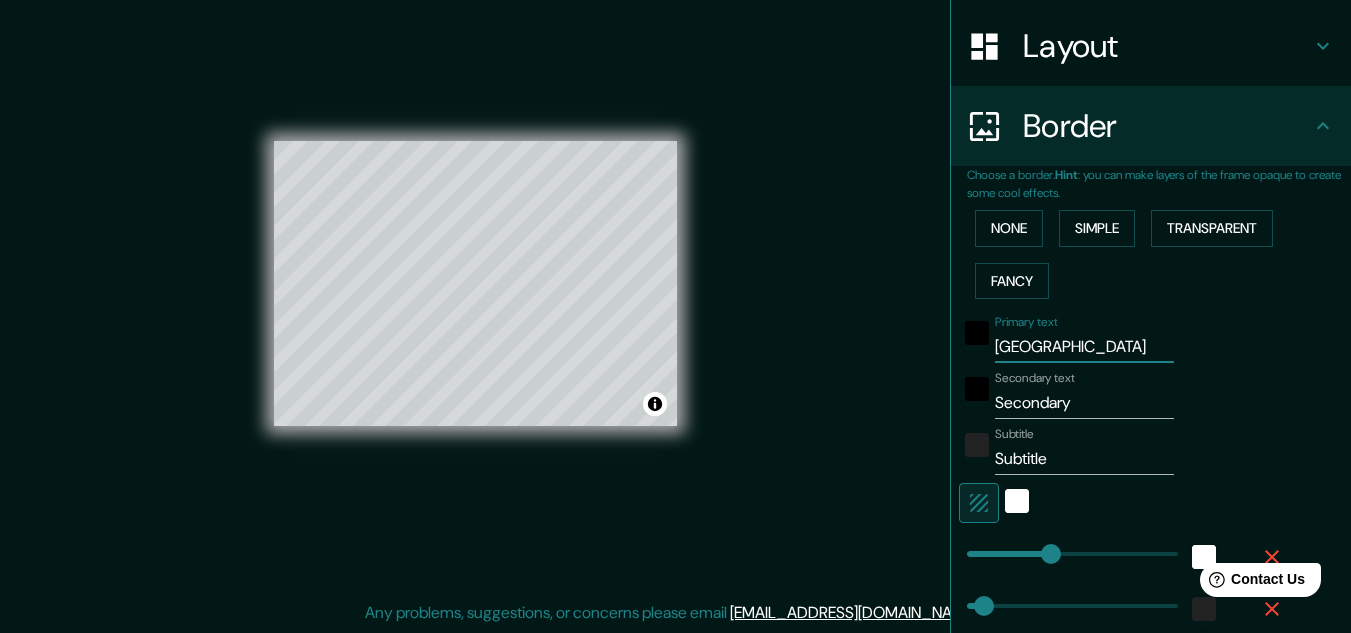 type on "[GEOGRAPHIC_DATA]" 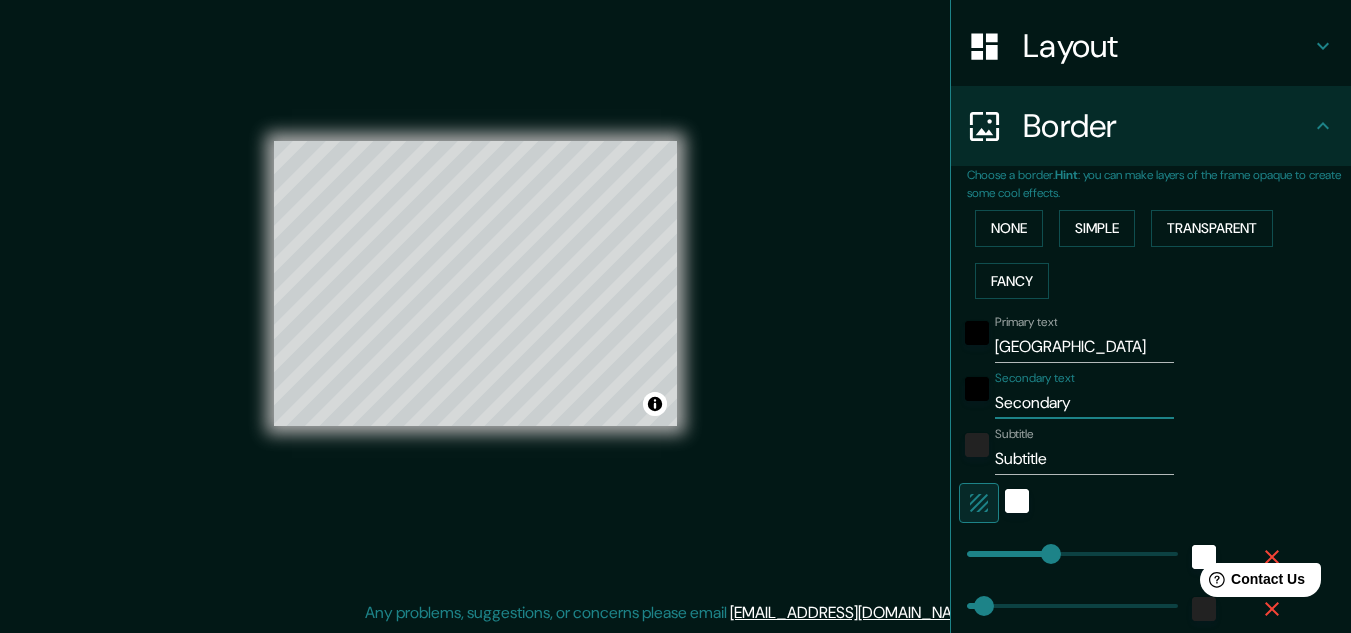 click on "Secondary" at bounding box center [1084, 403] 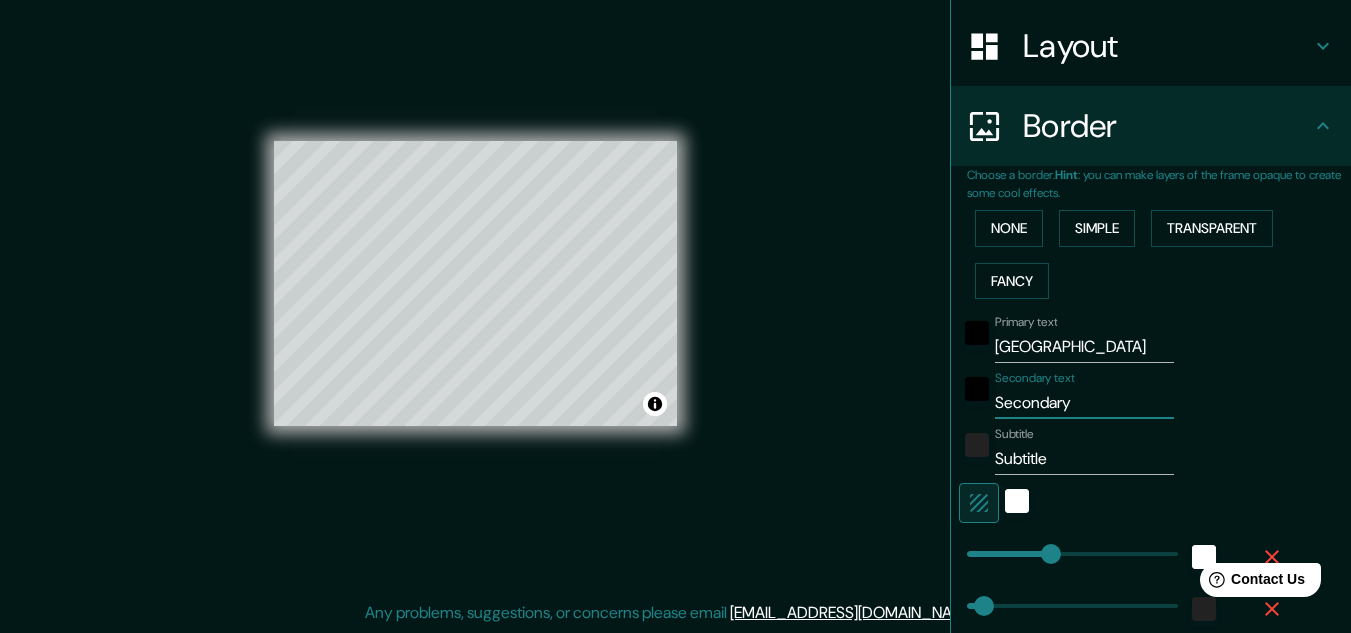 type on "C" 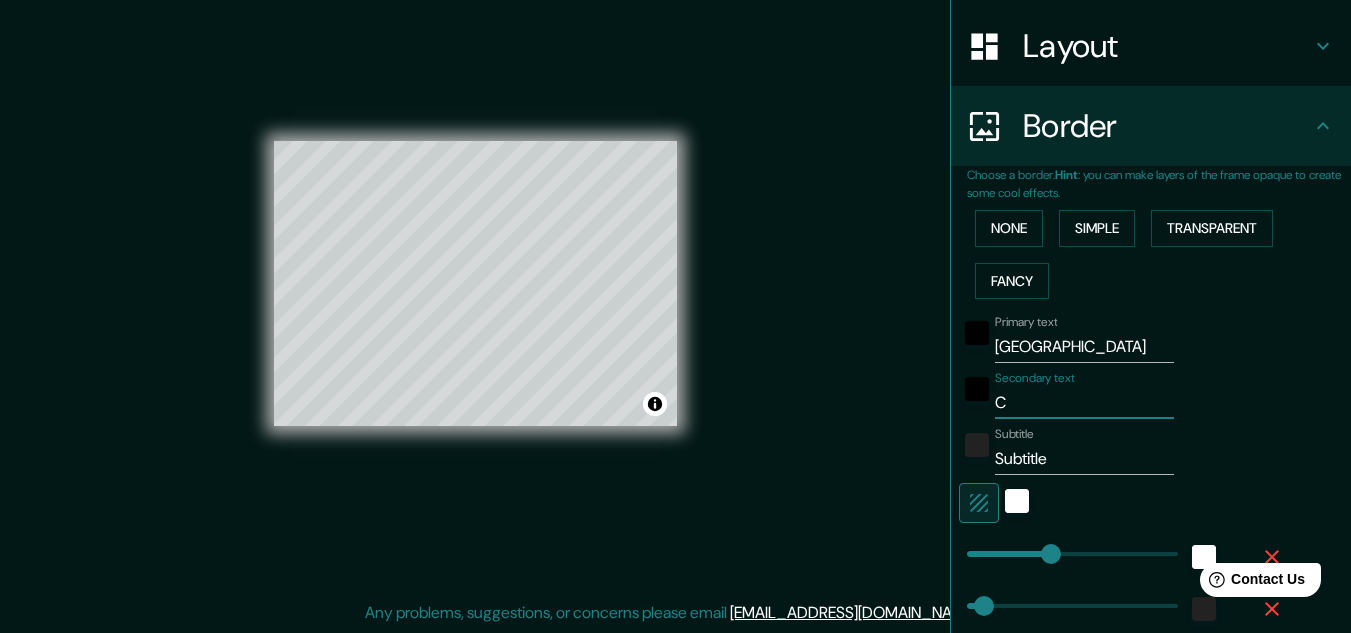 type on "Cl" 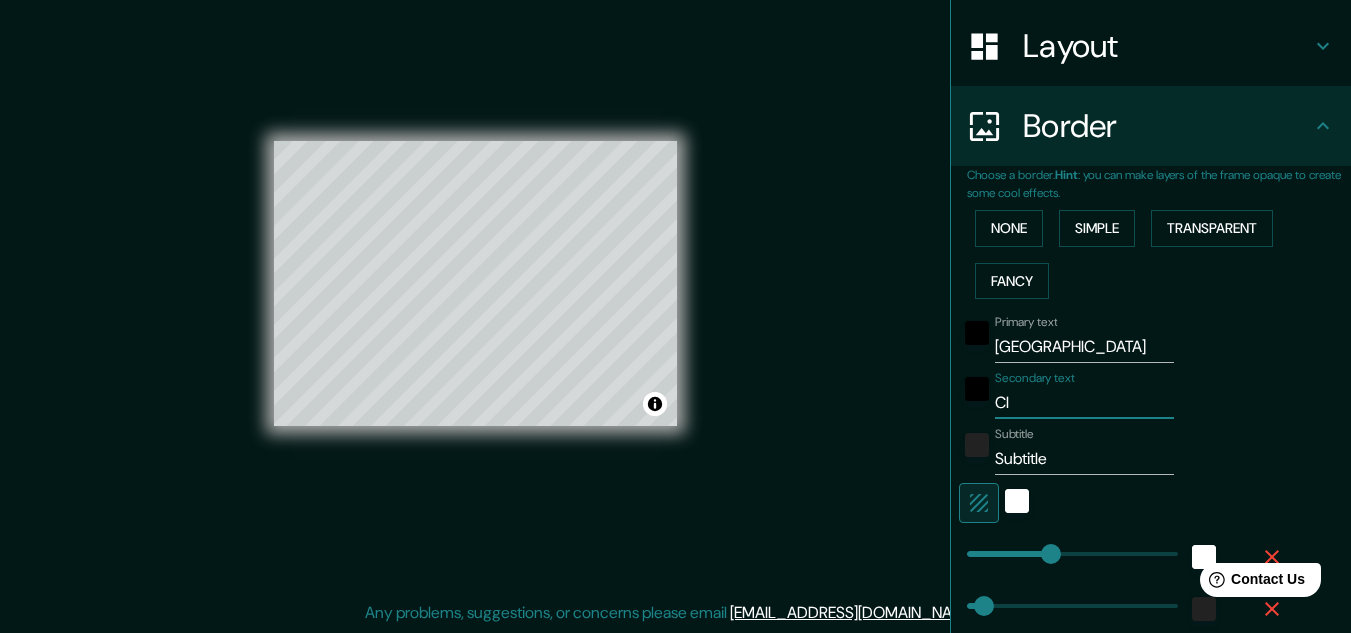type on "Clu" 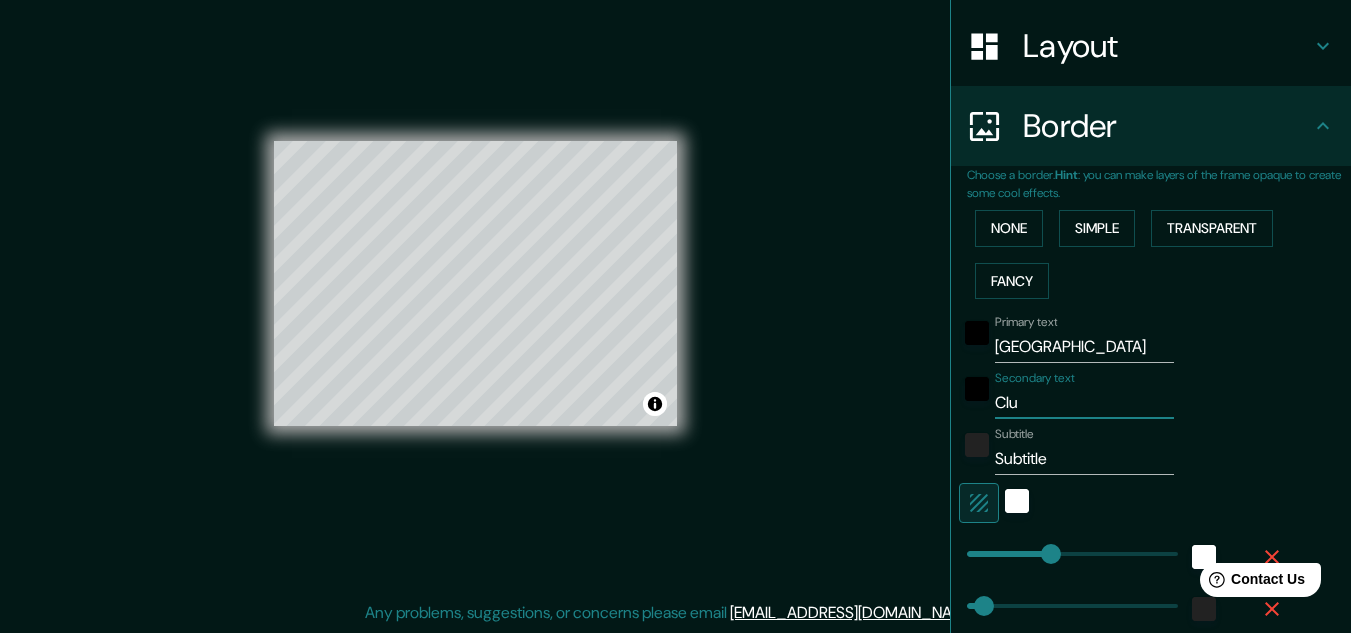 type on "Clus" 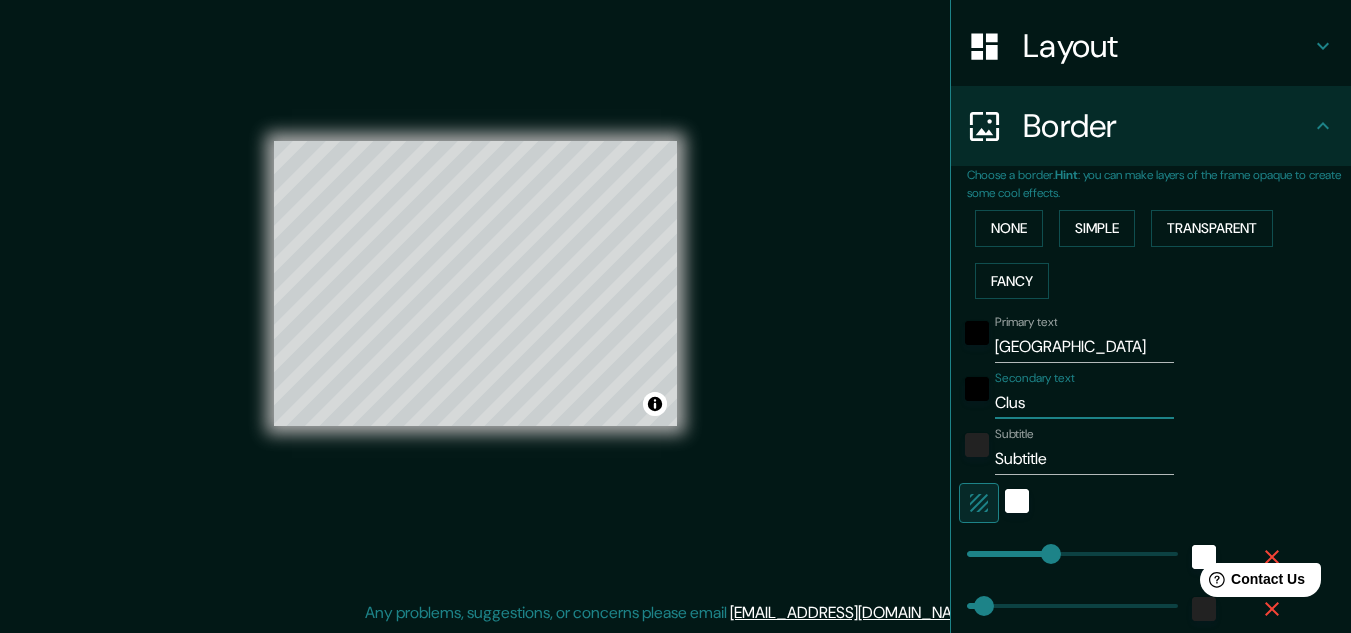 type on "Clust" 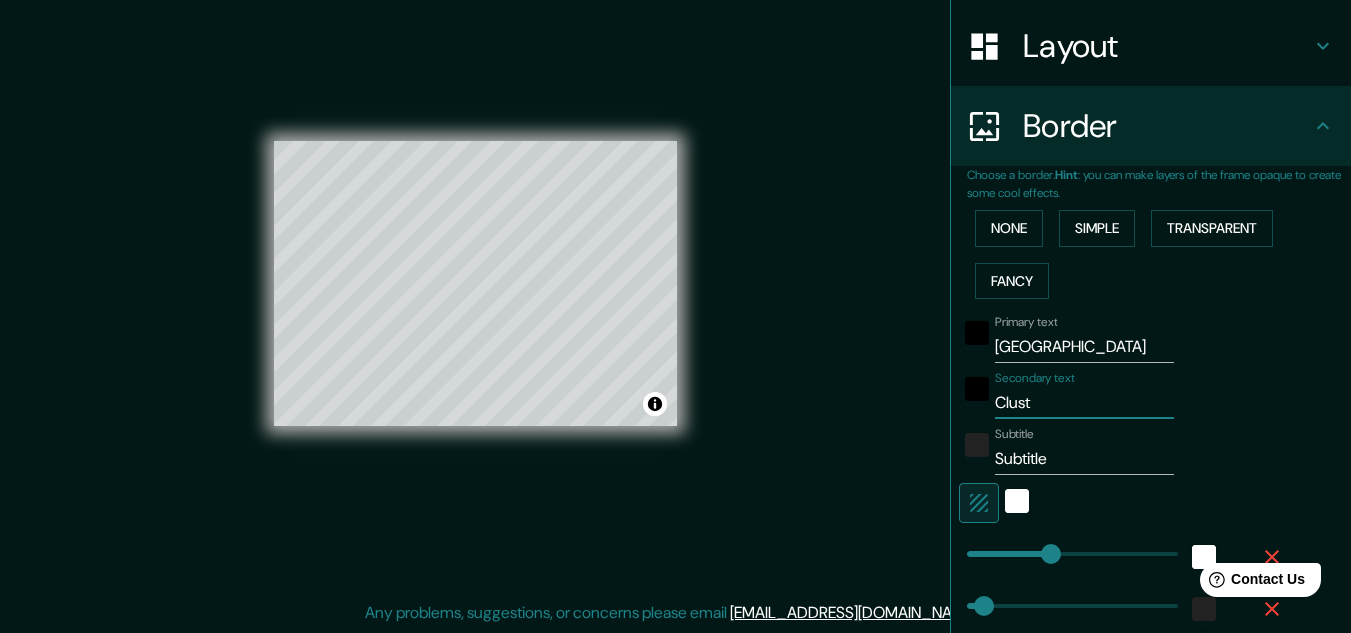 type on "Cluste" 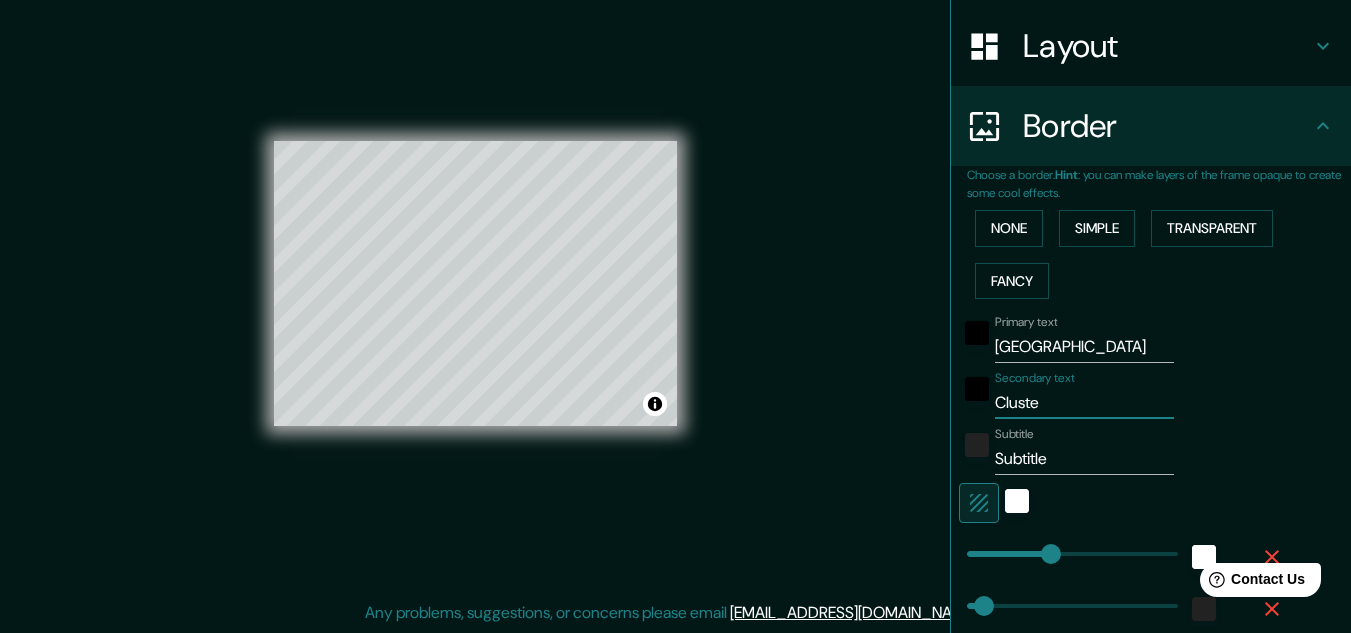 type on "Cluster" 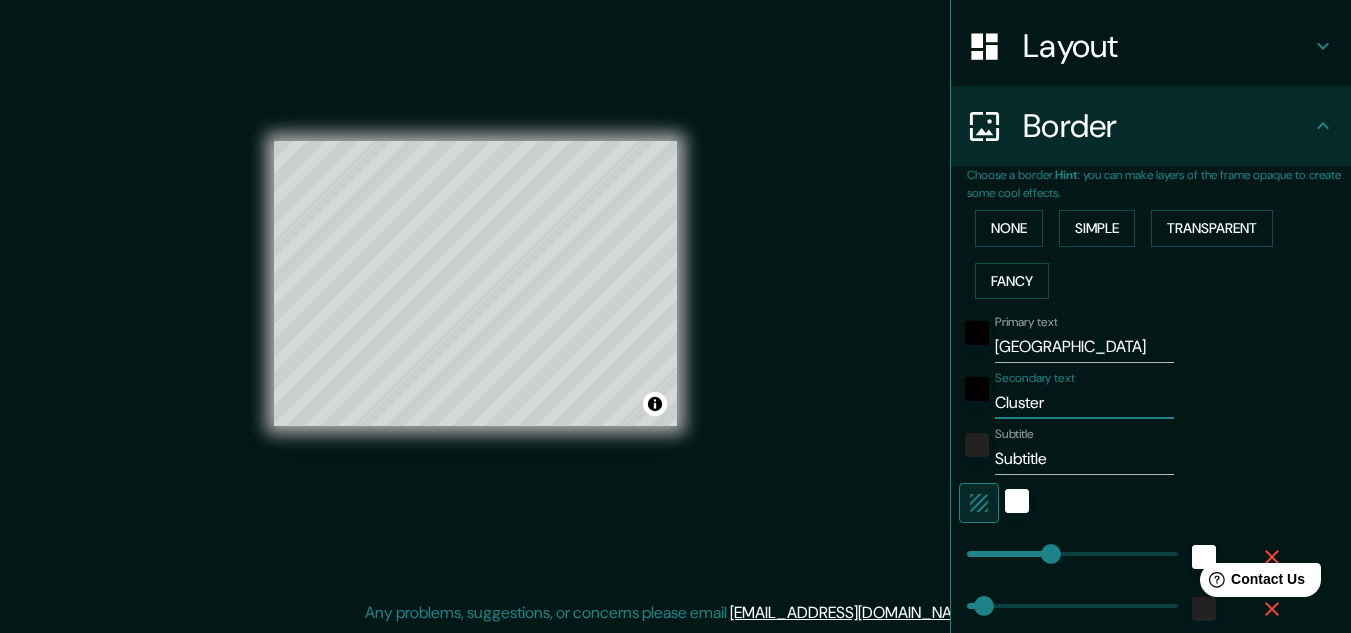 type on "Clusters" 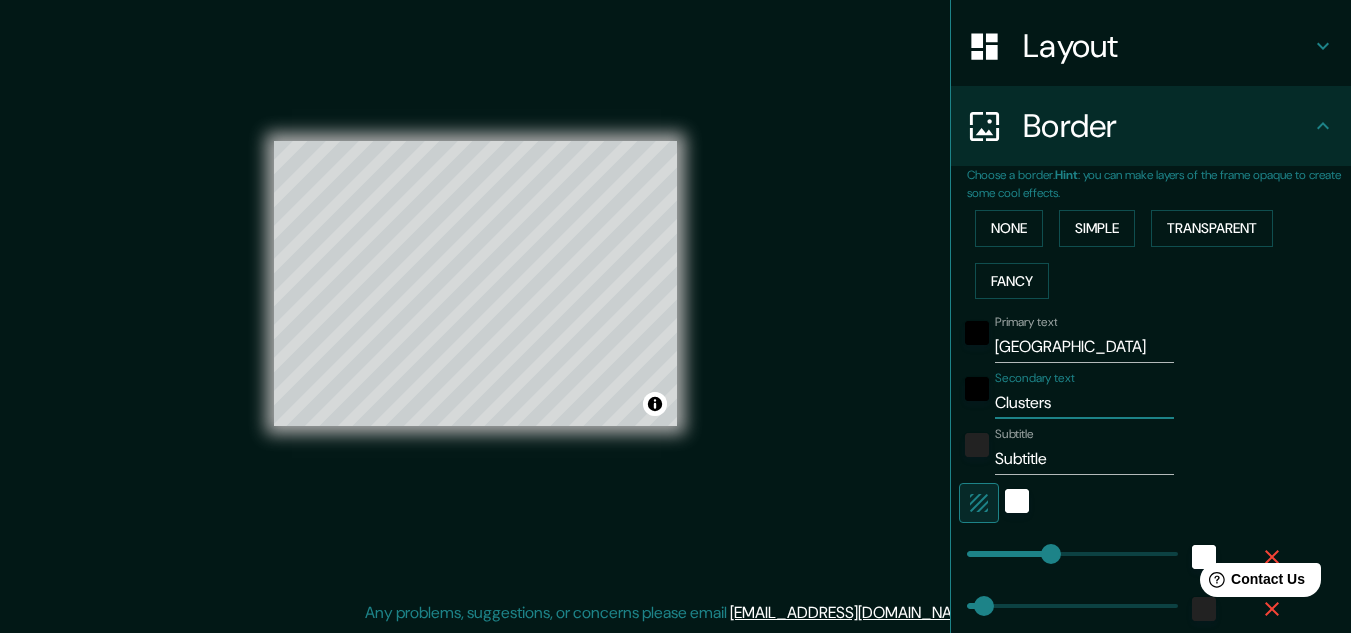 type on "Clusters" 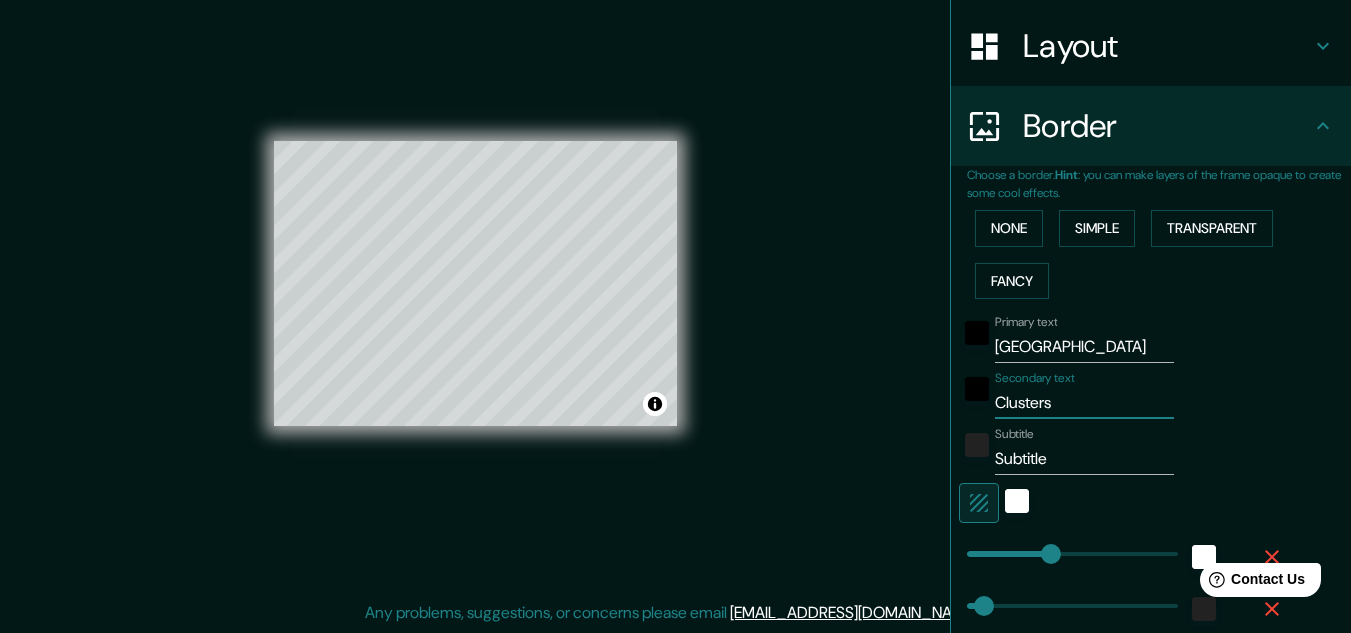type on "Clusters u" 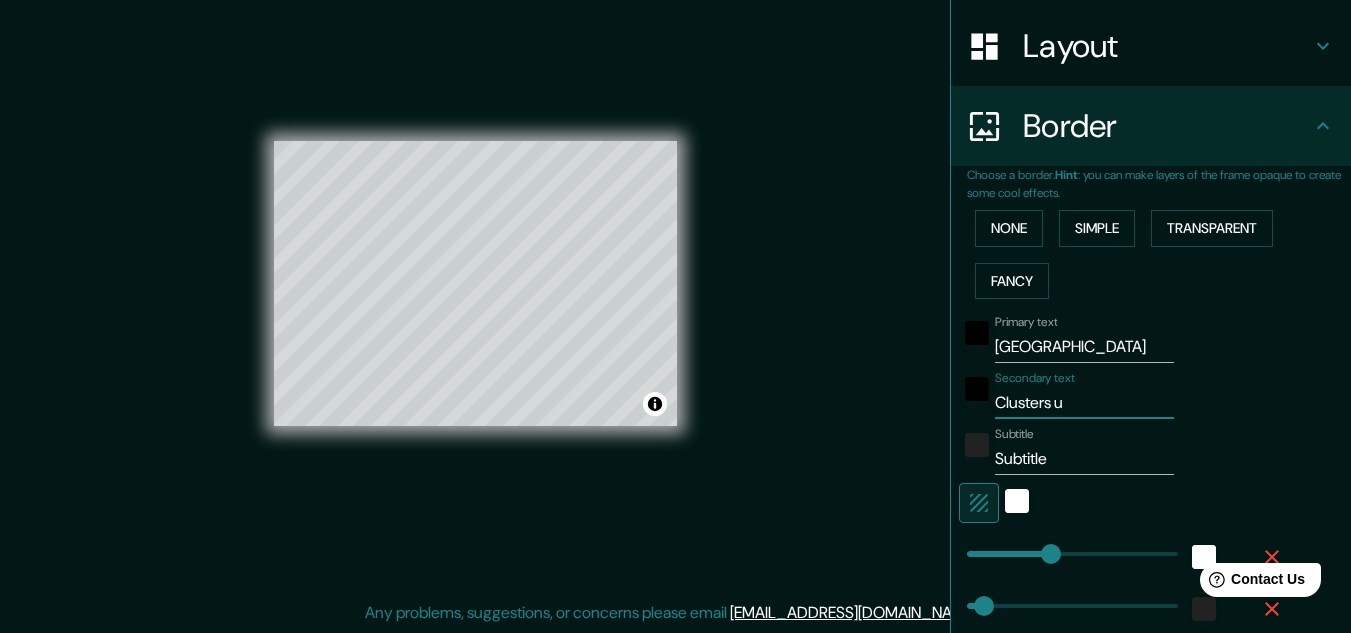type on "Clusters ur" 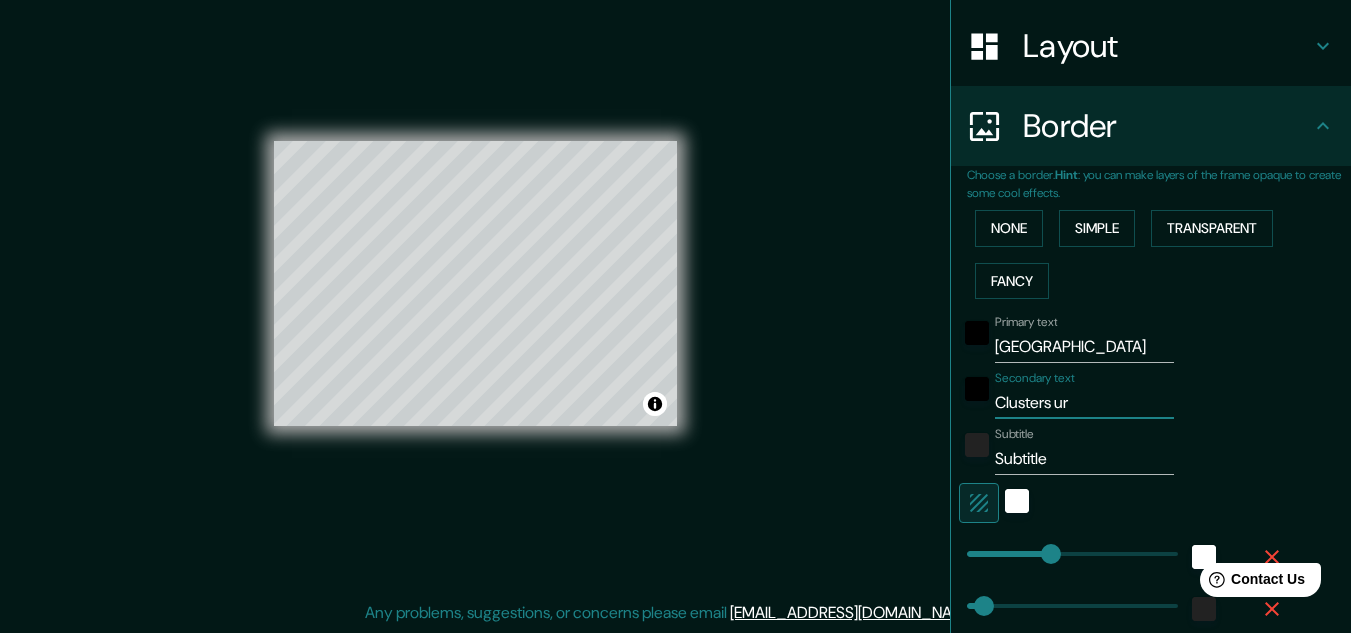 type on "Clusters urb" 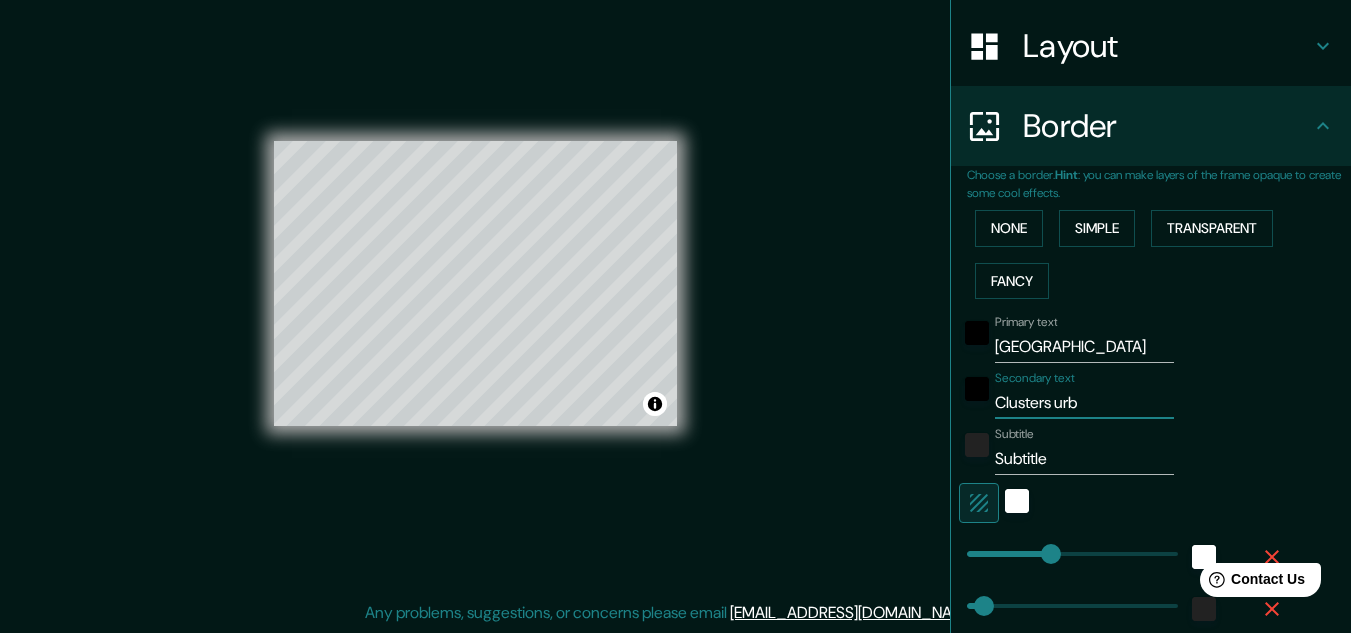 type on "Clusters urba" 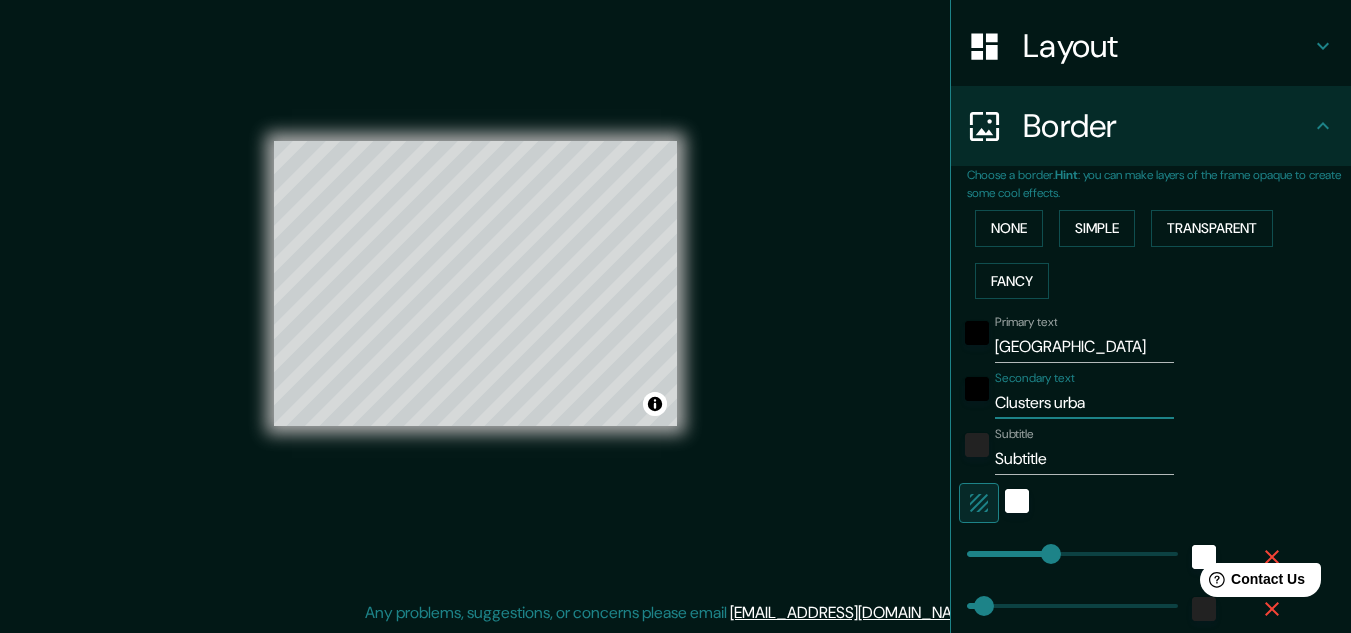 type on "Clusters urban" 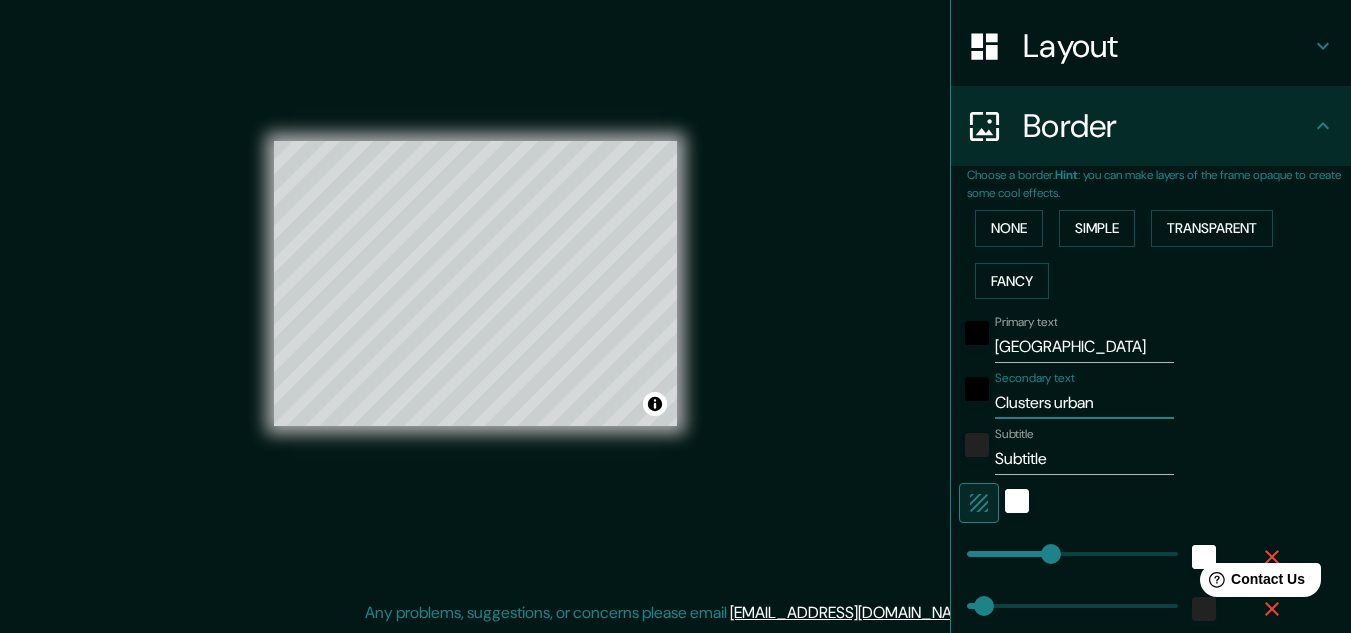 type on "161" 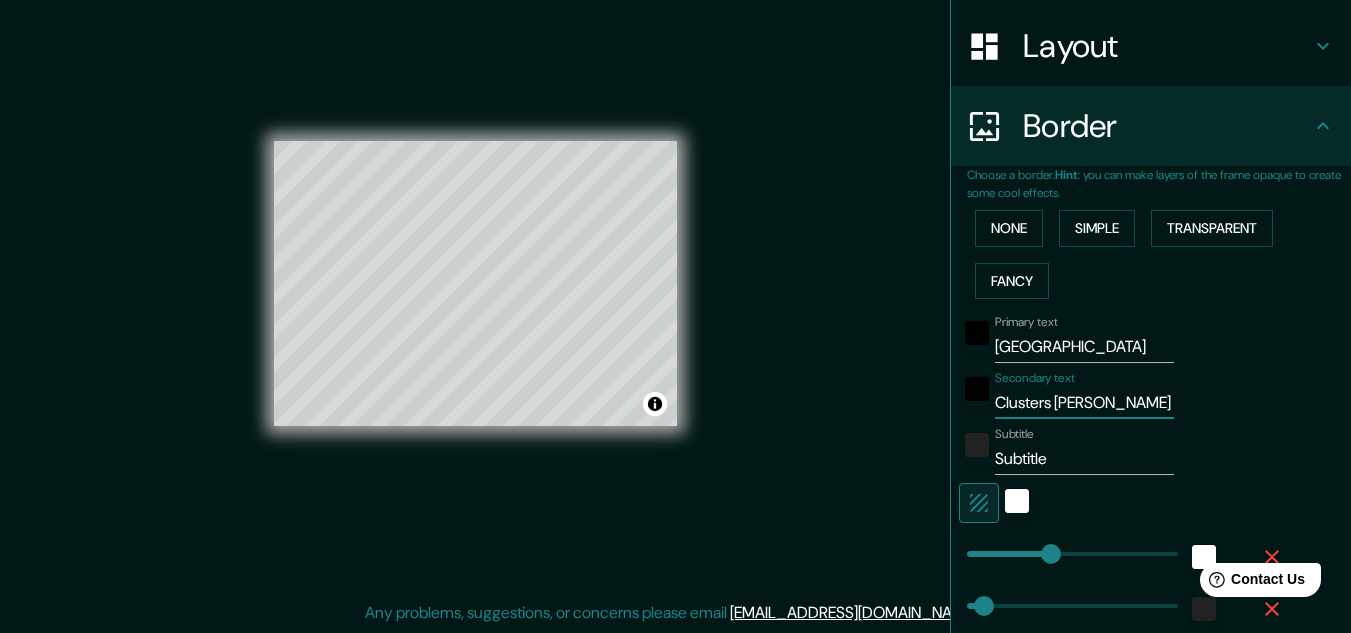 type on "Clusters [PERSON_NAME]" 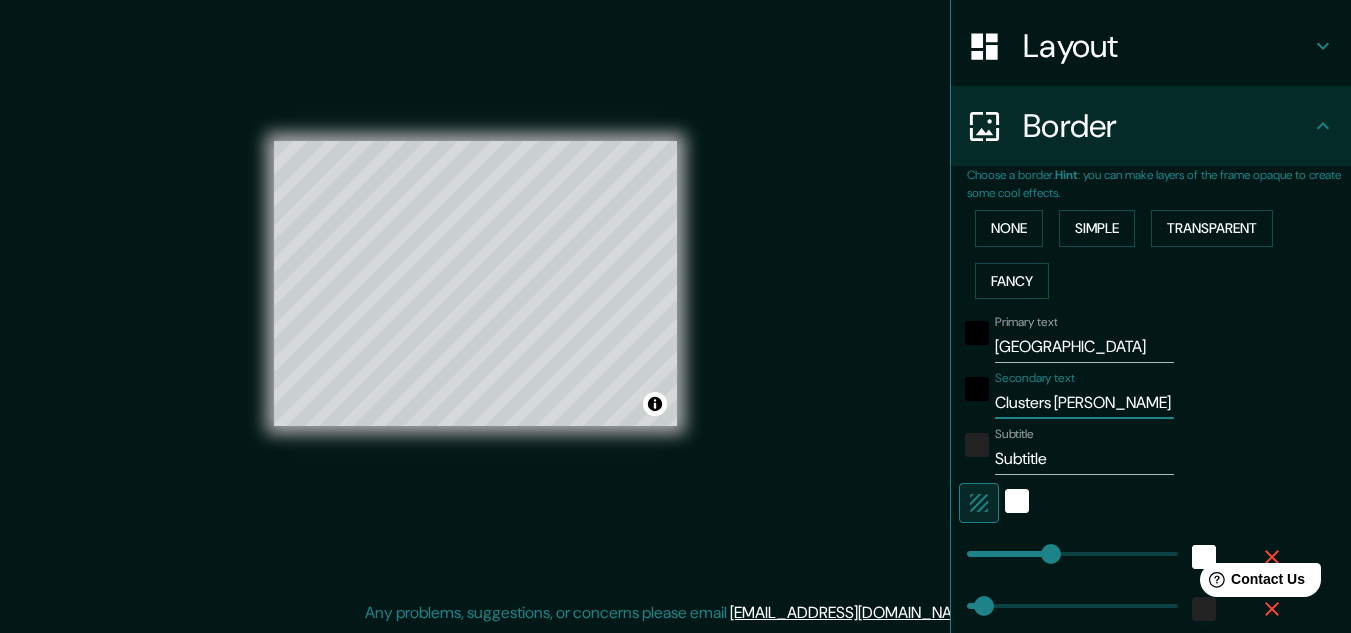 type on "Clúster [PERSON_NAME]" 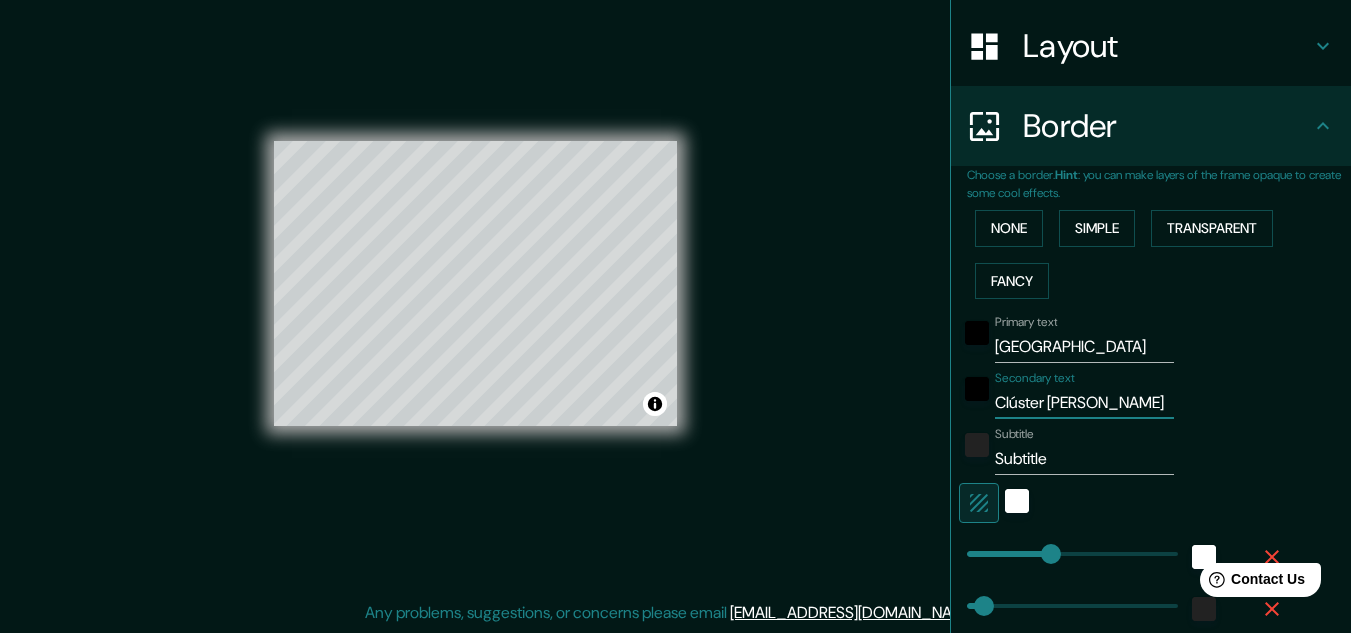 type on "Clúster [PERSON_NAME]" 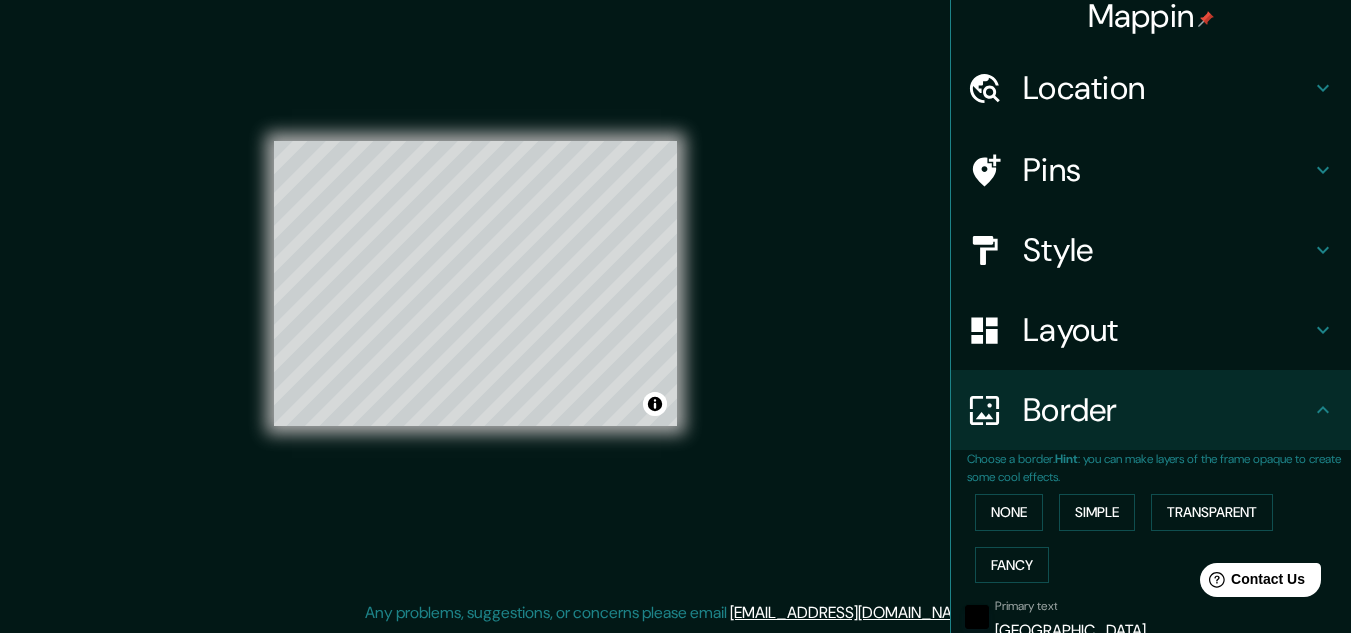 scroll, scrollTop: 0, scrollLeft: 0, axis: both 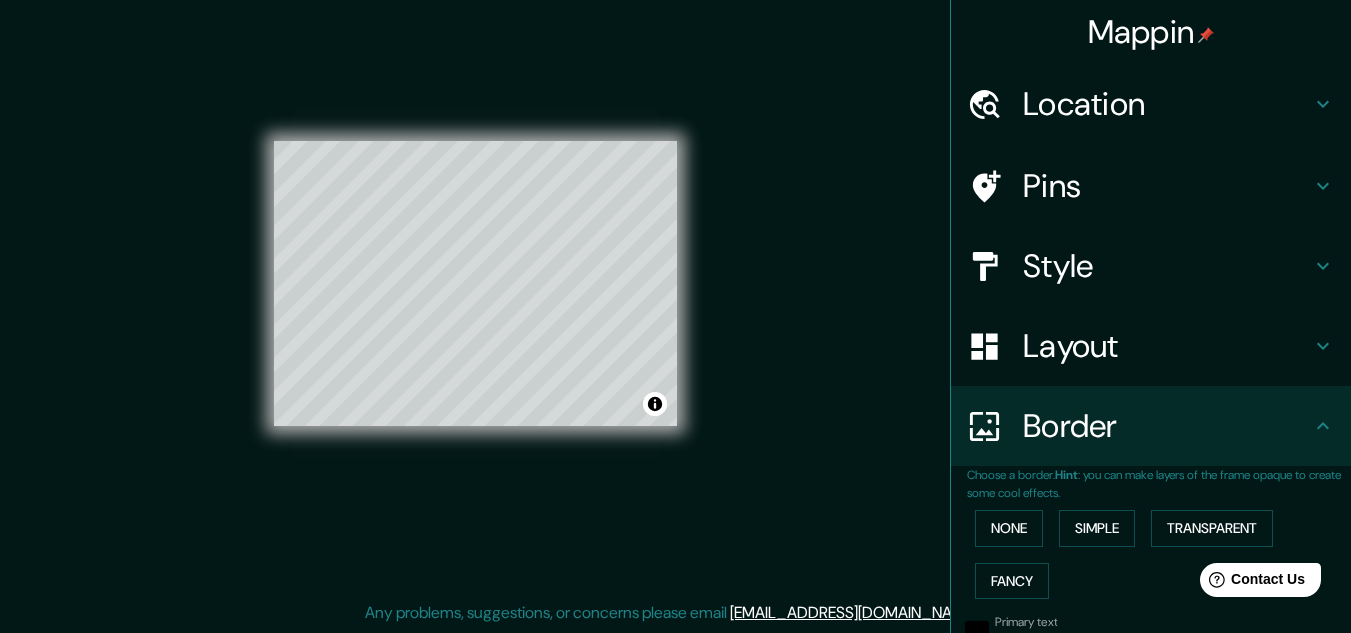 click on "Location" at bounding box center (1167, 104) 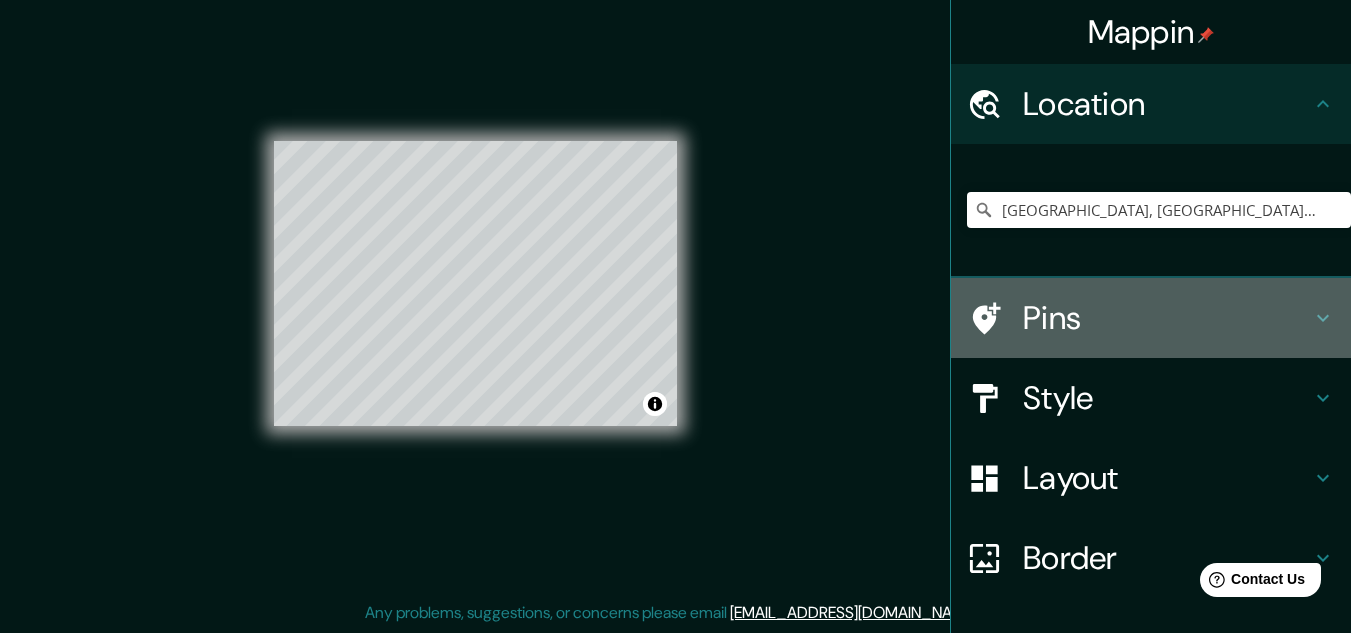 click on "Pins" at bounding box center [1167, 318] 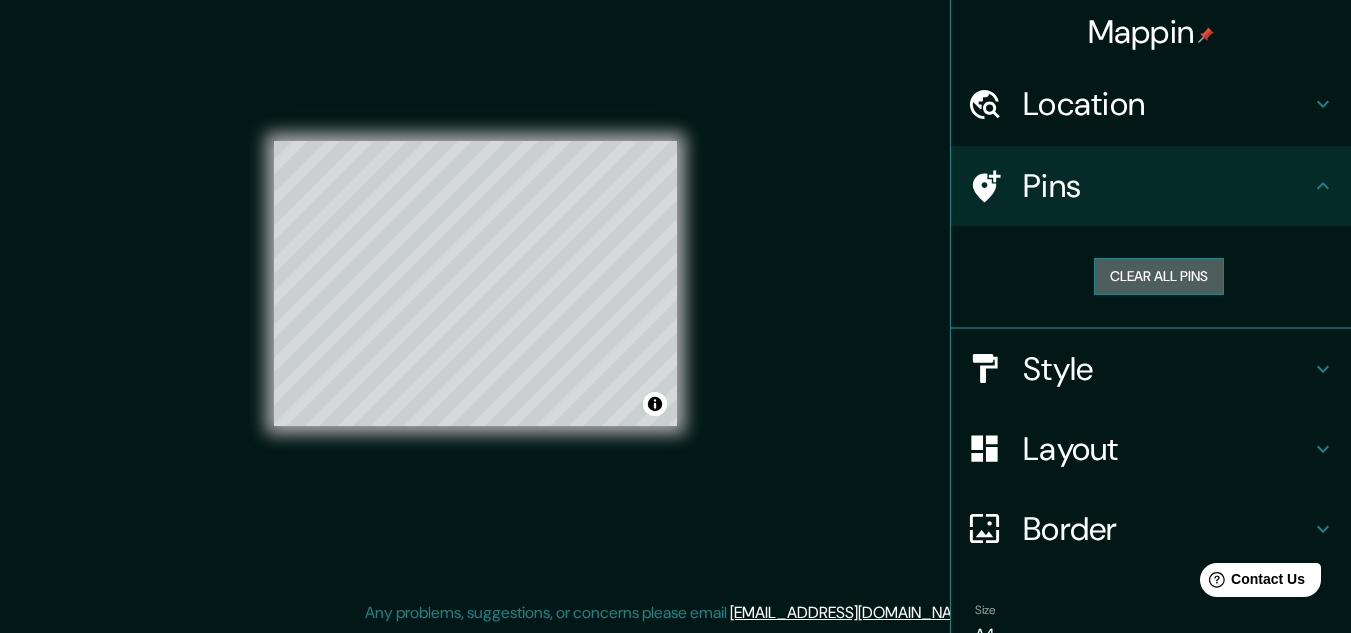 click on "Clear all pins" at bounding box center (1159, 276) 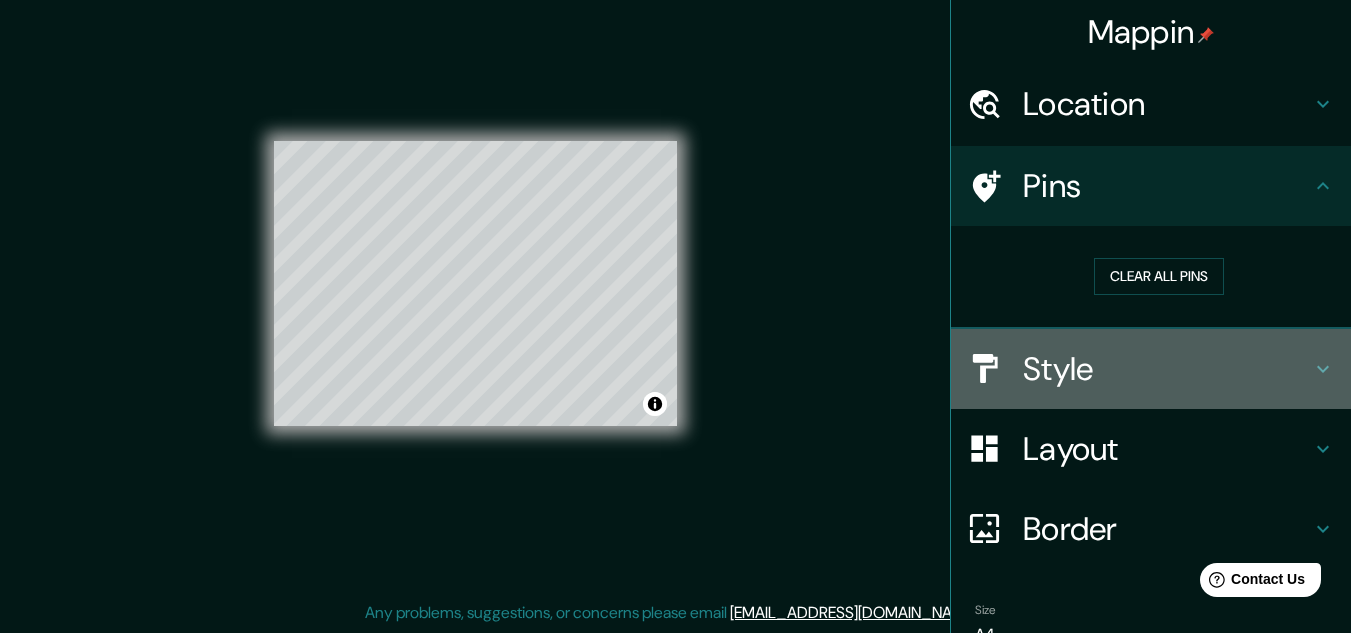 click on "Style" at bounding box center (1167, 369) 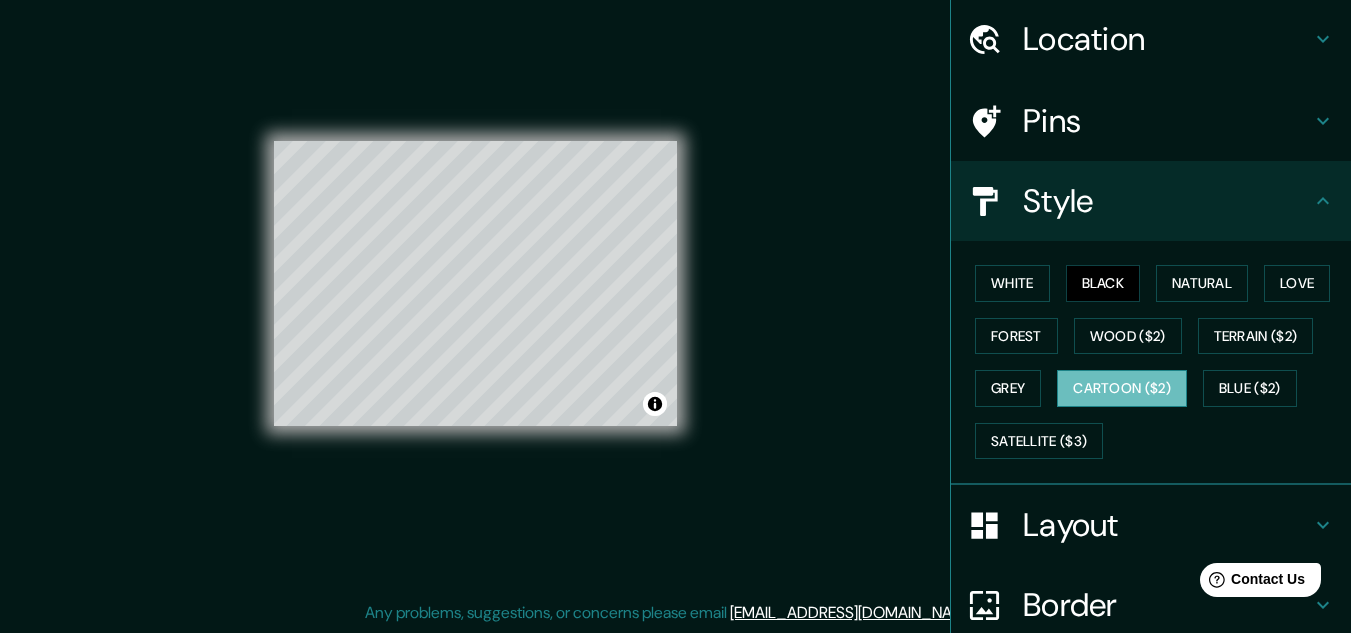 scroll, scrollTop: 100, scrollLeft: 0, axis: vertical 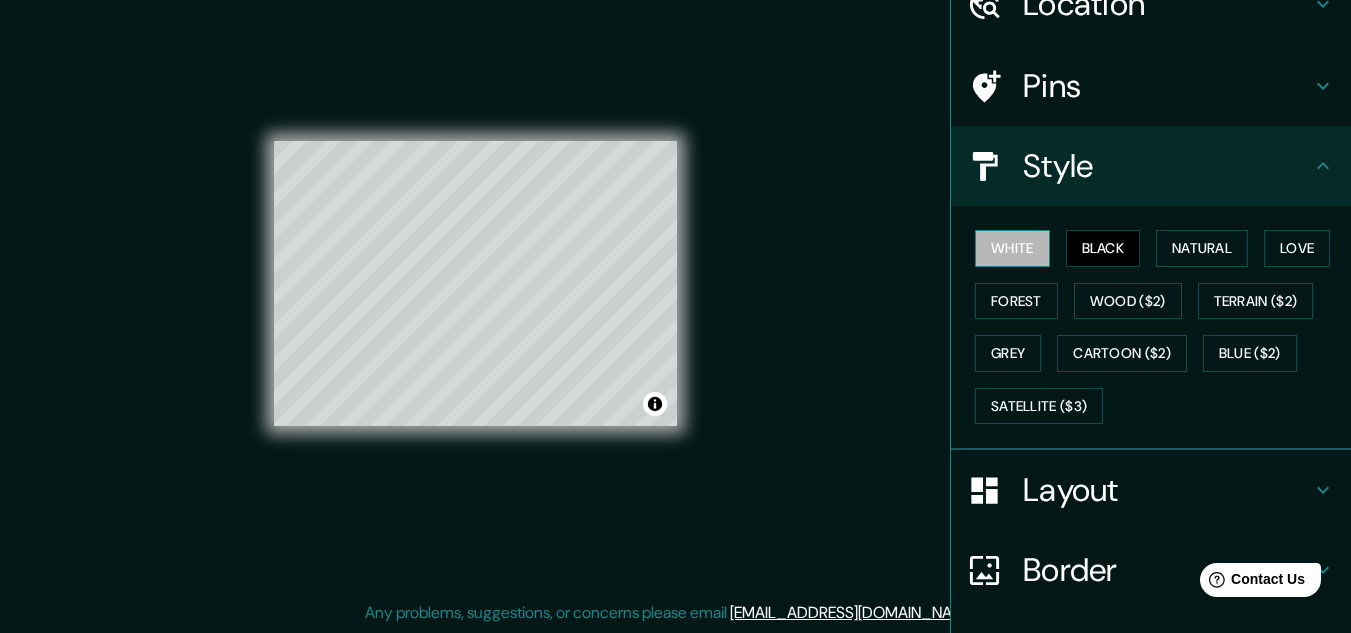 click on "White" at bounding box center [1012, 248] 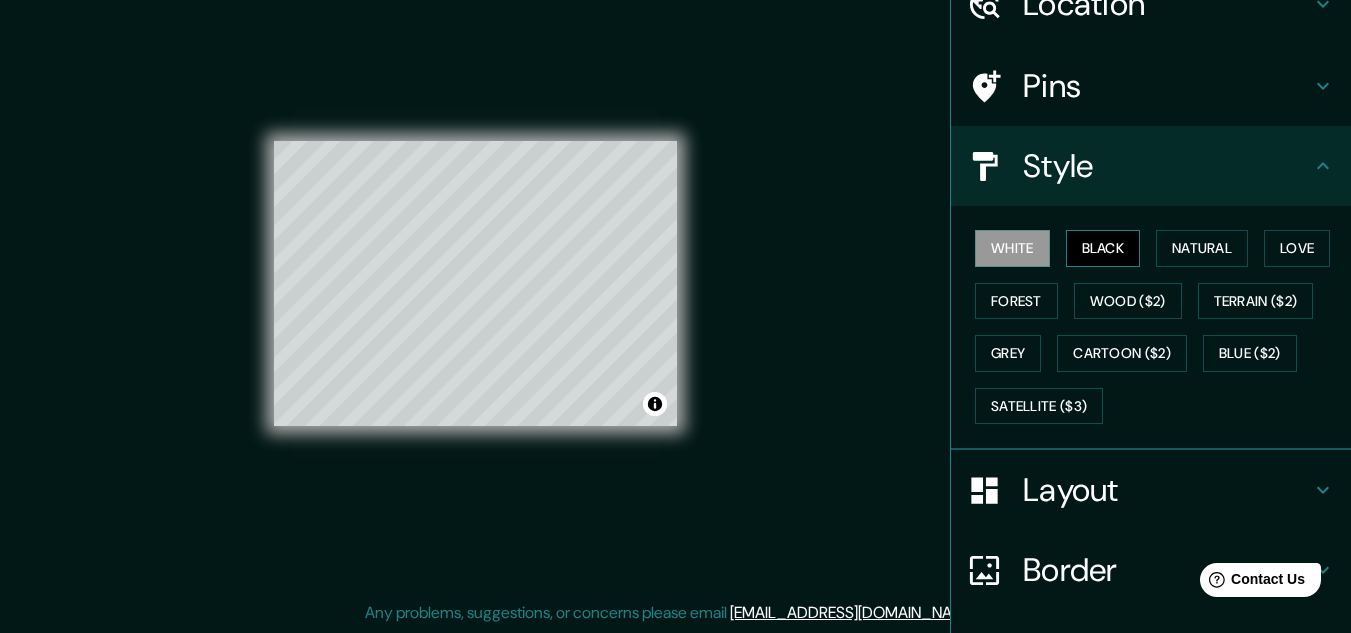 click on "Black" at bounding box center (1103, 248) 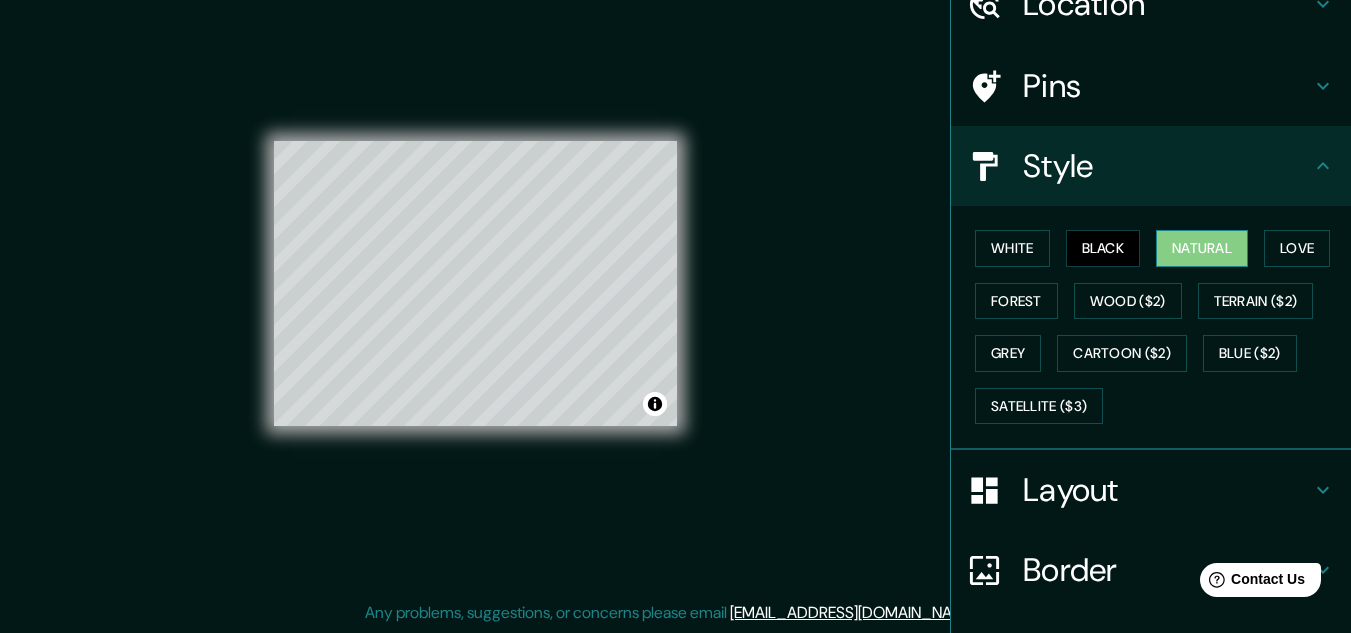 click on "Natural" at bounding box center [1202, 248] 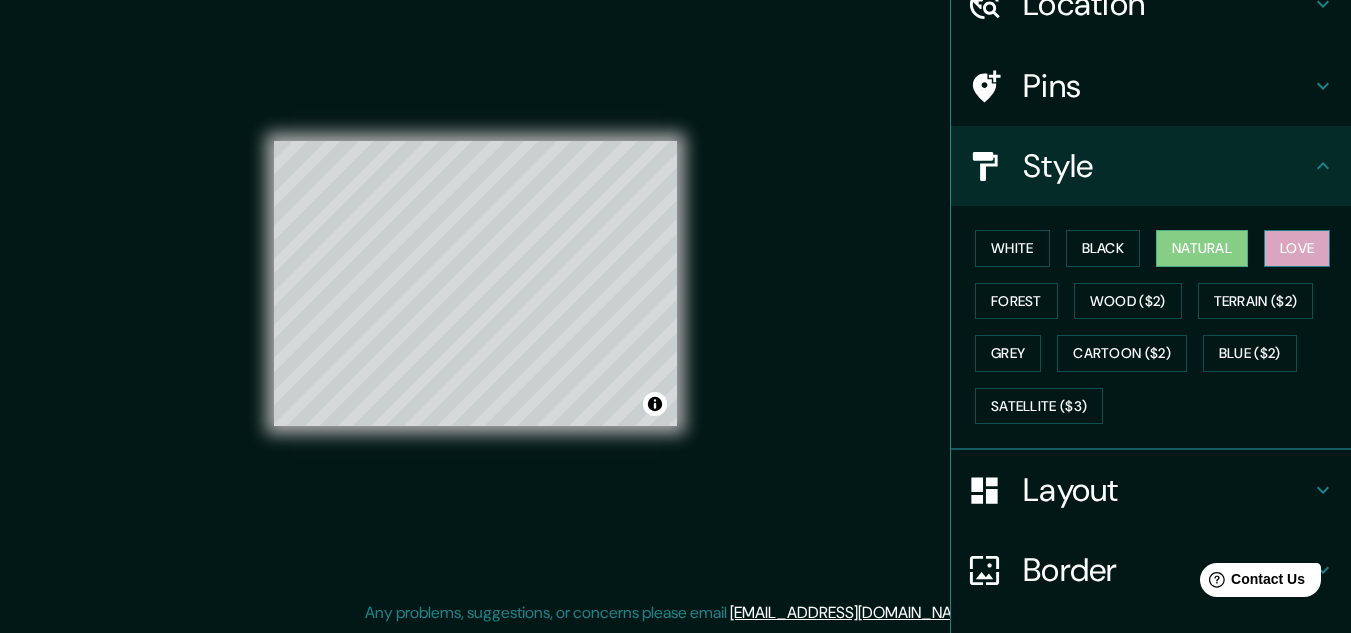 click on "Love" at bounding box center (1297, 248) 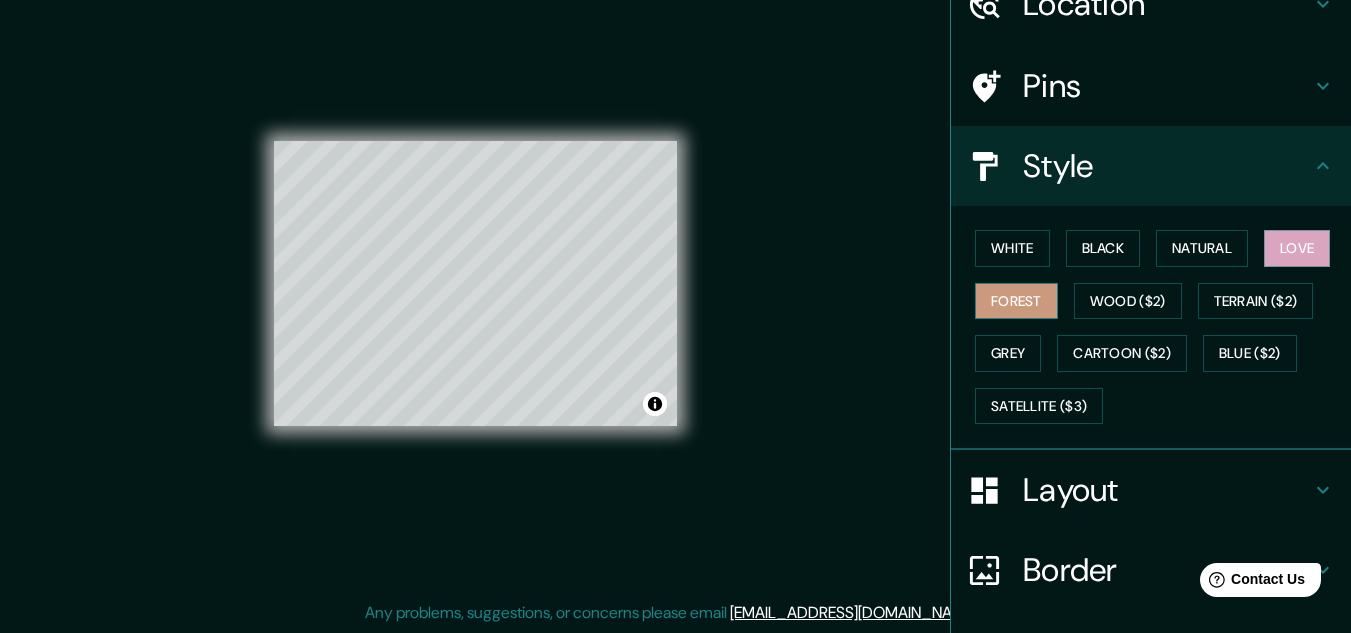 click on "Forest" at bounding box center (1016, 301) 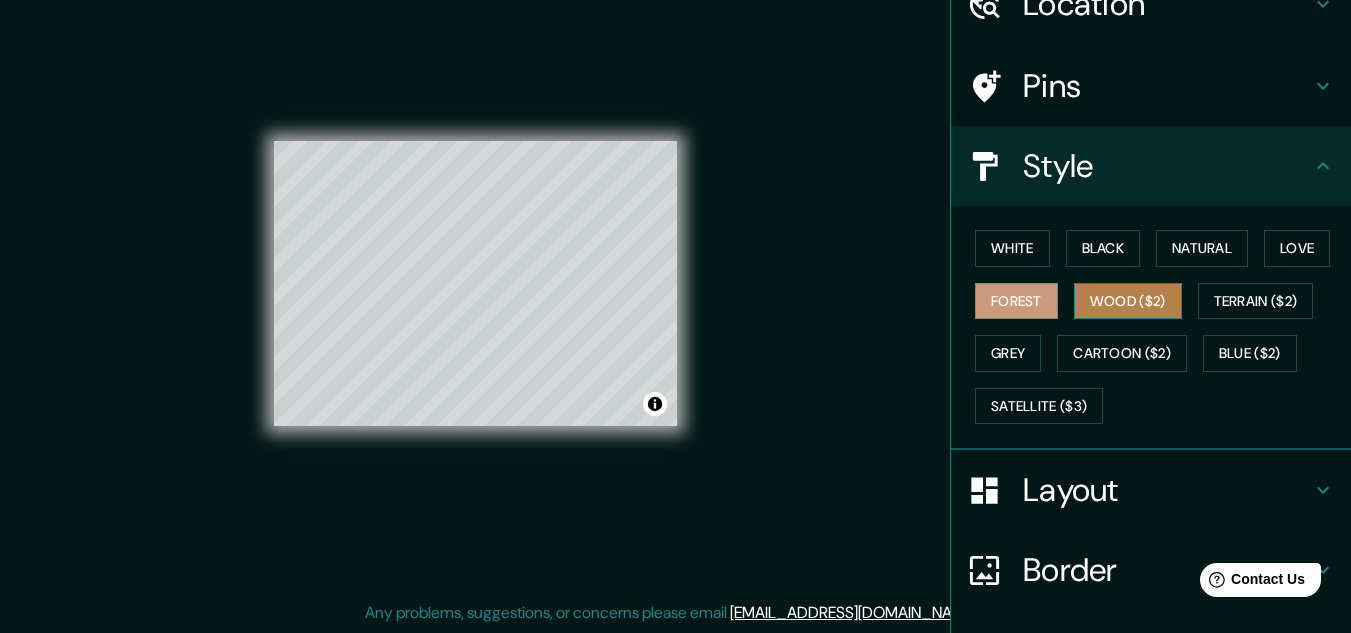 click on "Wood ($2)" at bounding box center (1128, 301) 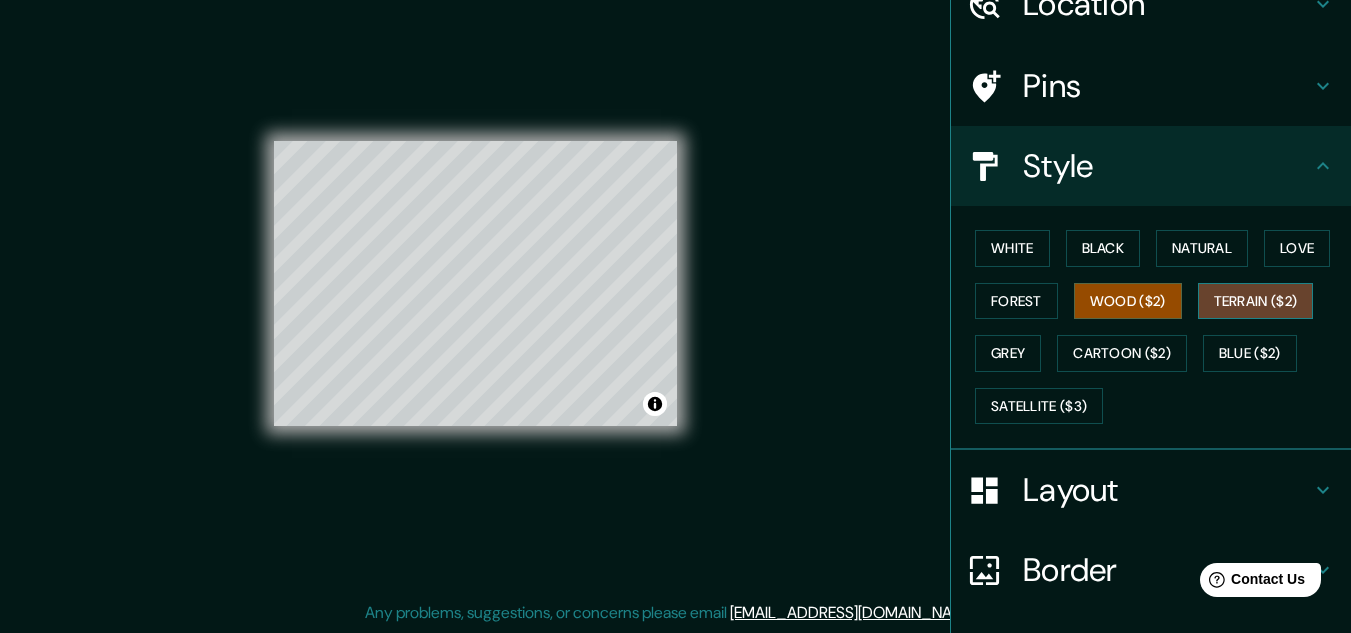 click on "Terrain ($2)" at bounding box center [1256, 301] 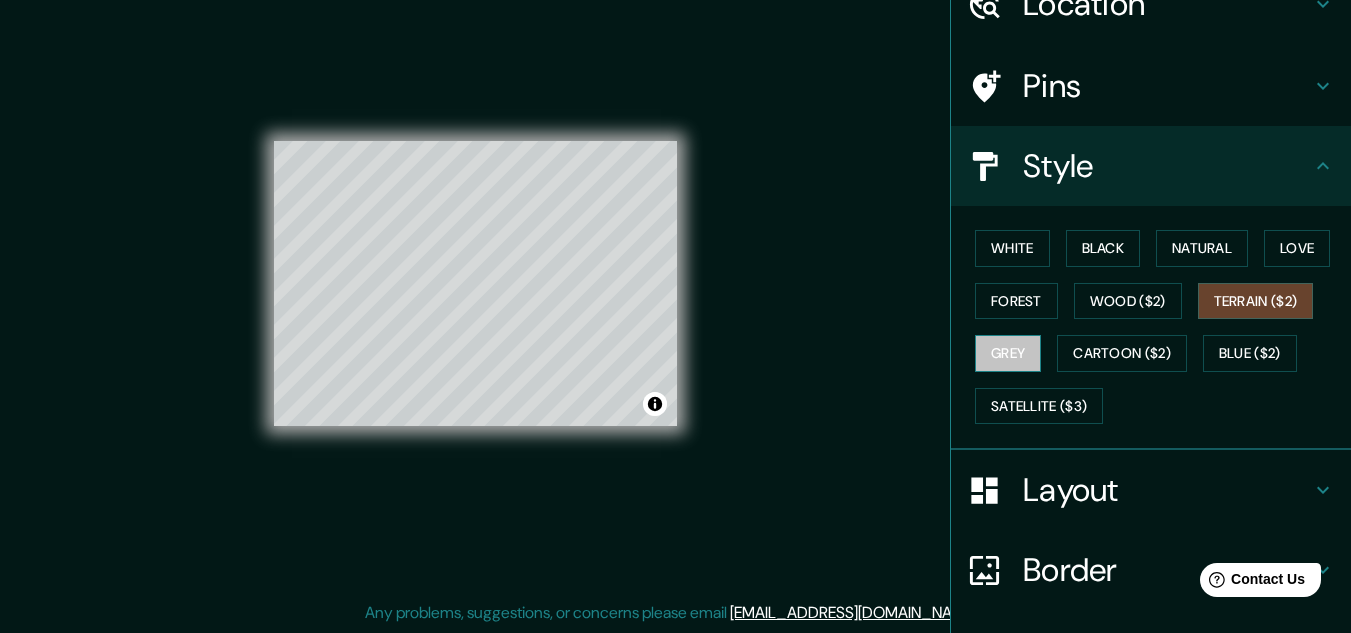 click on "Grey" at bounding box center [1008, 353] 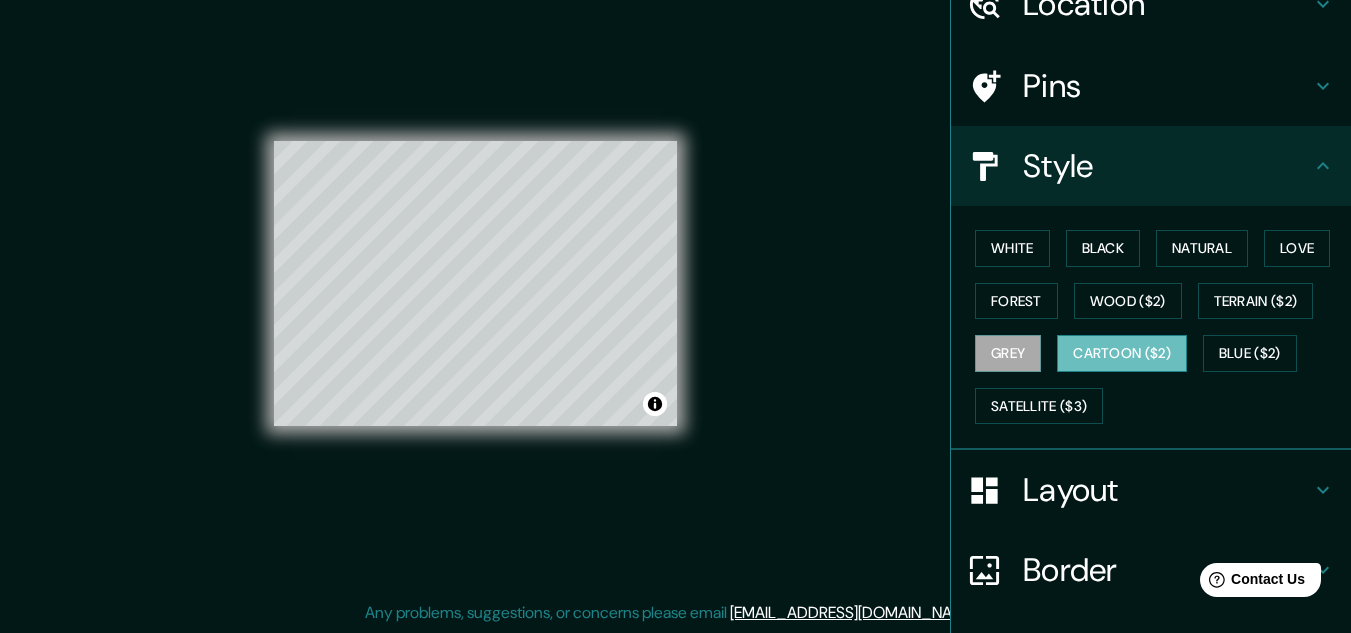 click on "Cartoon ($2)" at bounding box center (1122, 353) 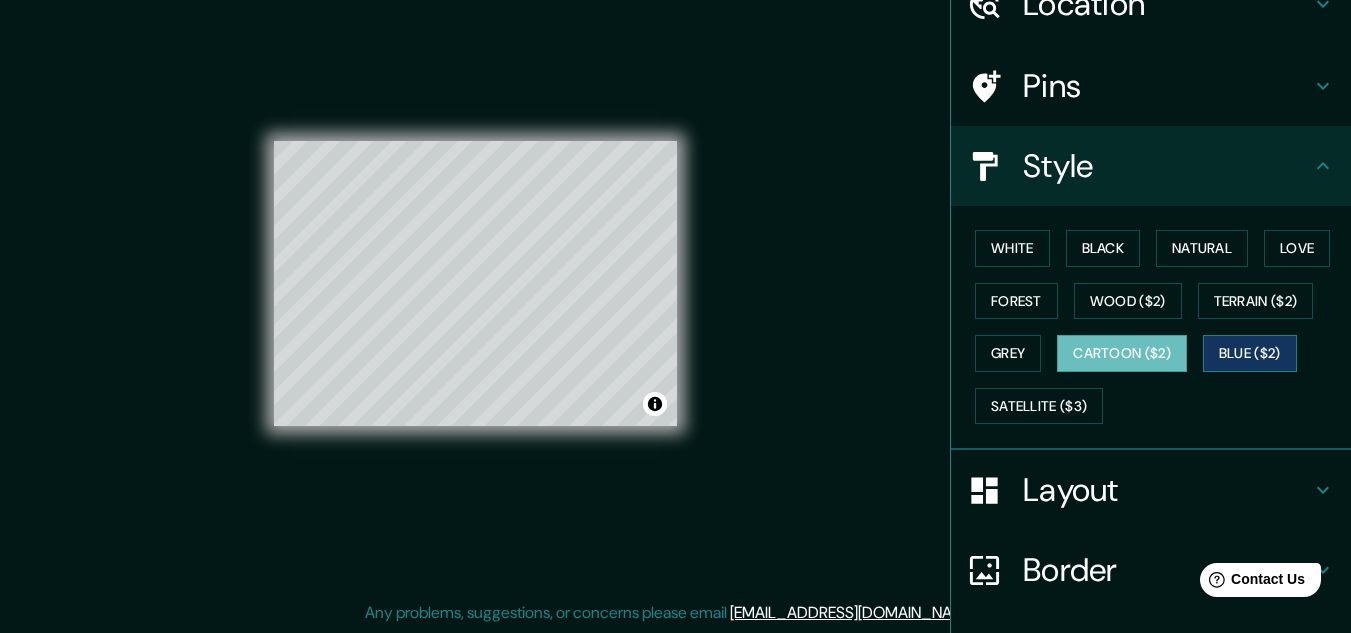 click on "Blue ($2)" at bounding box center [1250, 353] 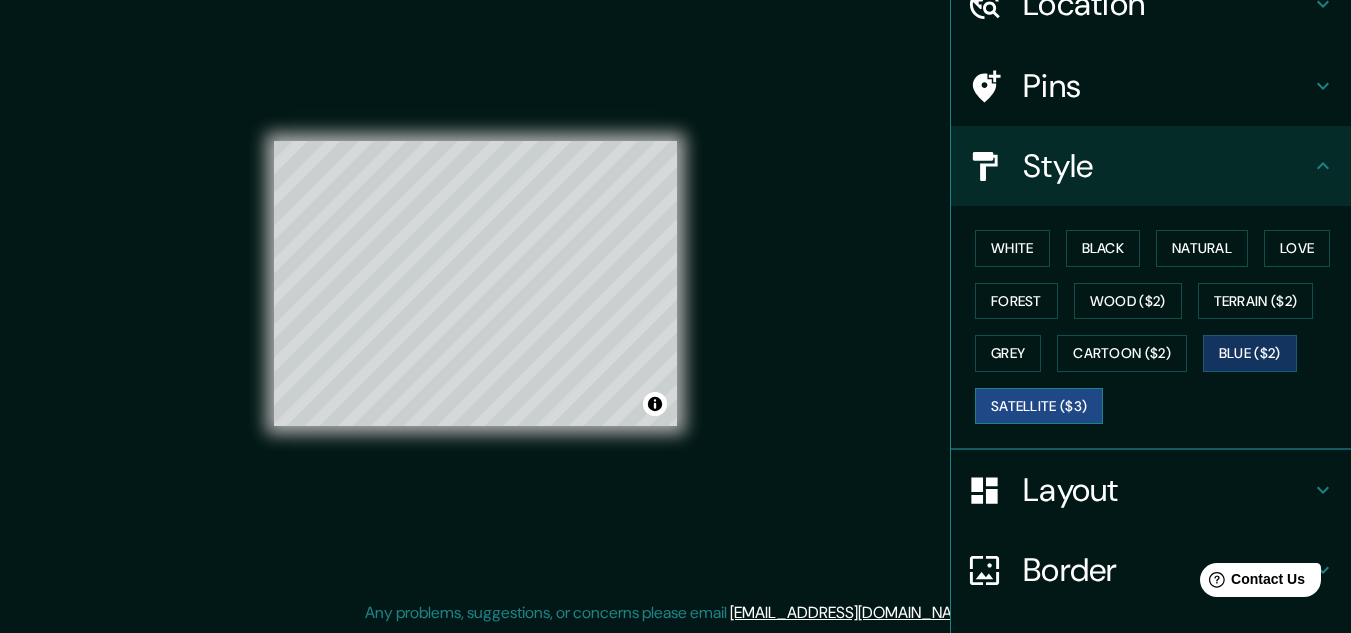 click on "Satellite ($3)" at bounding box center [1039, 406] 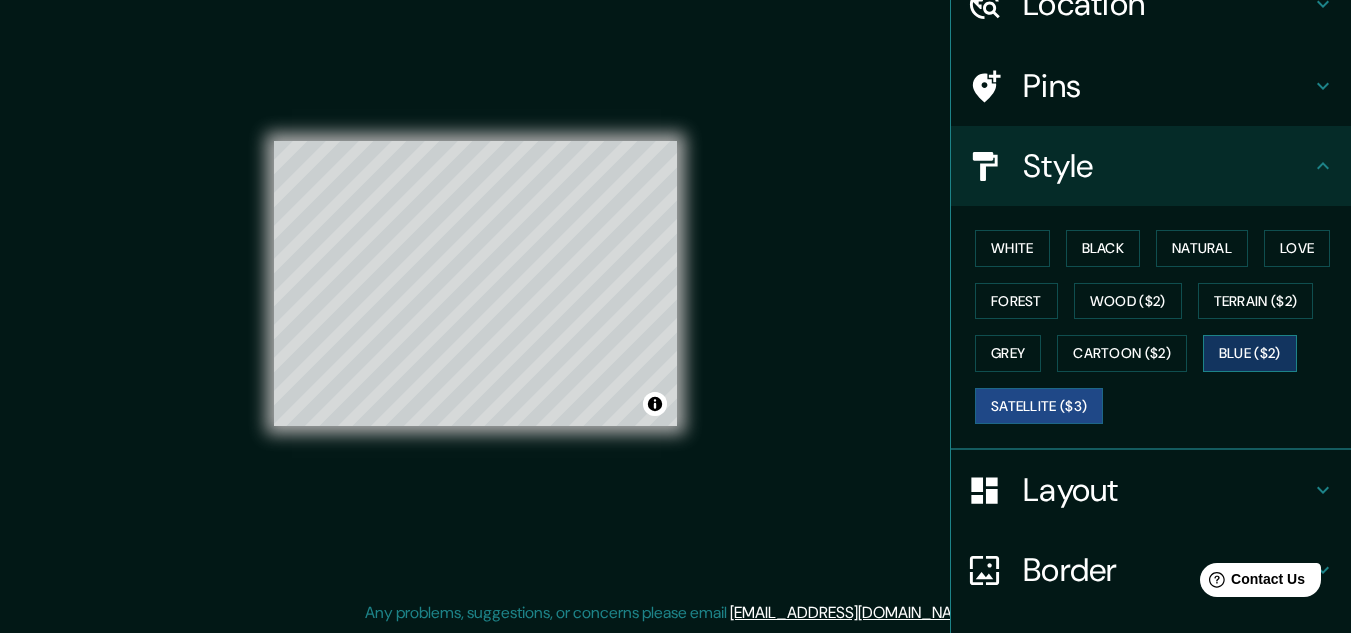 drag, startPoint x: 1215, startPoint y: 355, endPoint x: 1223, endPoint y: 347, distance: 11.313708 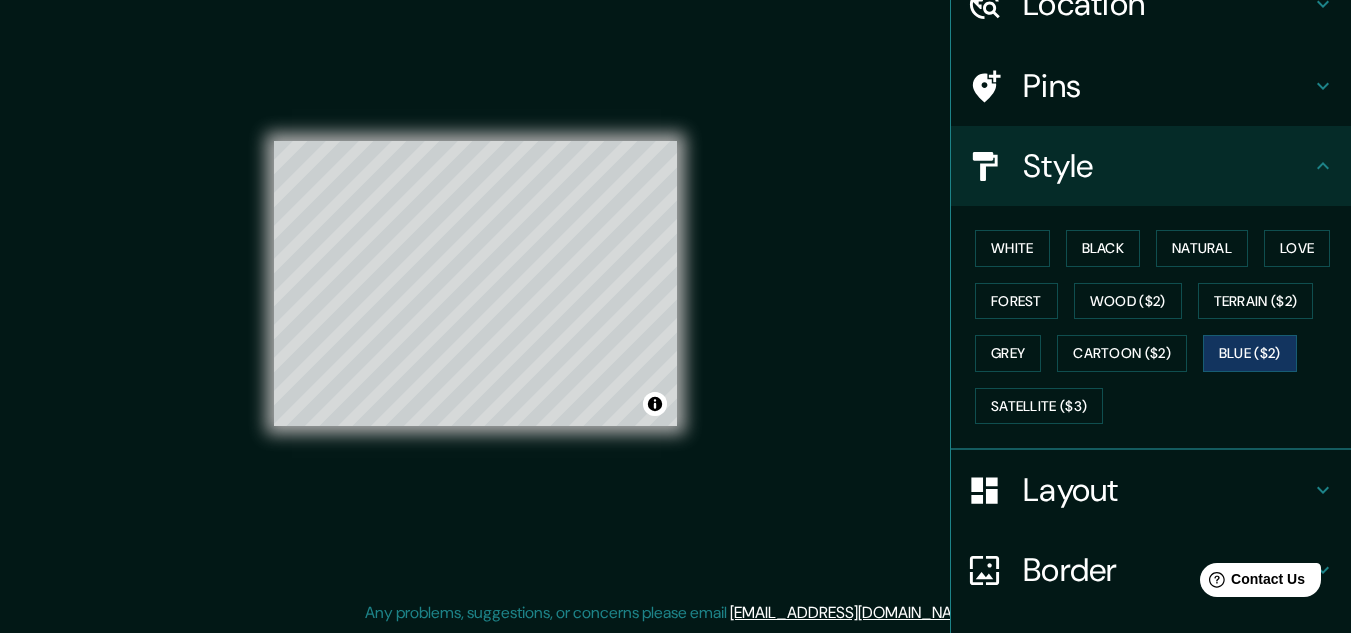 type 